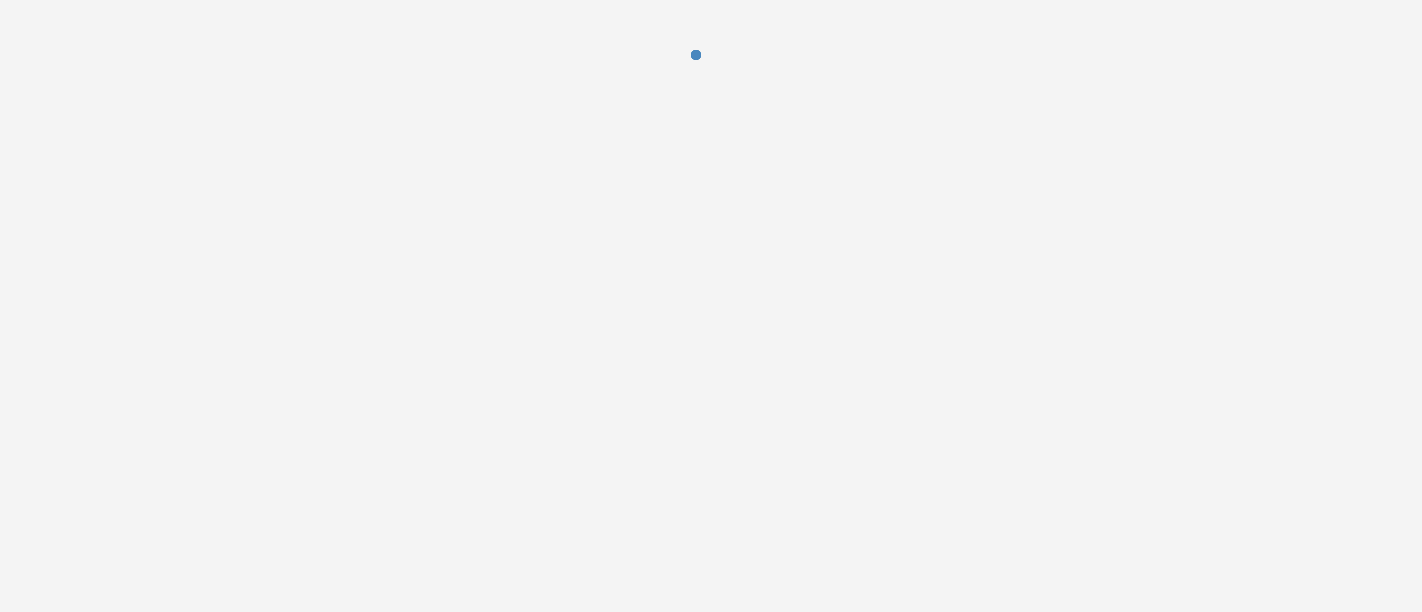 scroll, scrollTop: 0, scrollLeft: 0, axis: both 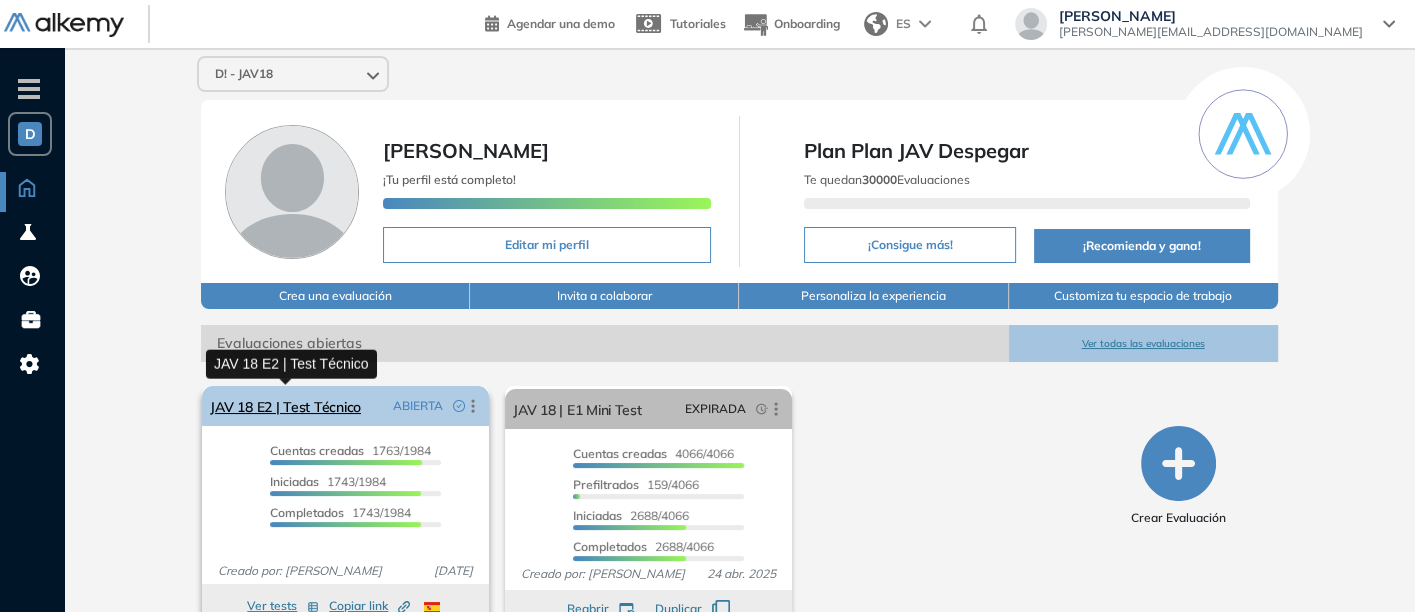 click on "JAV 18 E2 | Test Técnico" at bounding box center (285, 406) 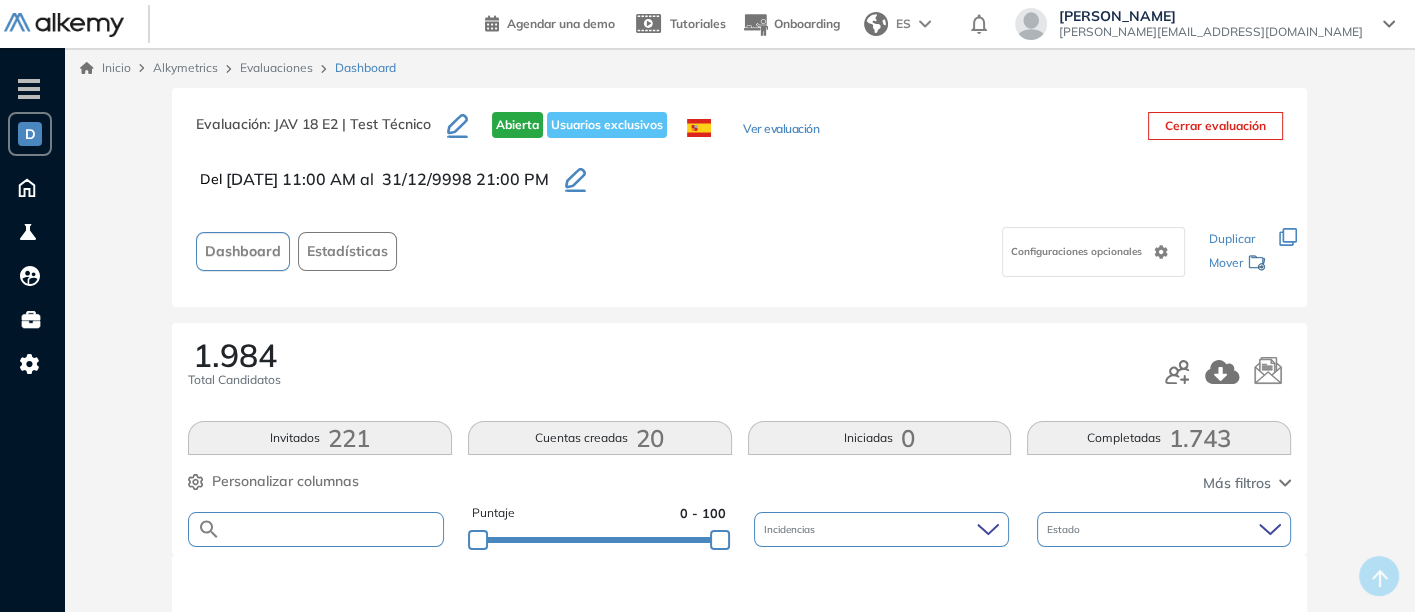 click at bounding box center (332, 529) 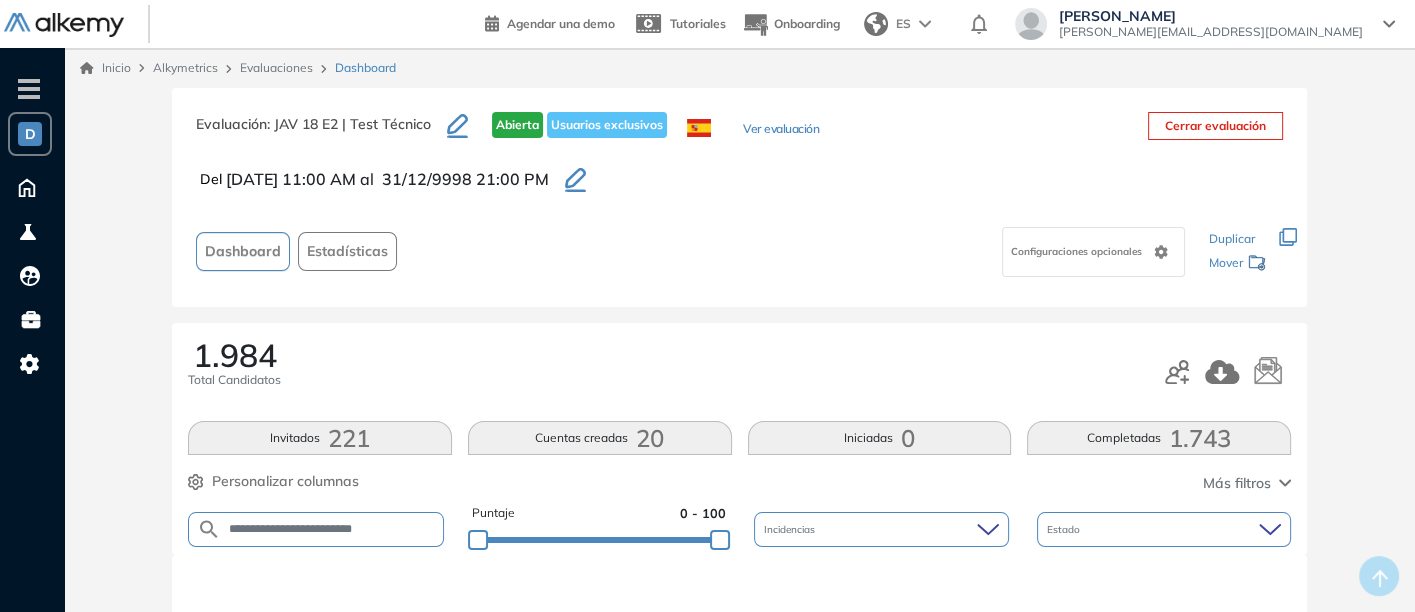 type on "**********" 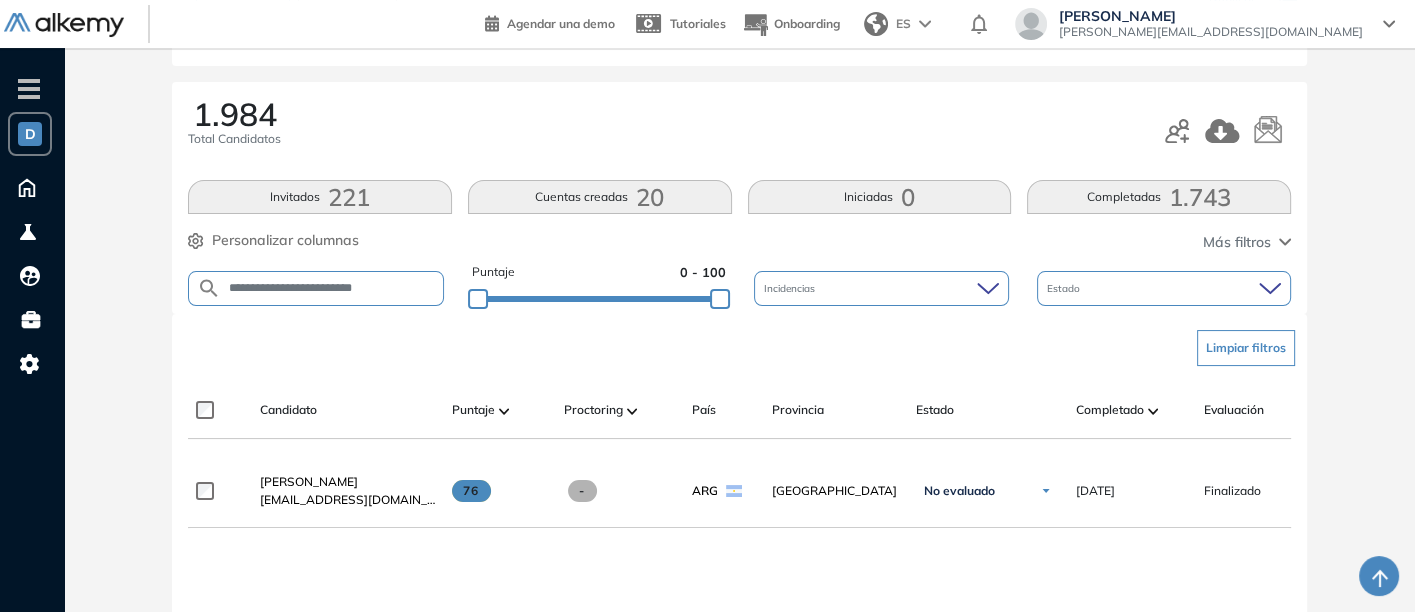 scroll, scrollTop: 246, scrollLeft: 0, axis: vertical 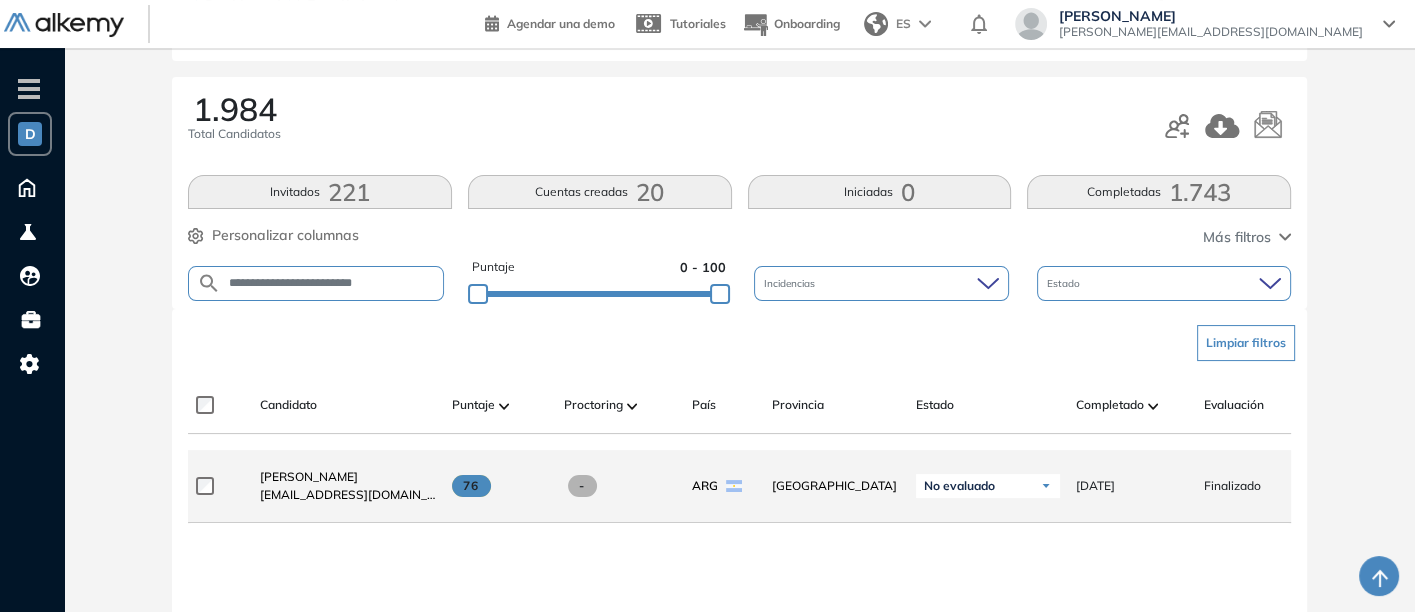 click on "[EMAIL_ADDRESS][DOMAIN_NAME]" at bounding box center [348, 495] 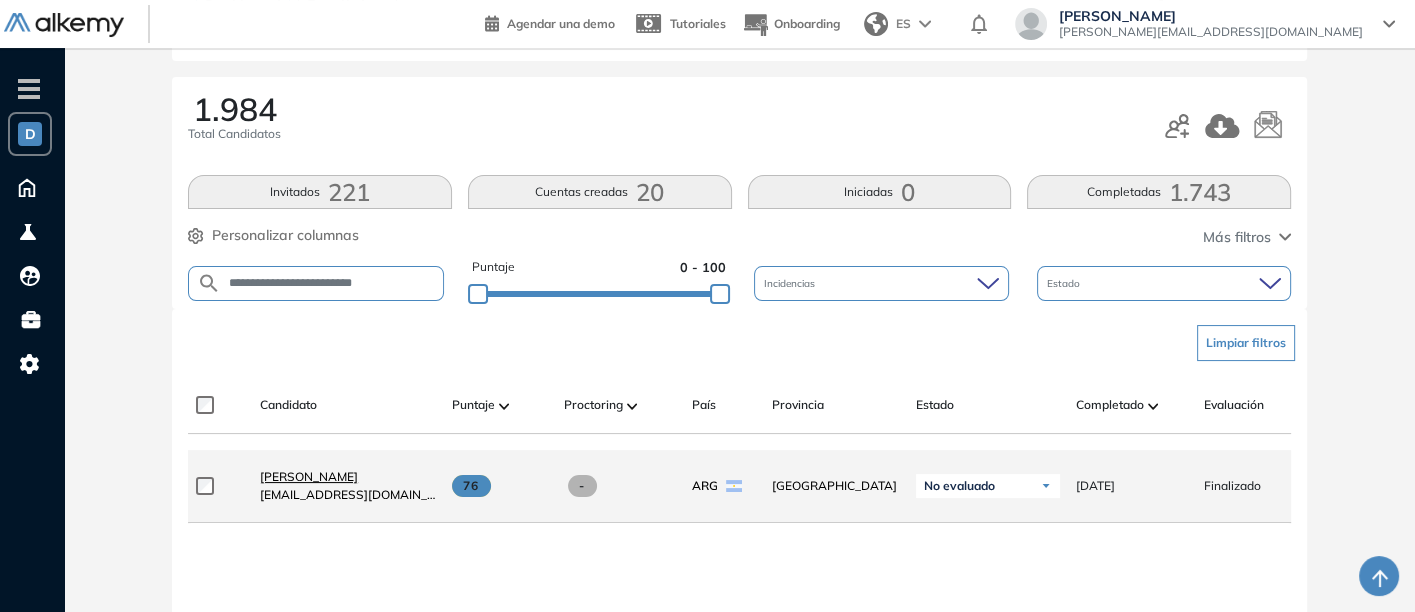 click on "[PERSON_NAME]" at bounding box center (348, 477) 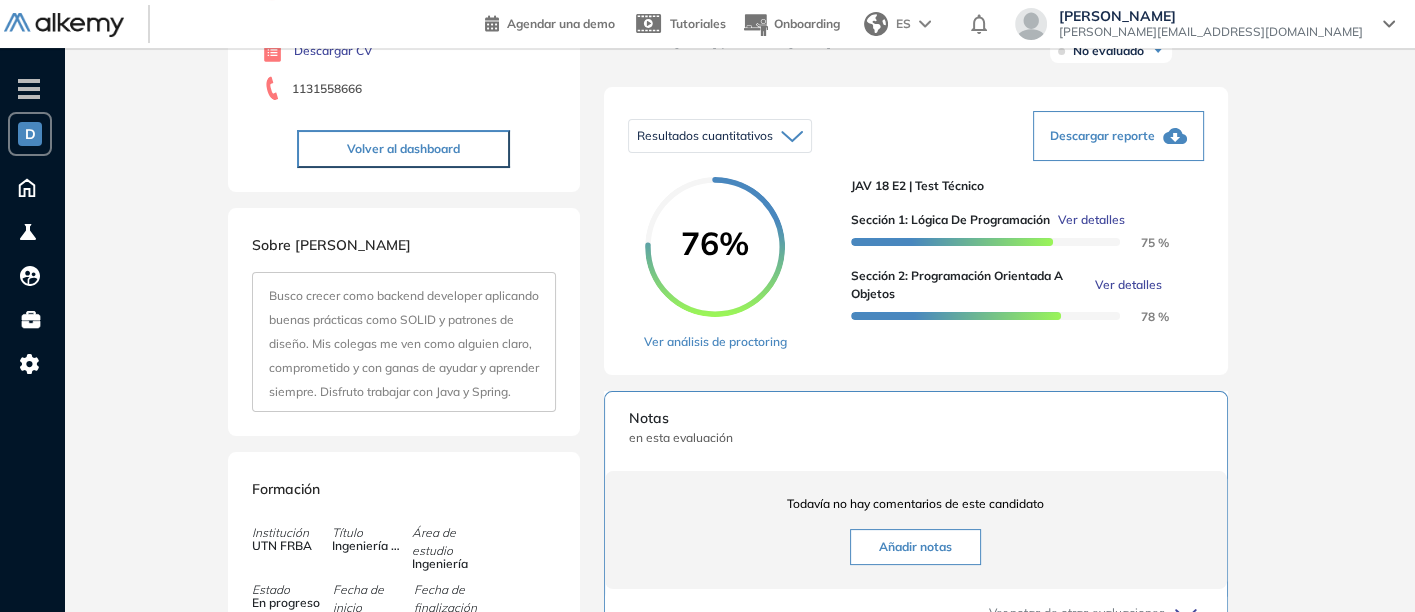 scroll, scrollTop: 272, scrollLeft: 0, axis: vertical 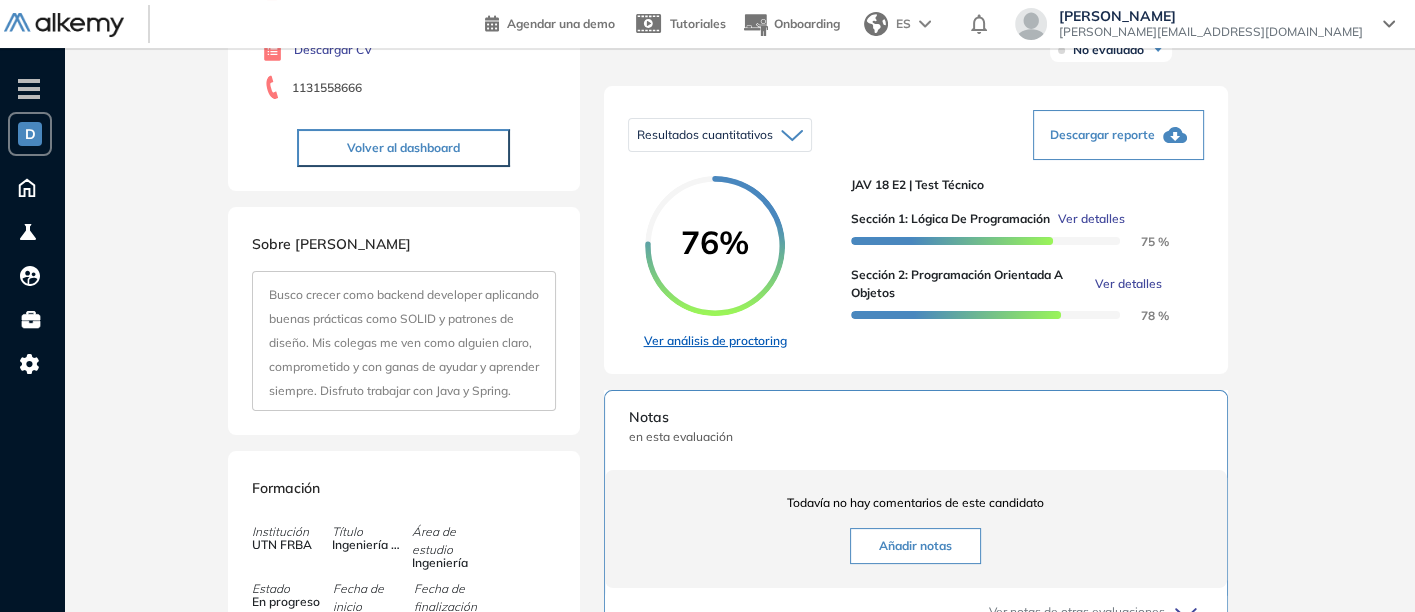 click on "Ver análisis de proctoring" at bounding box center [715, 341] 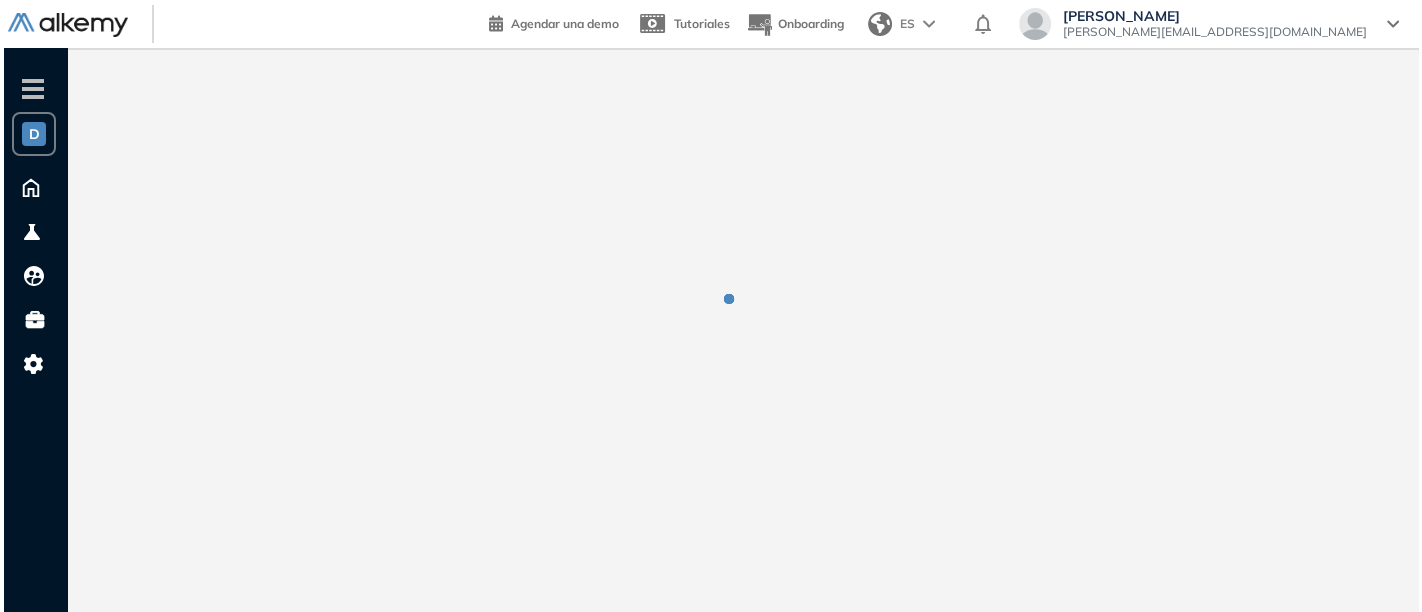 scroll, scrollTop: 0, scrollLeft: 0, axis: both 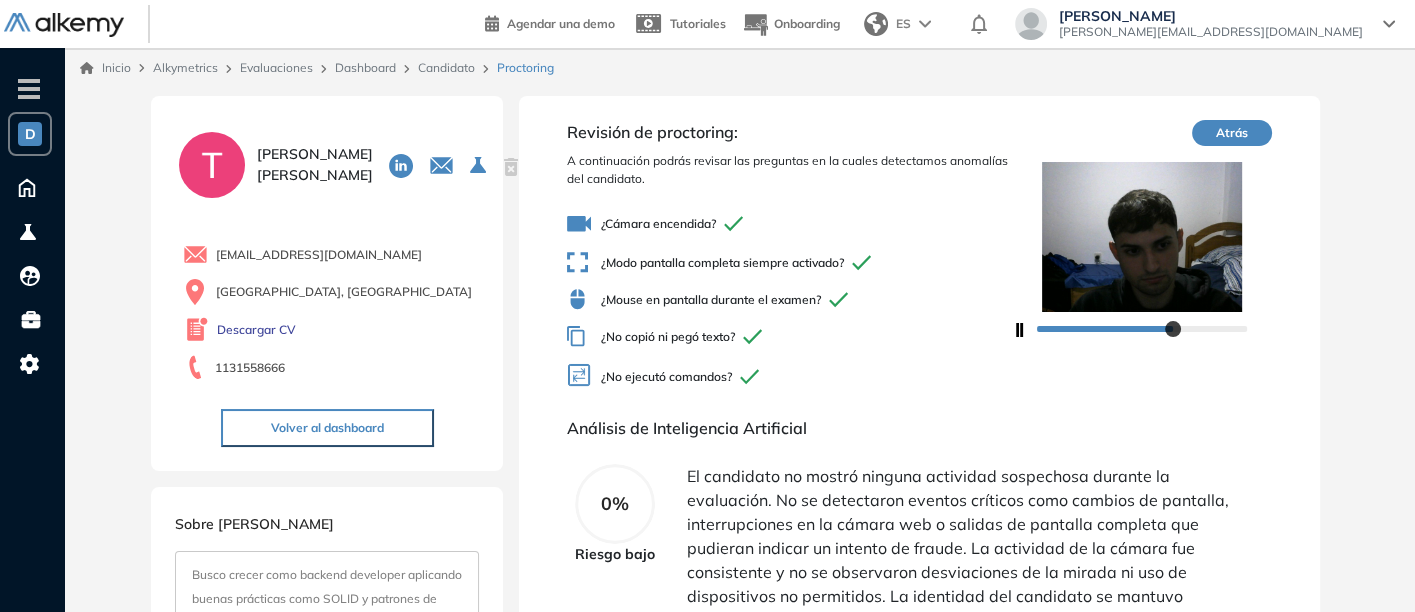 click on "Dashboard" at bounding box center (365, 67) 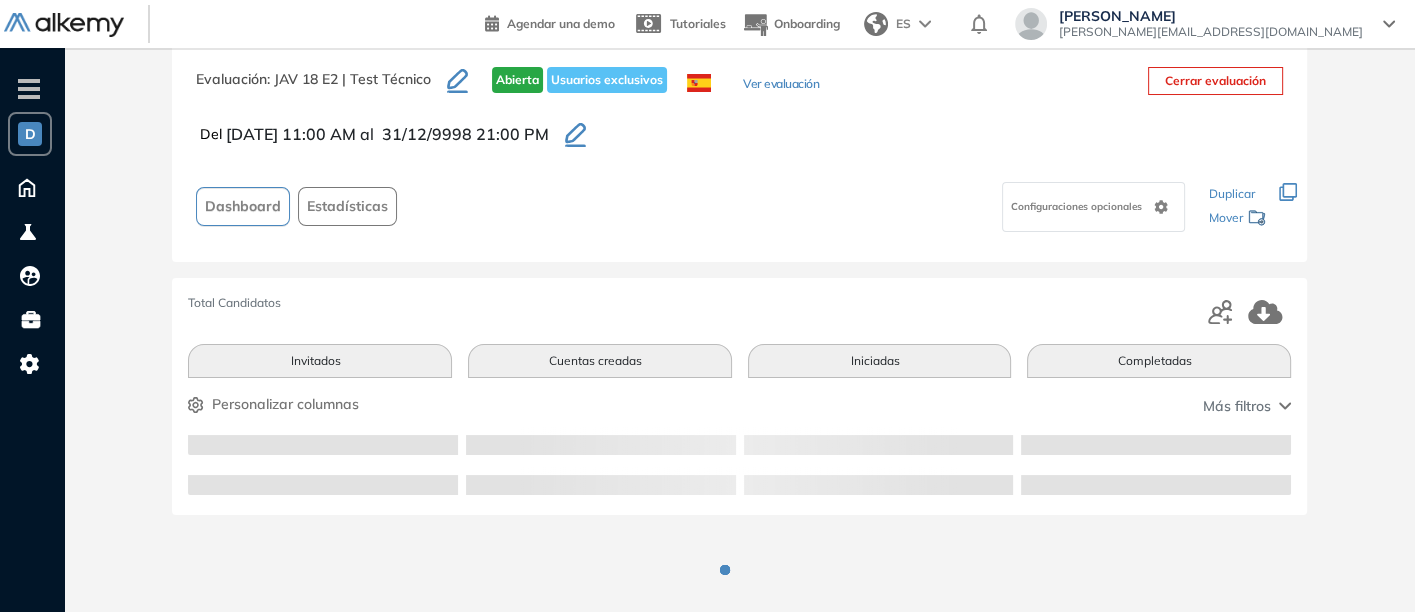 scroll, scrollTop: 48, scrollLeft: 0, axis: vertical 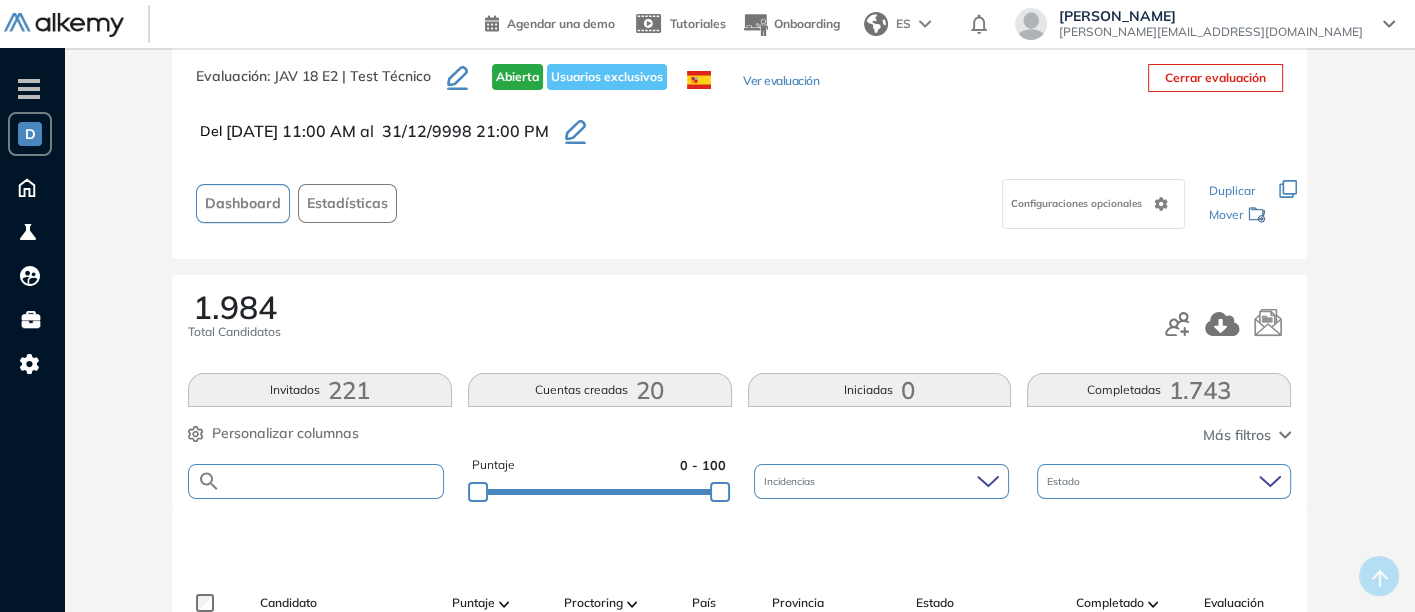 click at bounding box center [332, 481] 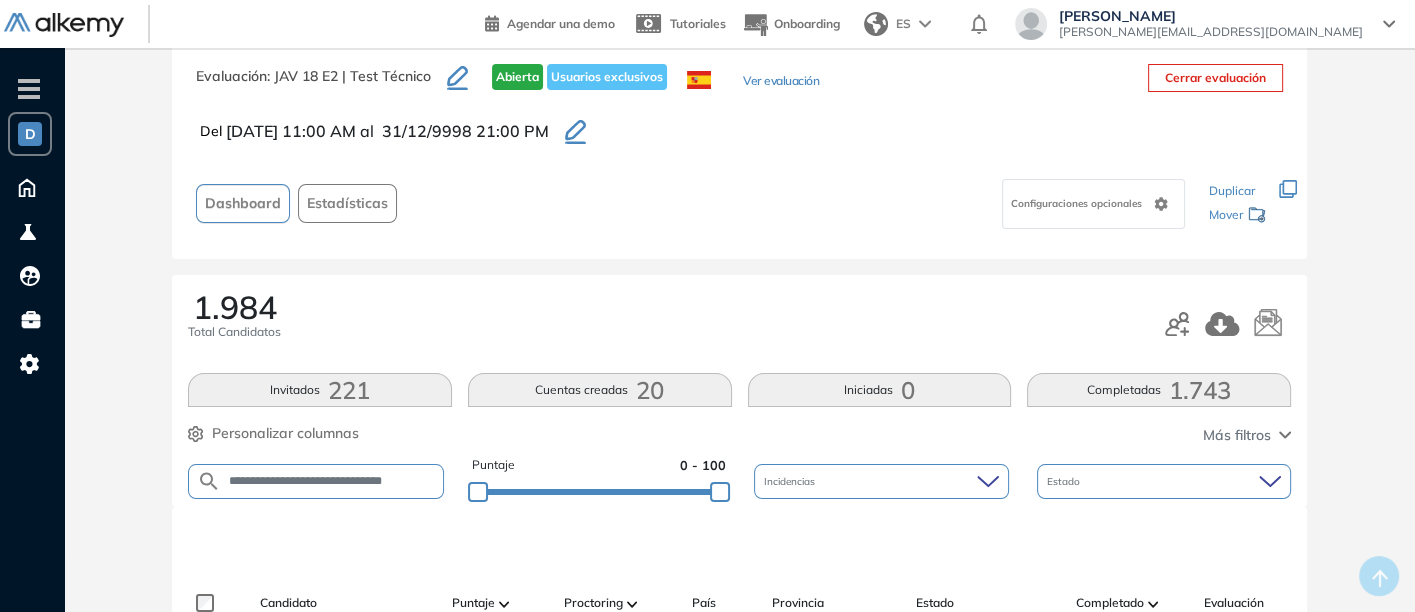 type on "**********" 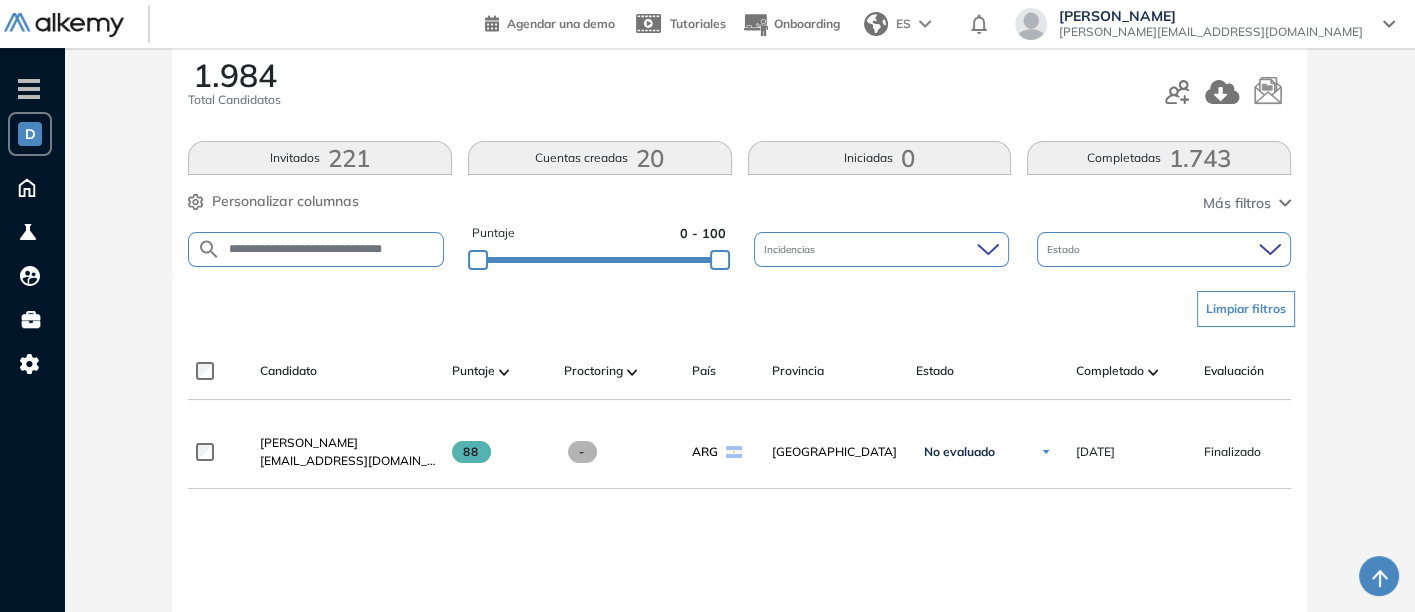 scroll, scrollTop: 282, scrollLeft: 0, axis: vertical 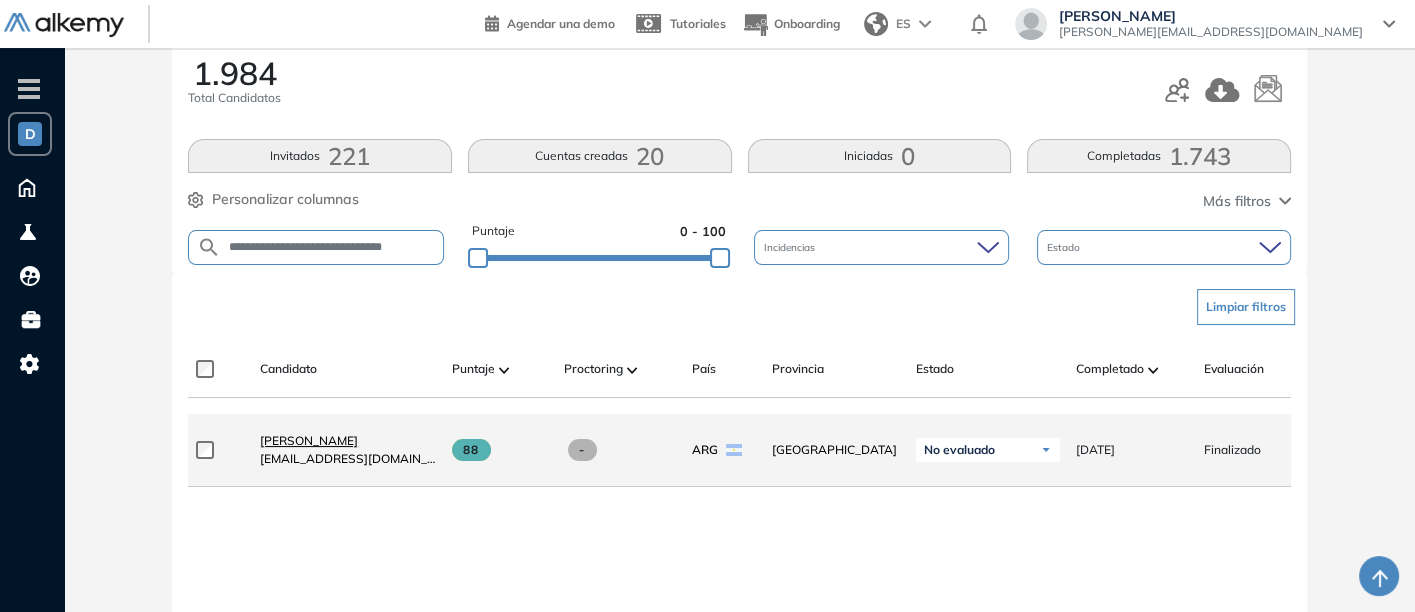 click on "[PERSON_NAME]" at bounding box center [309, 440] 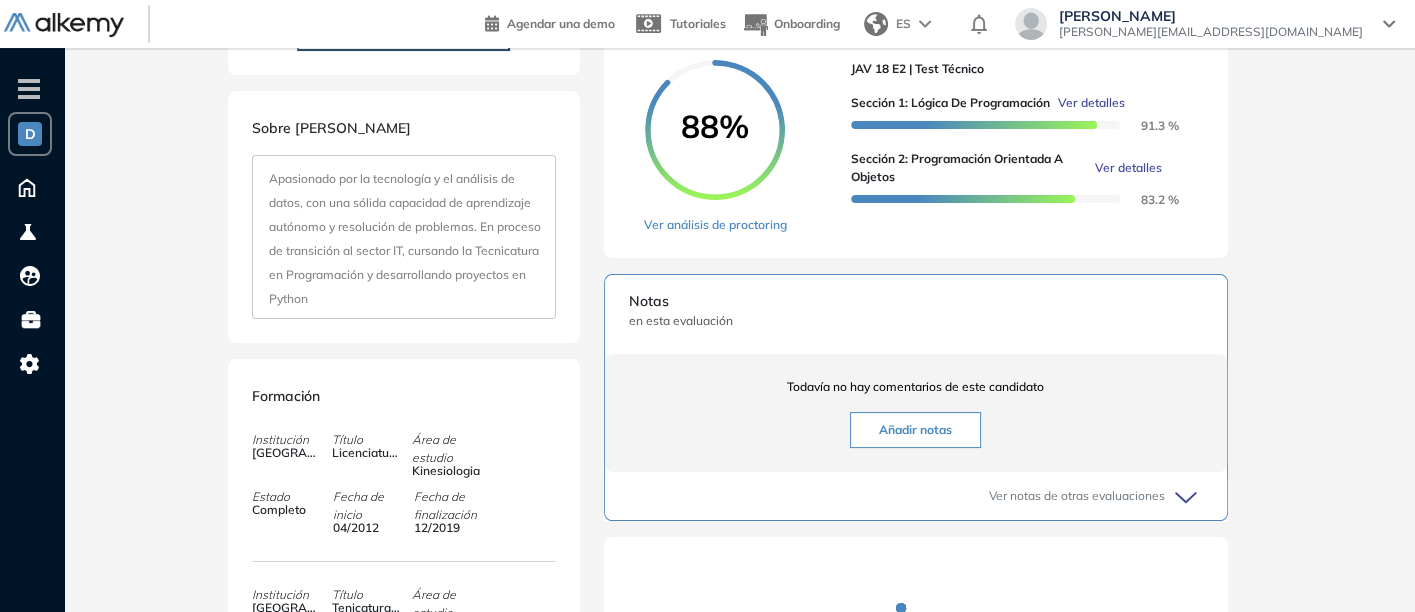 scroll, scrollTop: 400, scrollLeft: 0, axis: vertical 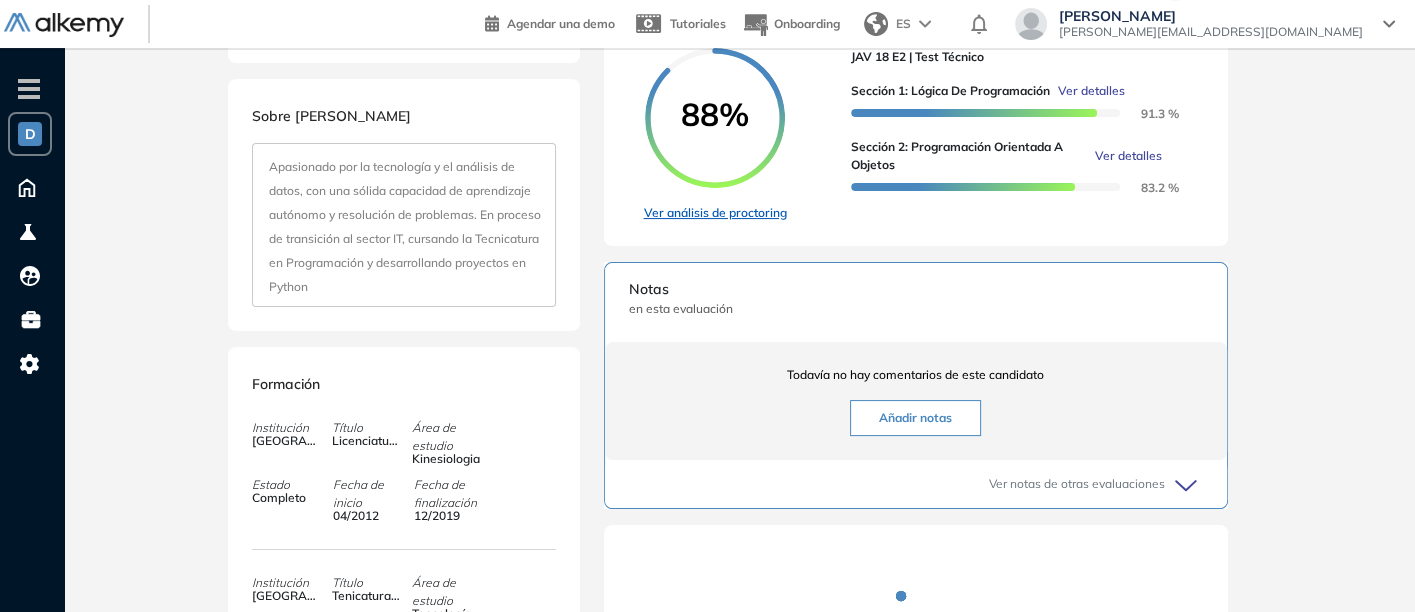 click on "Ver análisis de proctoring" at bounding box center (715, 213) 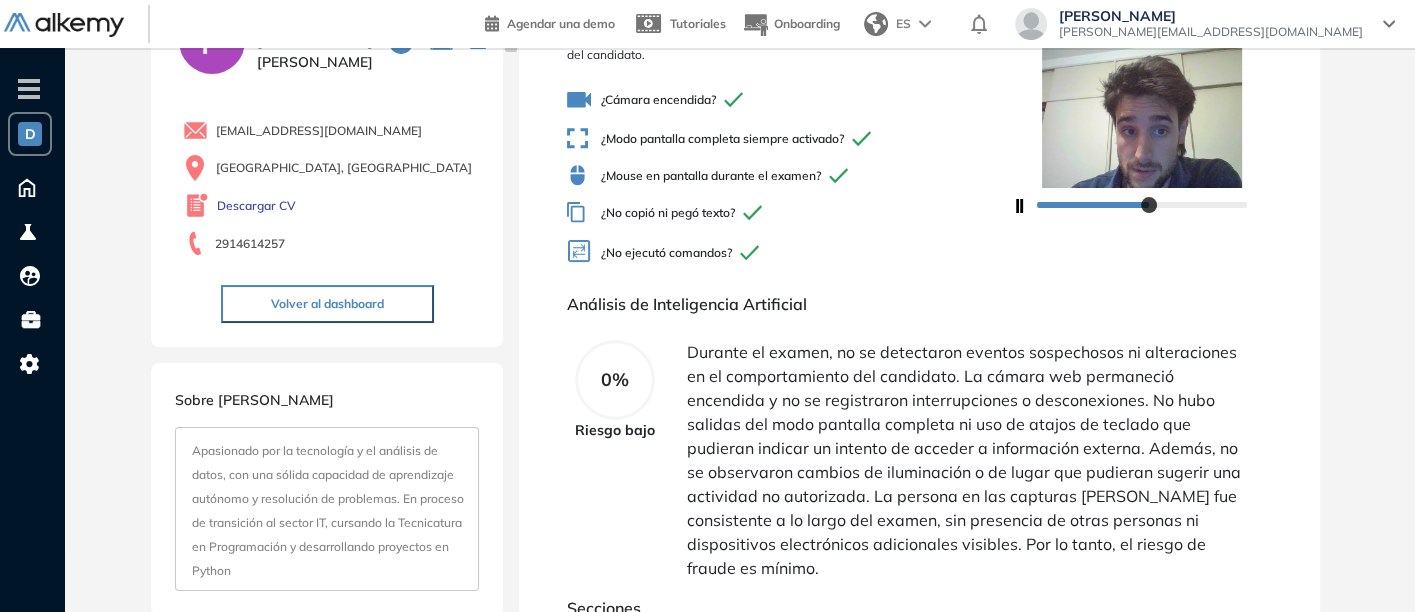 scroll, scrollTop: 0, scrollLeft: 0, axis: both 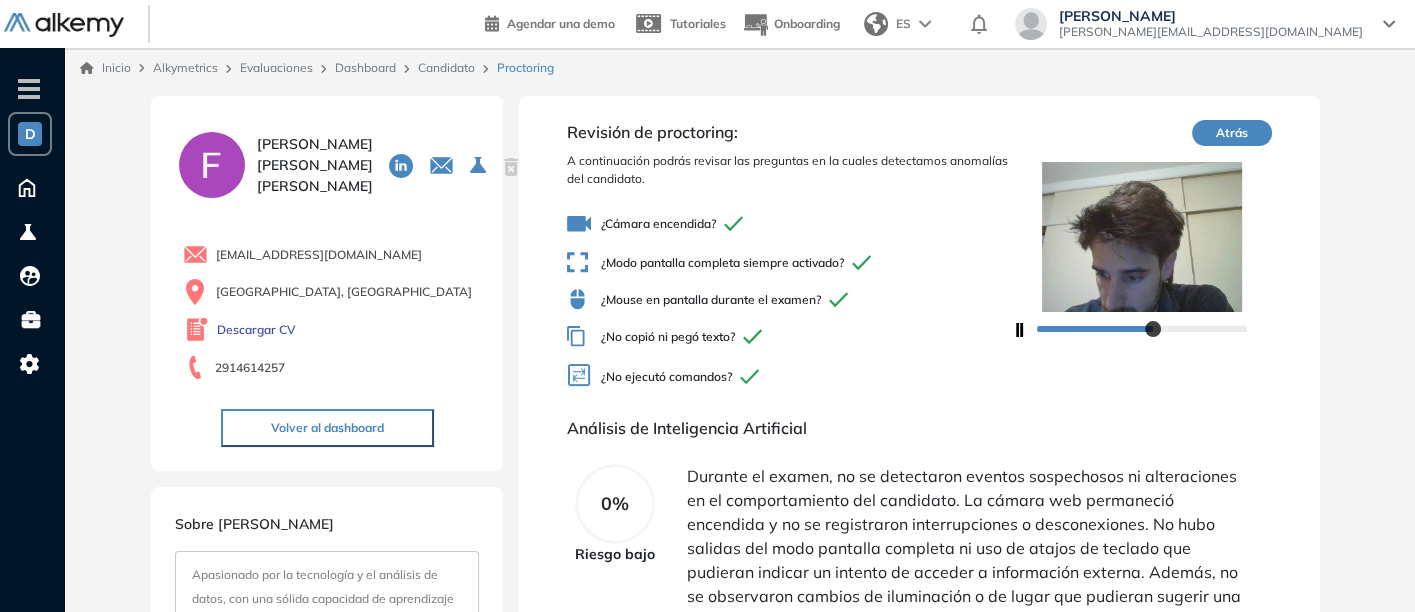 click on "Dashboard" at bounding box center [365, 67] 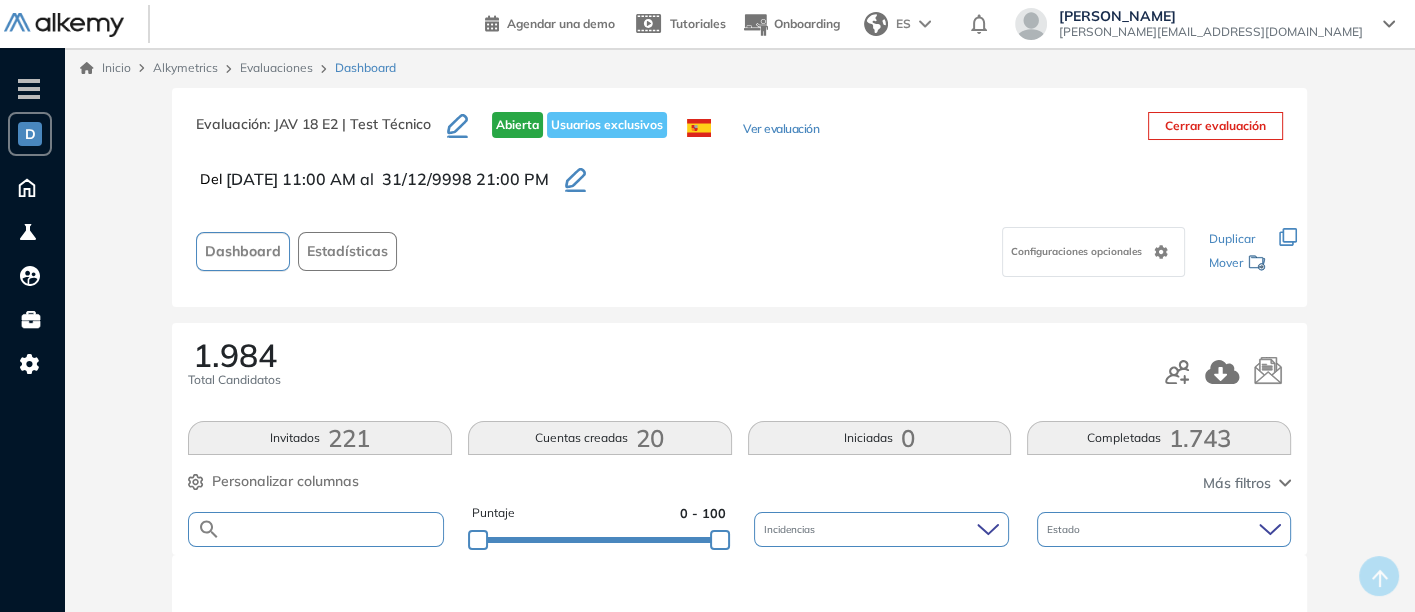 click at bounding box center [332, 529] 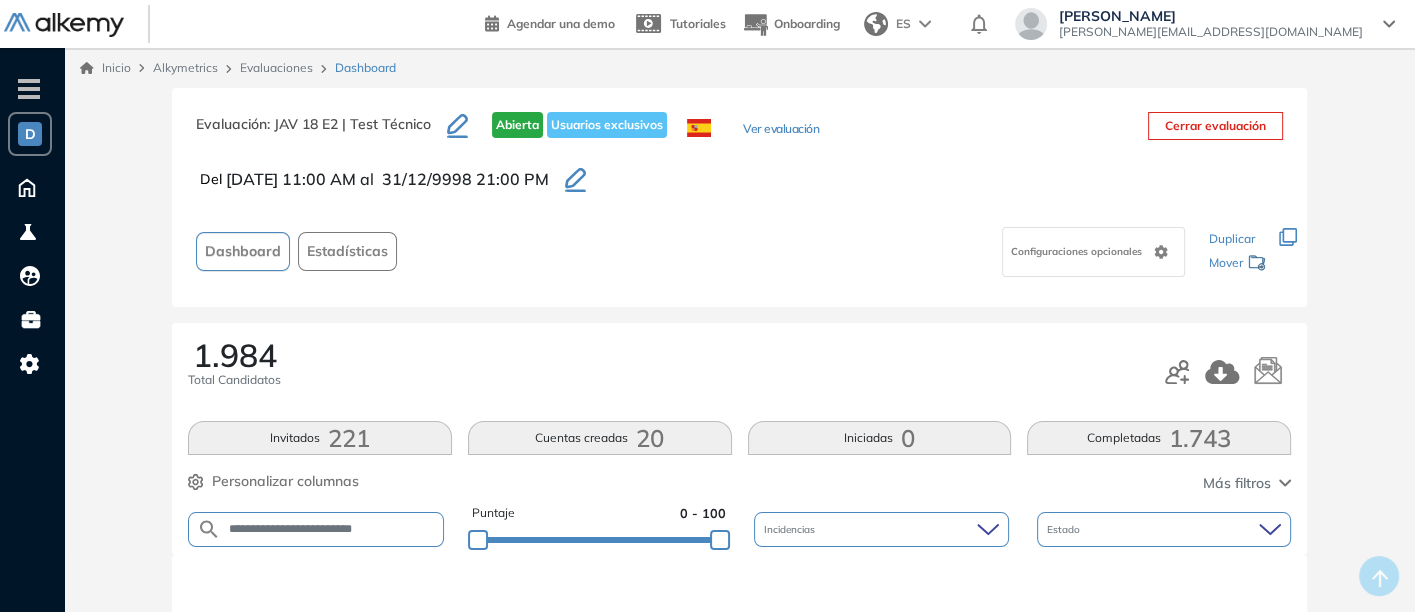 type on "**********" 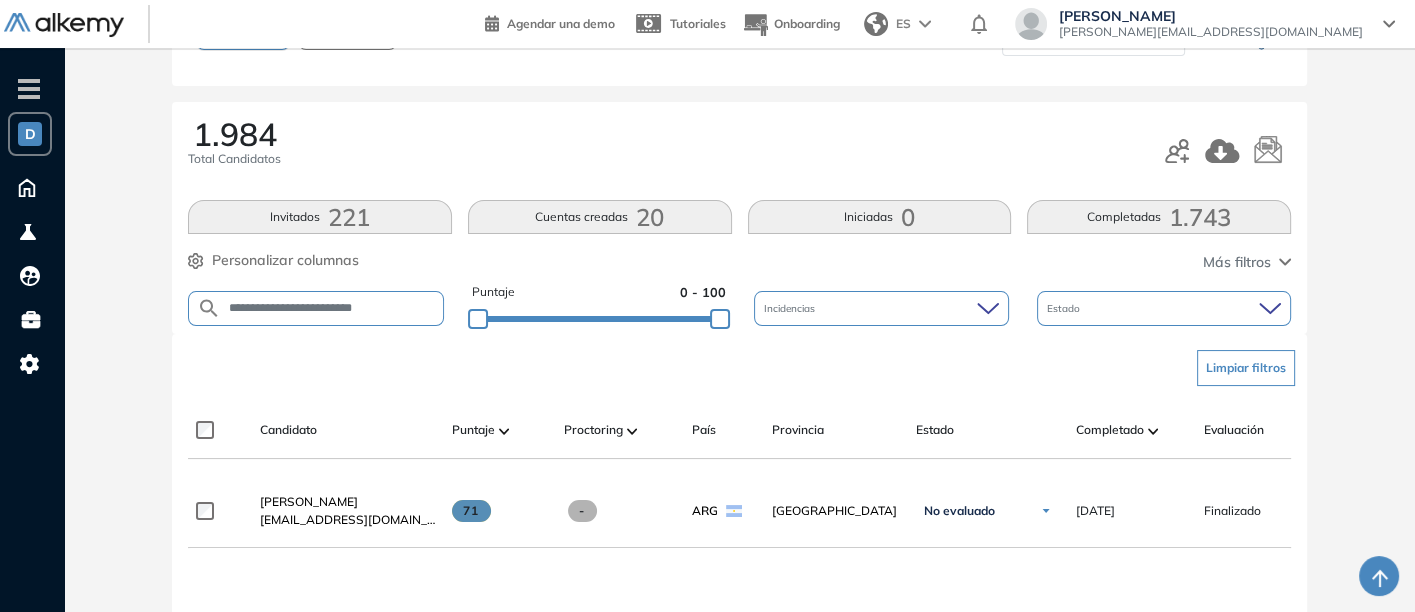 scroll, scrollTop: 288, scrollLeft: 0, axis: vertical 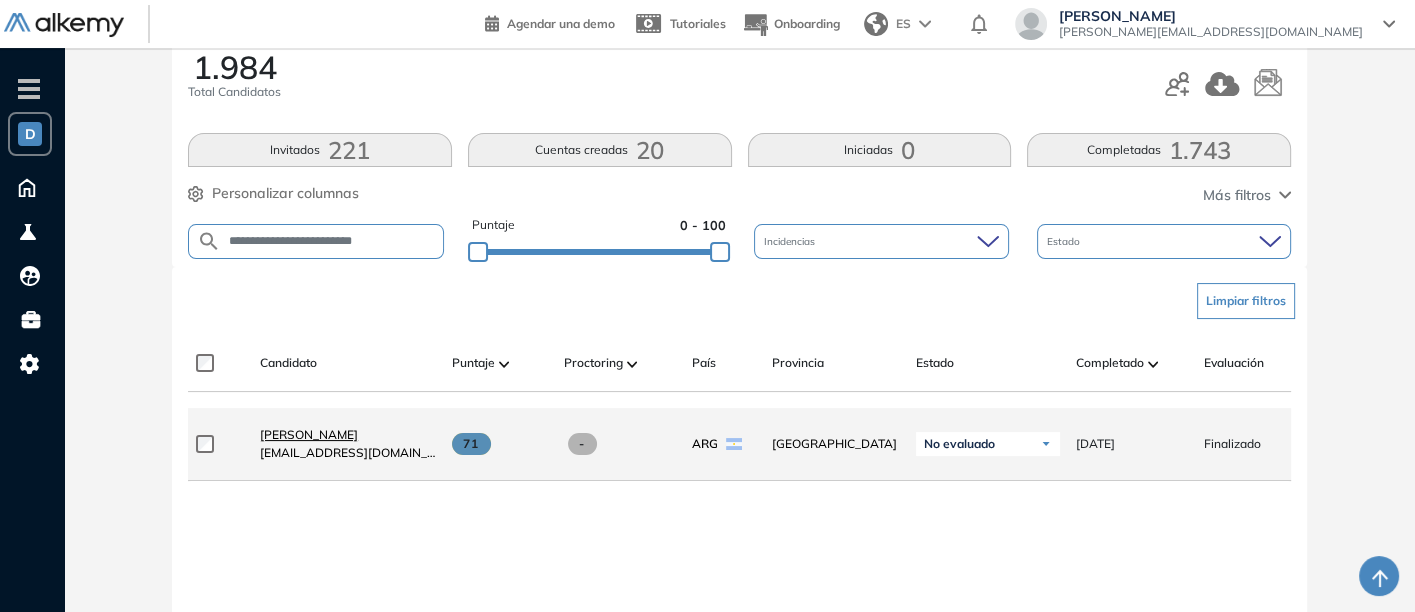 click on "[PERSON_NAME]" at bounding box center [309, 434] 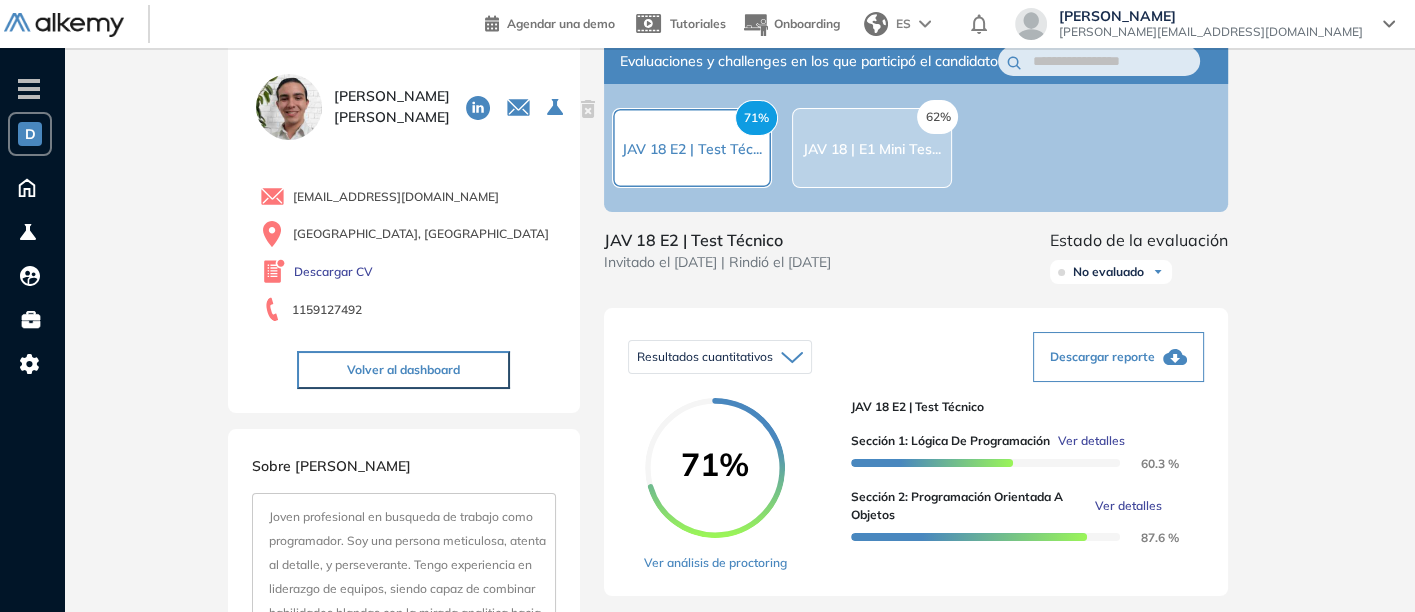scroll, scrollTop: 0, scrollLeft: 0, axis: both 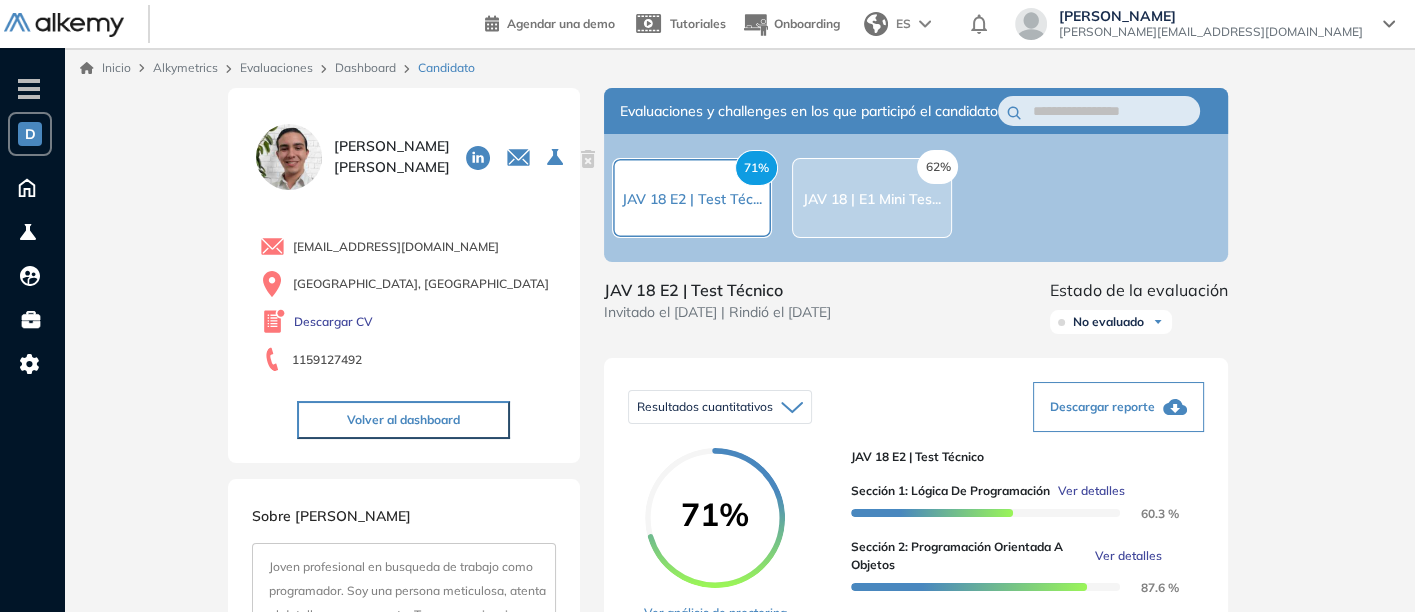 click on "Dashboard" at bounding box center (365, 67) 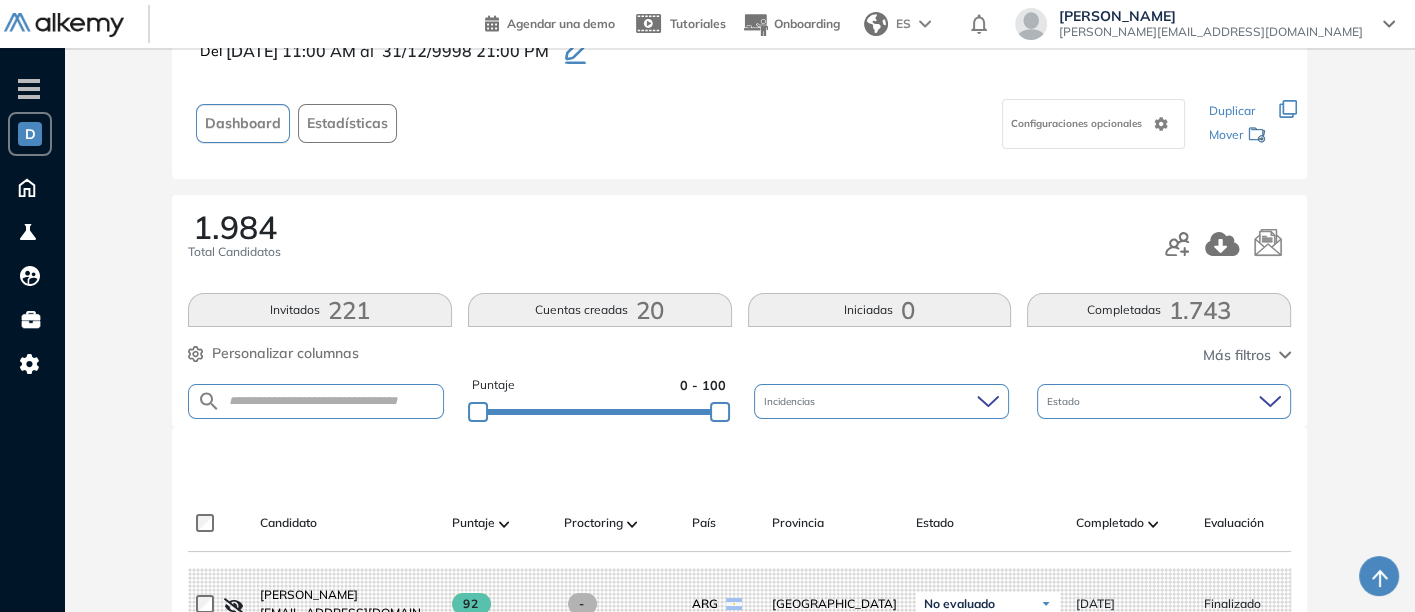scroll, scrollTop: 128, scrollLeft: 0, axis: vertical 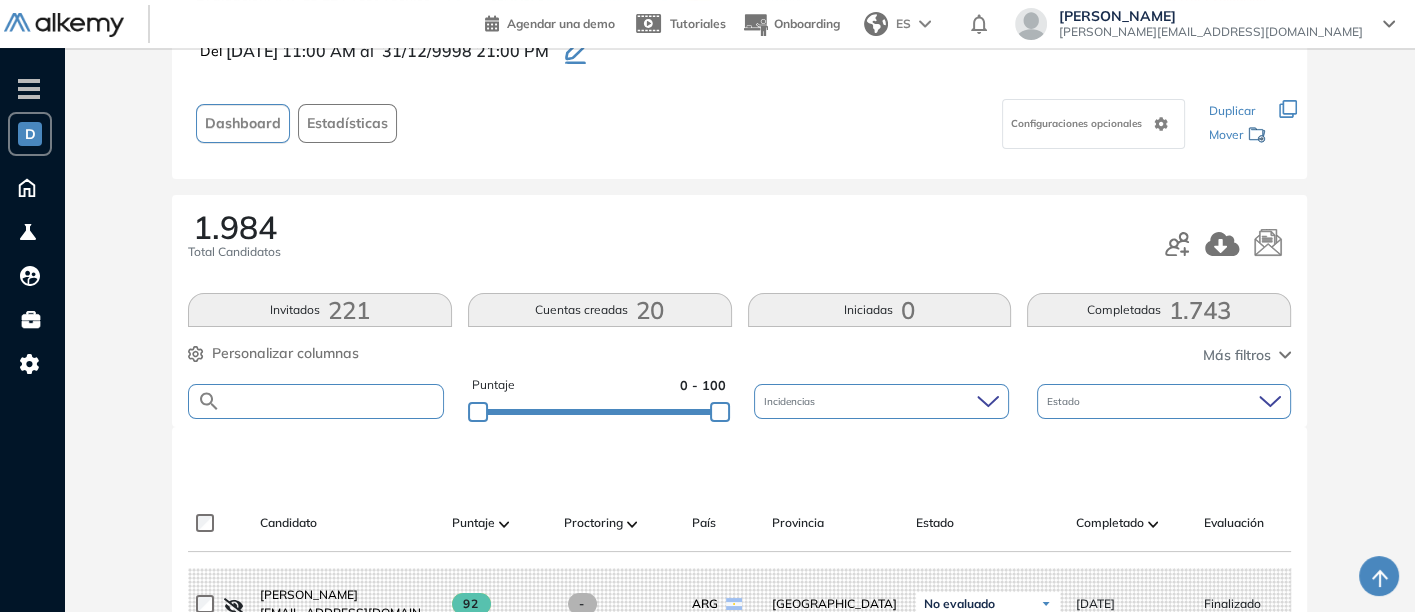 click at bounding box center (332, 401) 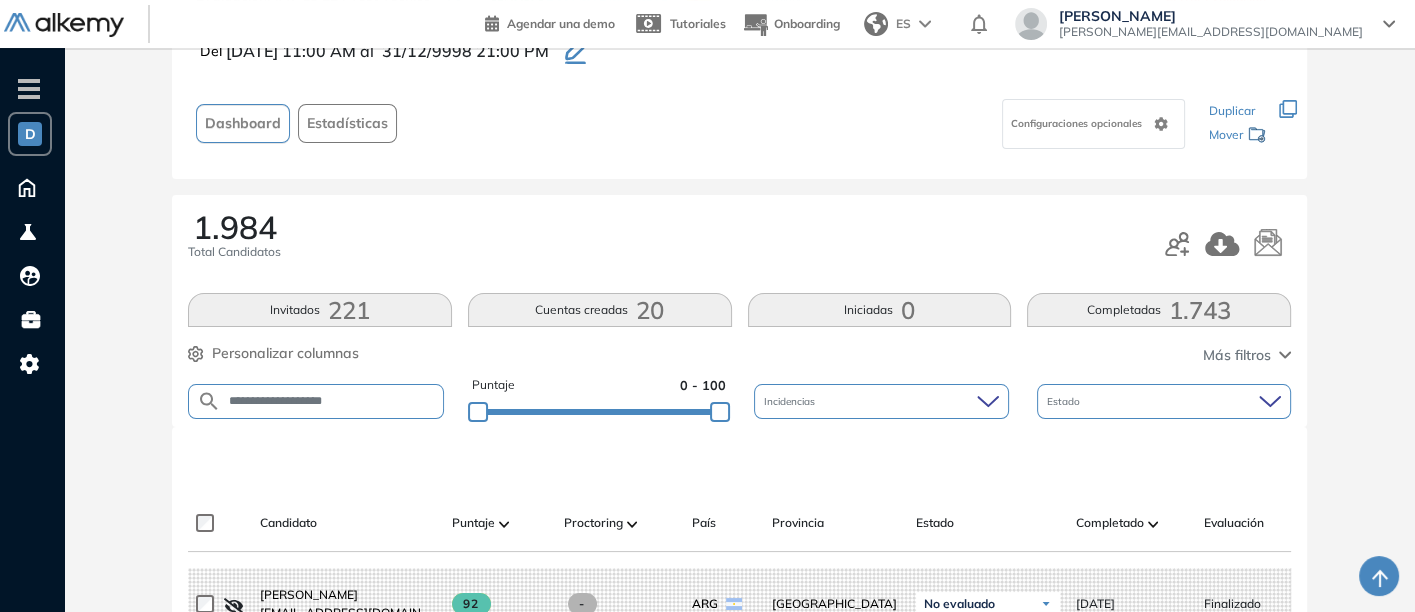 type on "**********" 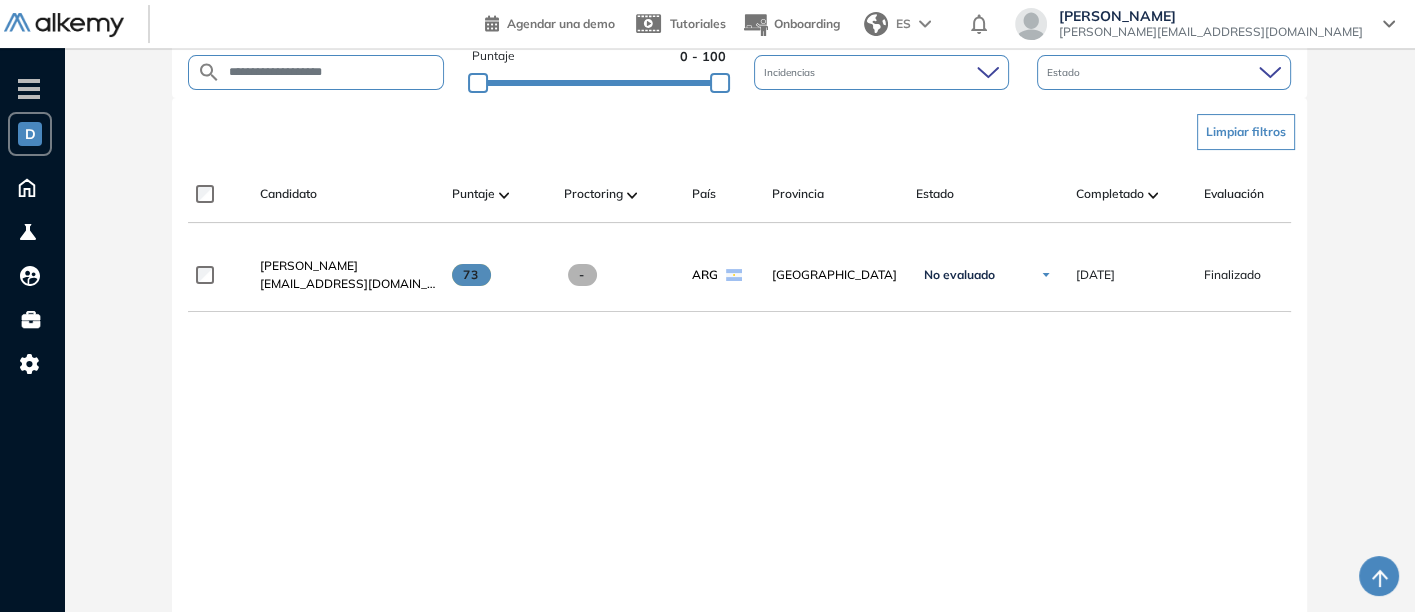 scroll, scrollTop: 457, scrollLeft: 0, axis: vertical 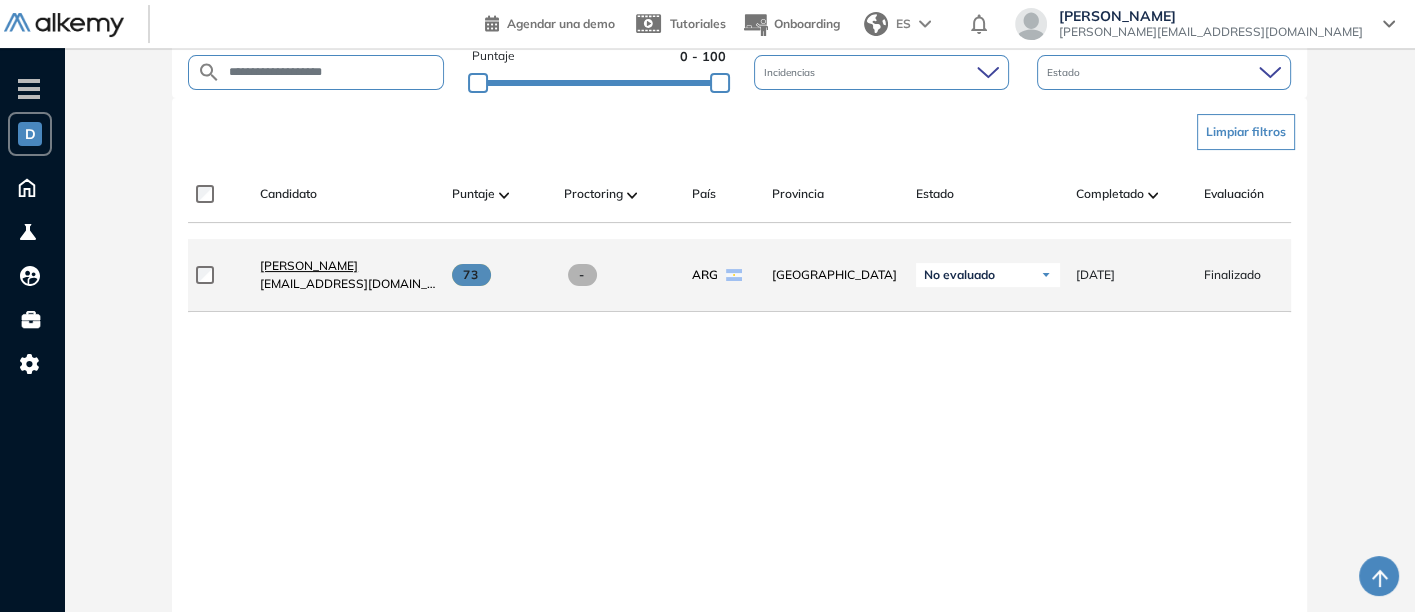 click on "[PERSON_NAME]" at bounding box center [309, 265] 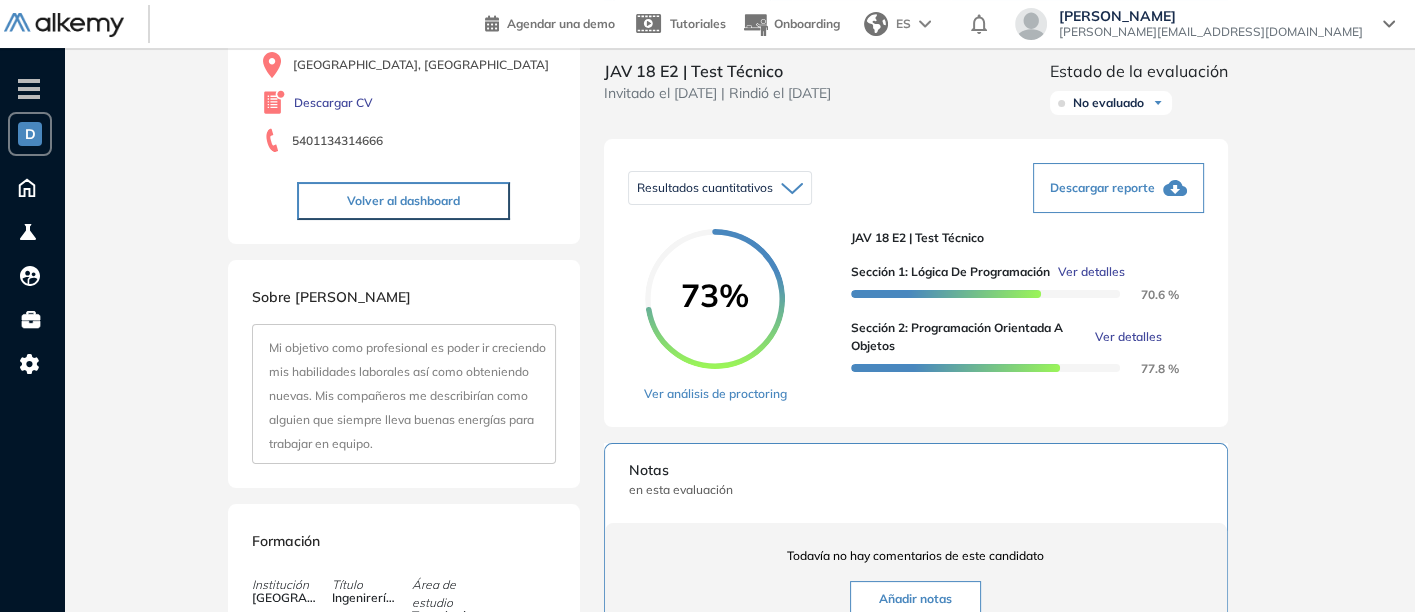 scroll, scrollTop: 220, scrollLeft: 0, axis: vertical 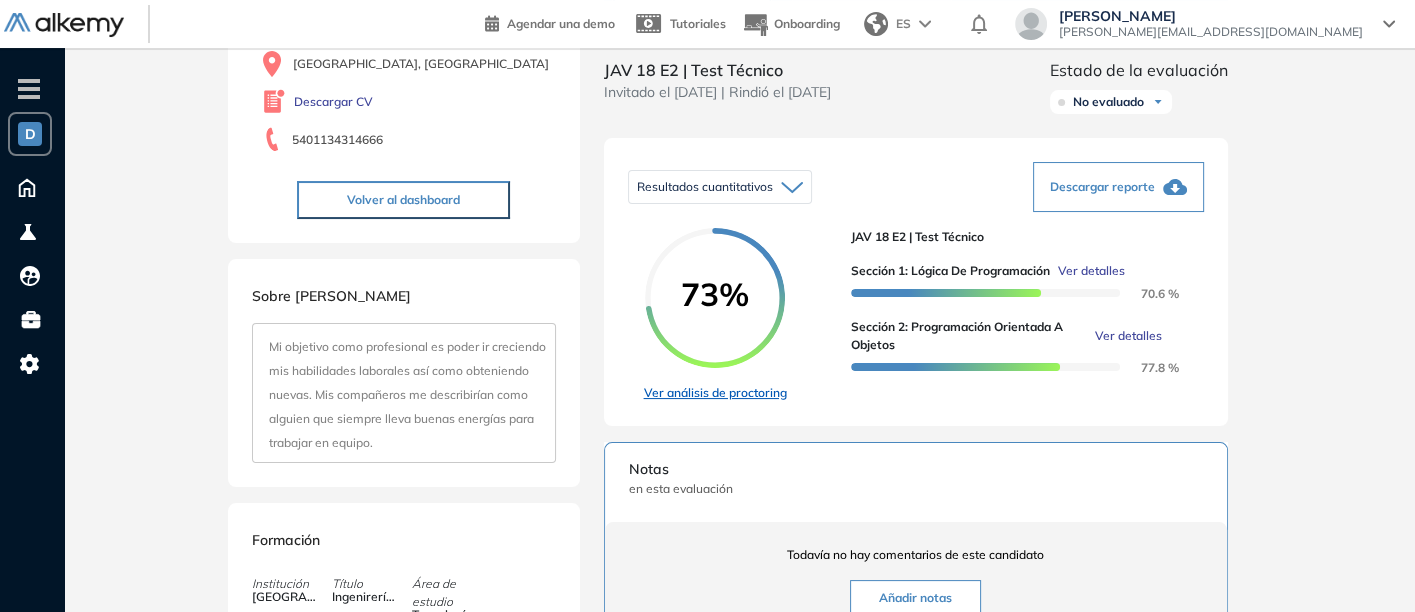 click on "Ver análisis de proctoring" at bounding box center [715, 393] 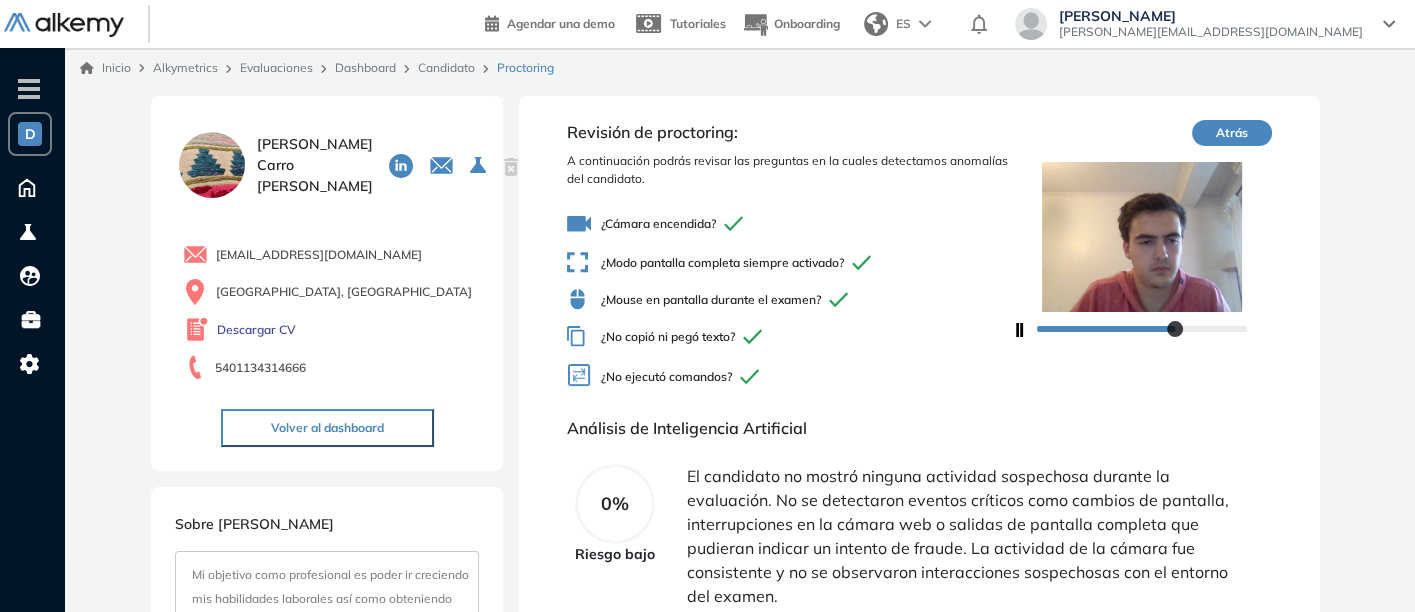 click on "Dashboard" at bounding box center [365, 67] 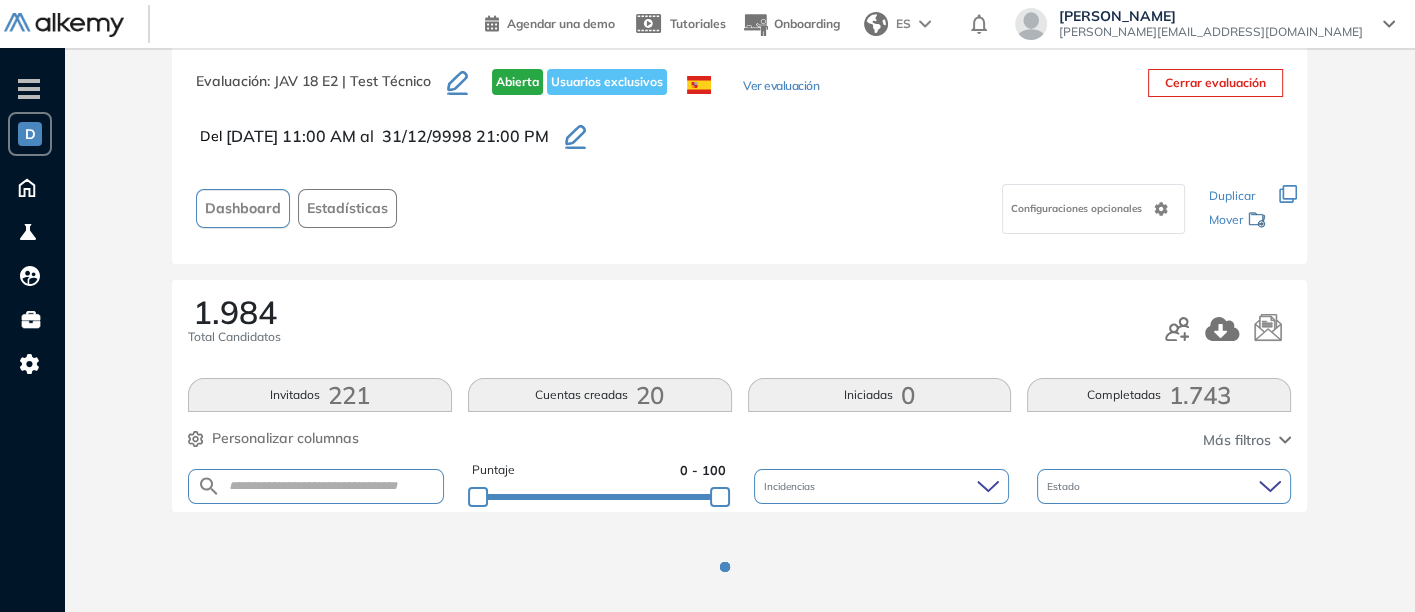 scroll, scrollTop: 44, scrollLeft: 0, axis: vertical 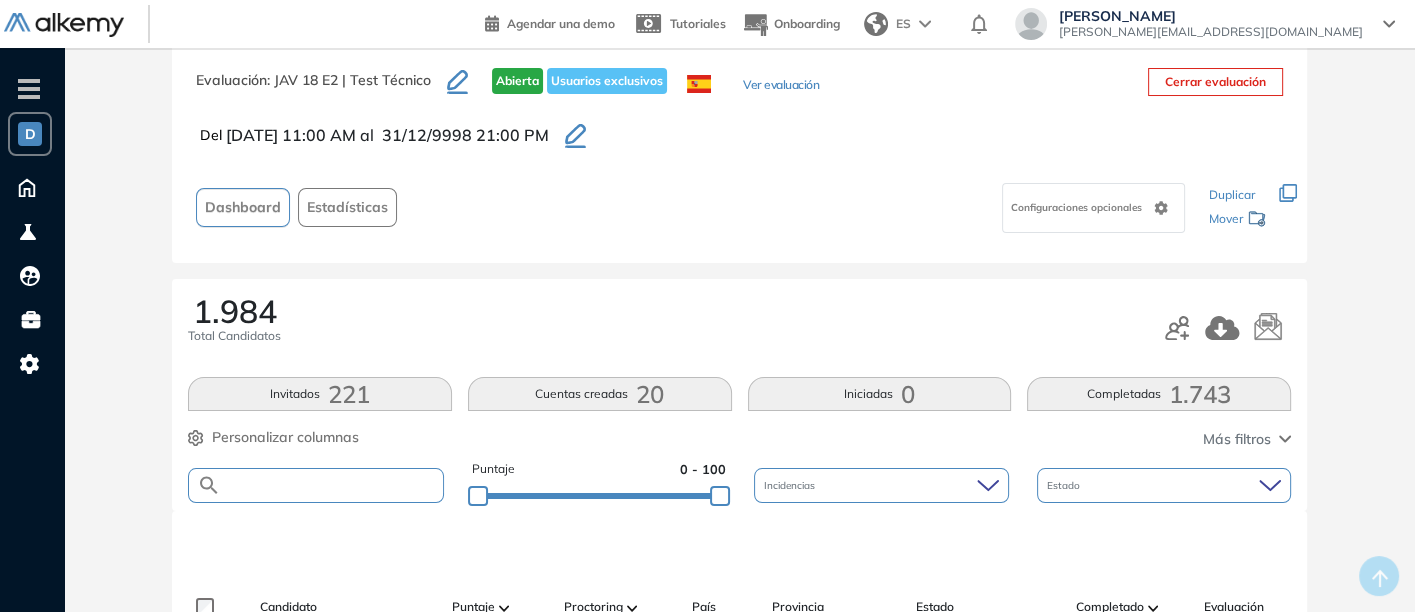 click at bounding box center (332, 485) 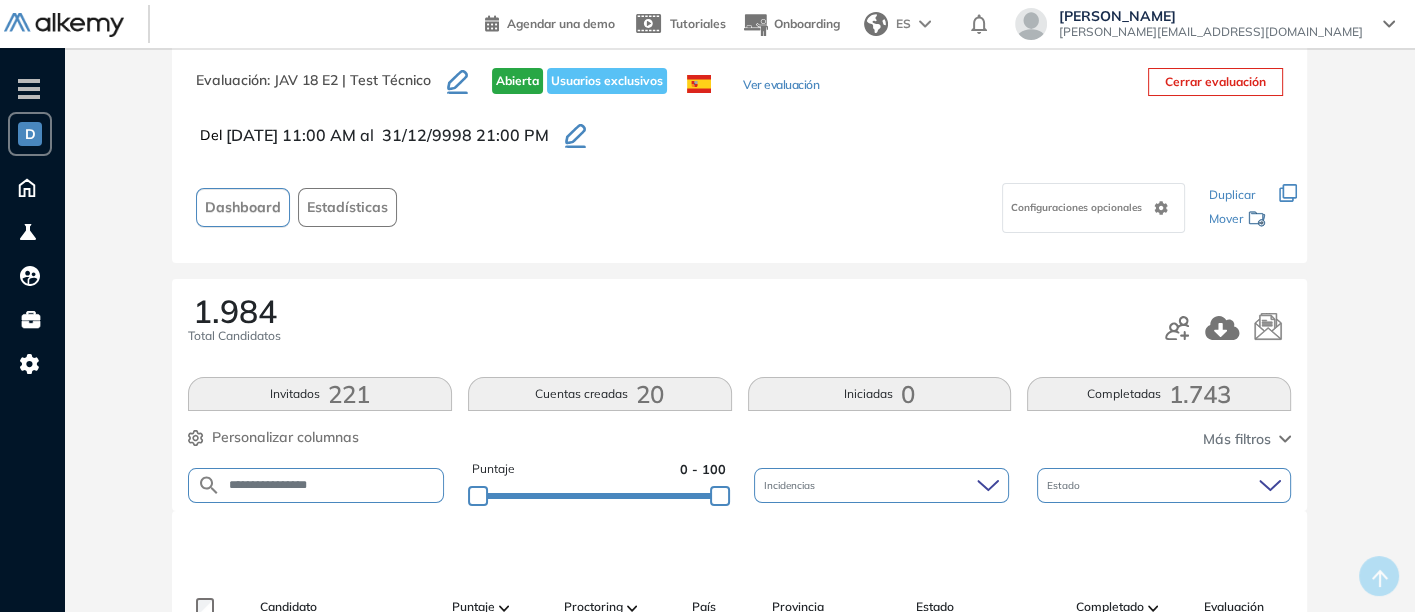 type on "**********" 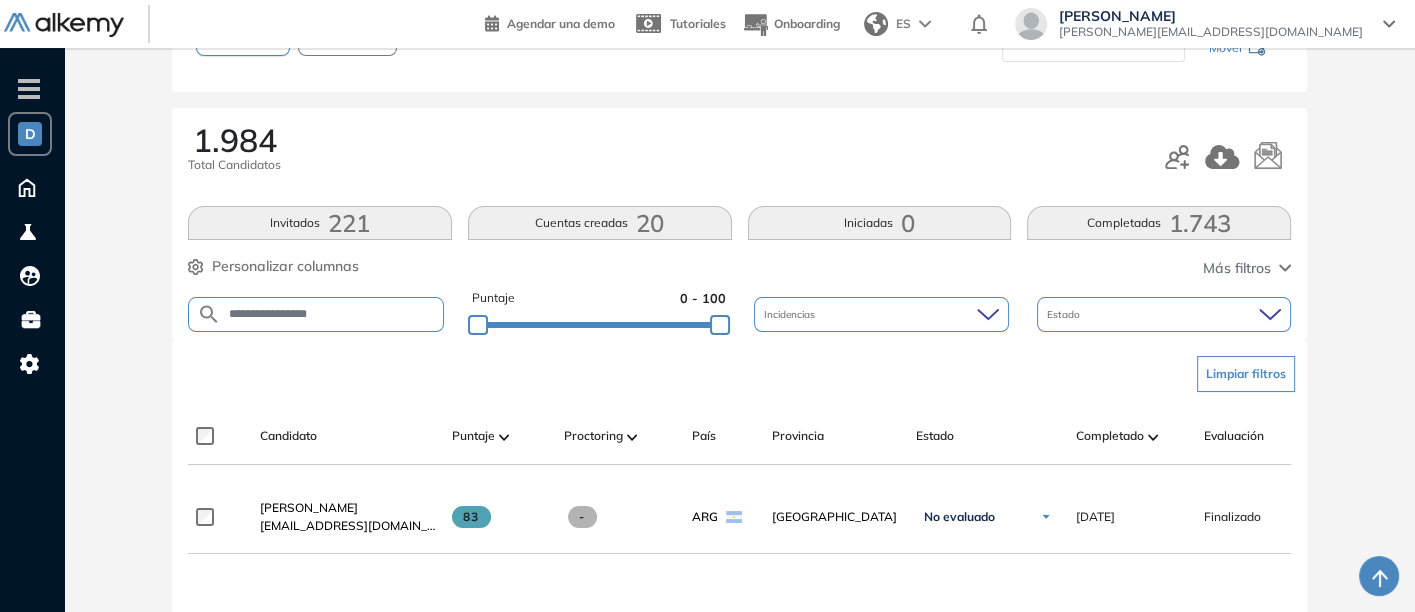 scroll, scrollTop: 235, scrollLeft: 0, axis: vertical 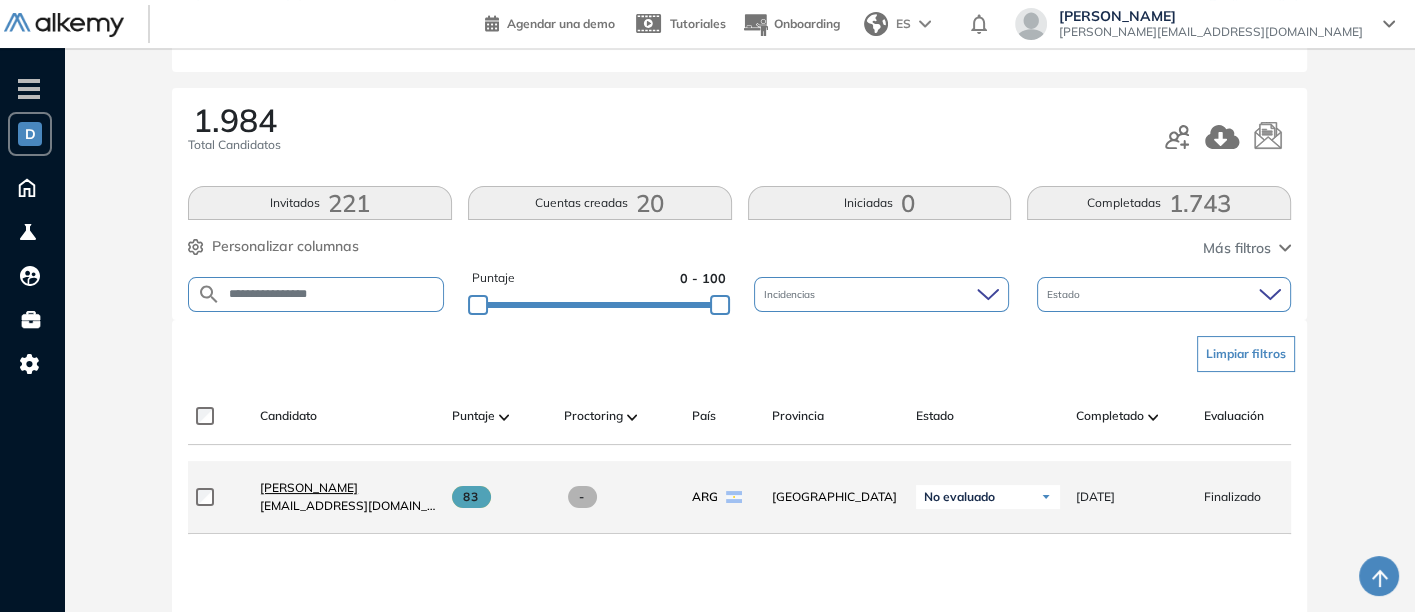 click on "[PERSON_NAME]" at bounding box center [309, 487] 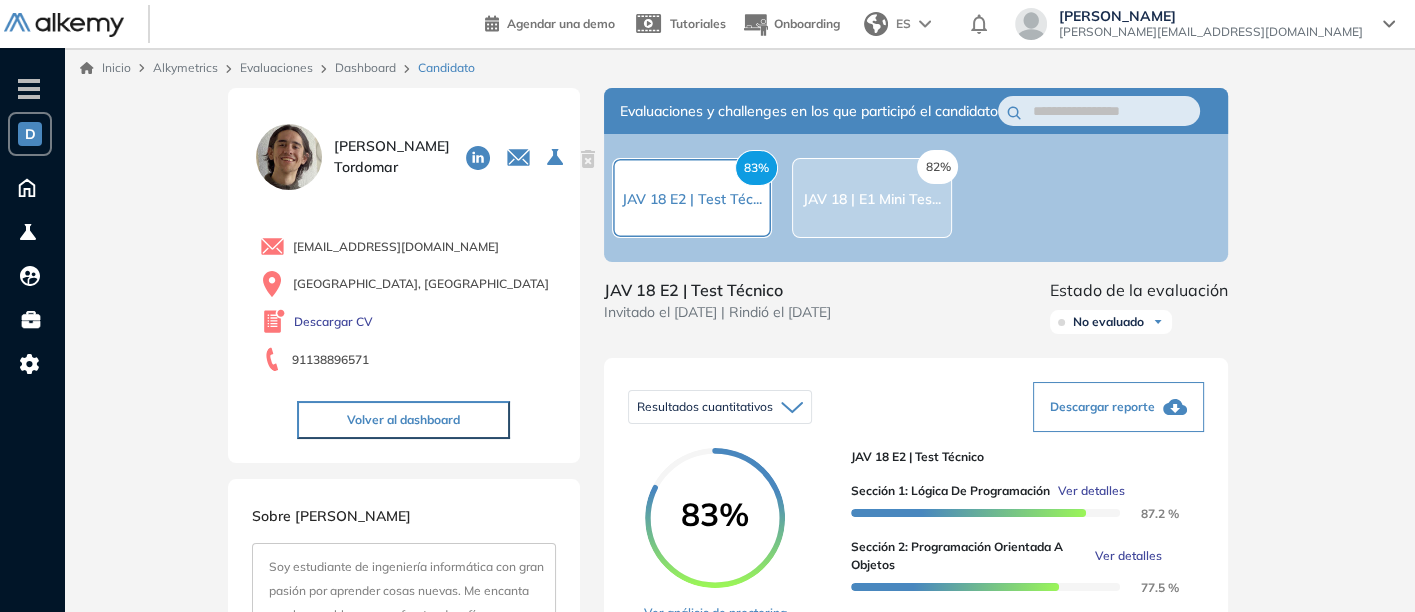 click on "Dashboard" at bounding box center [365, 67] 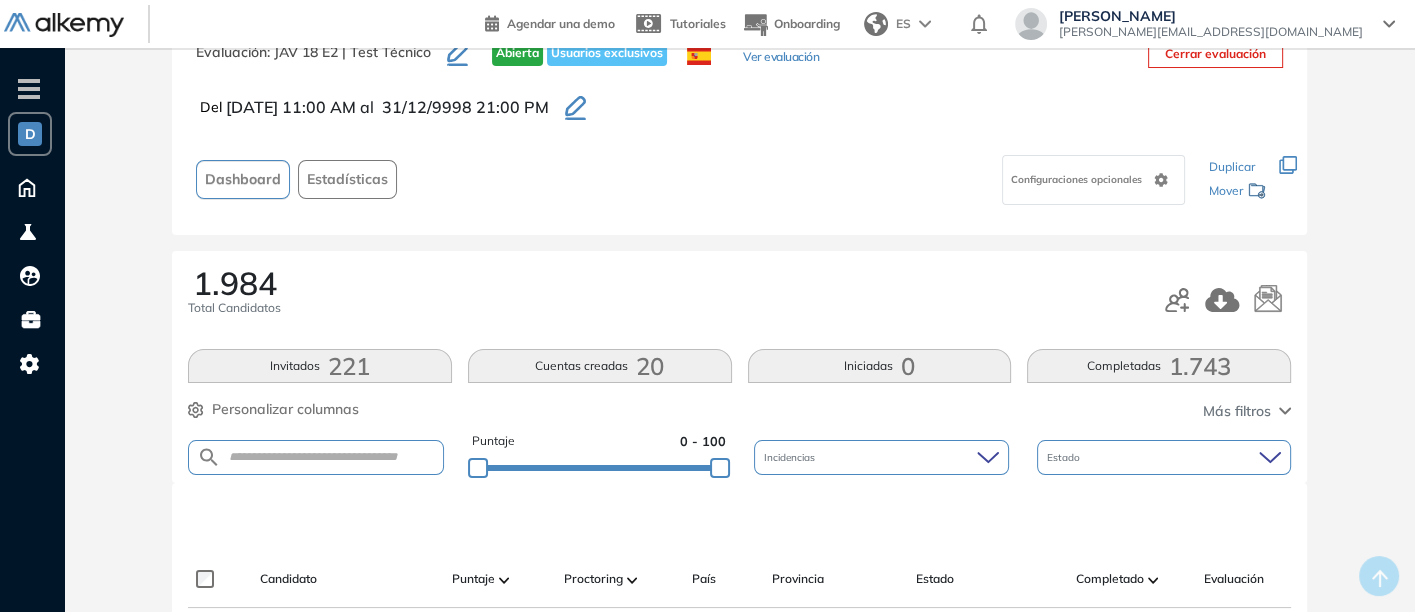 scroll, scrollTop: 73, scrollLeft: 0, axis: vertical 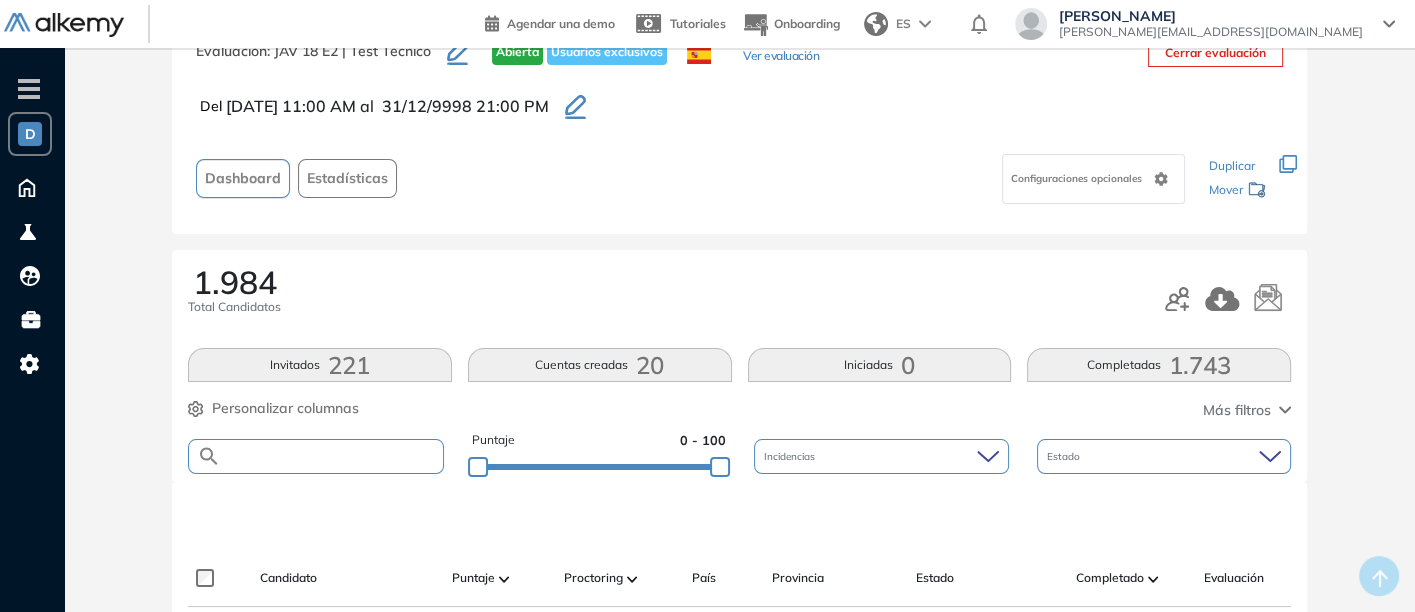 click at bounding box center (332, 456) 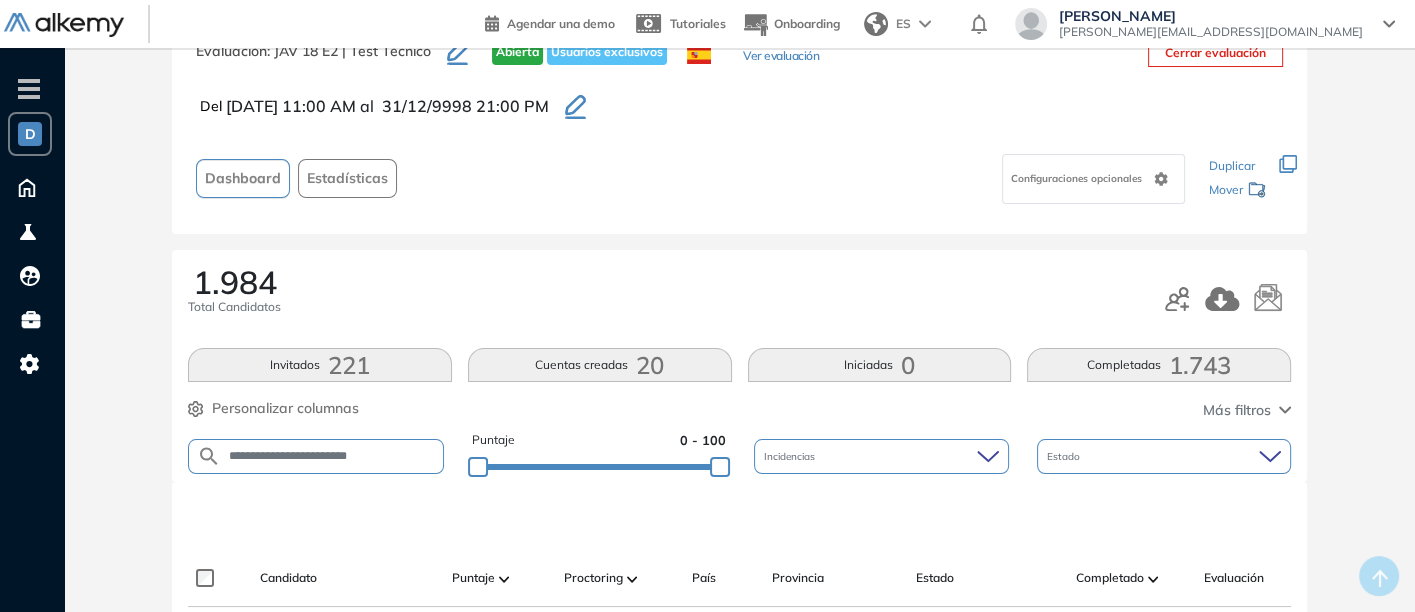 type on "**********" 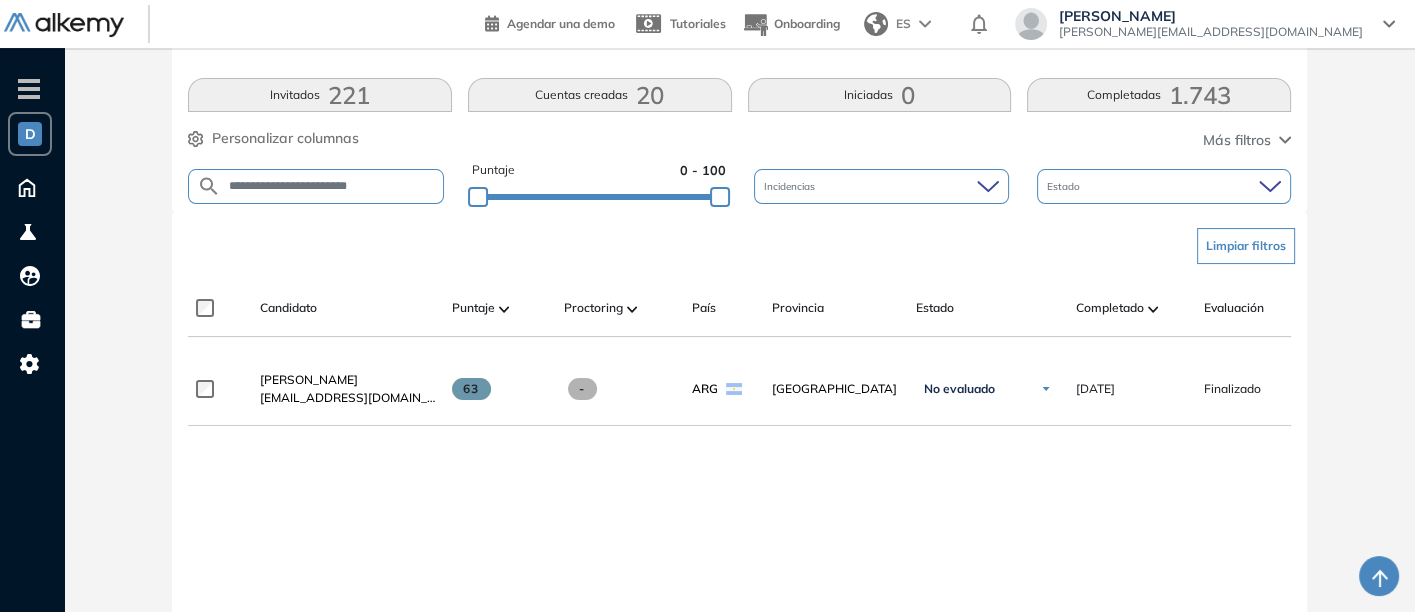 scroll, scrollTop: 371, scrollLeft: 0, axis: vertical 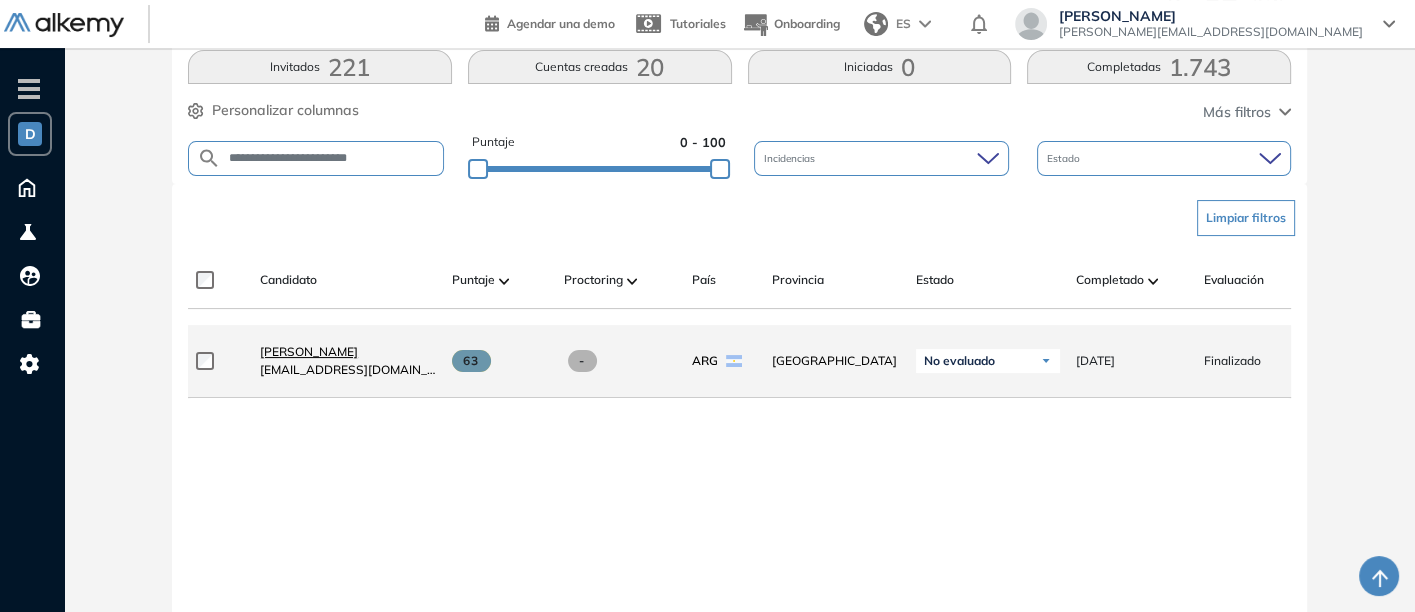 click on "[PERSON_NAME]" at bounding box center [309, 351] 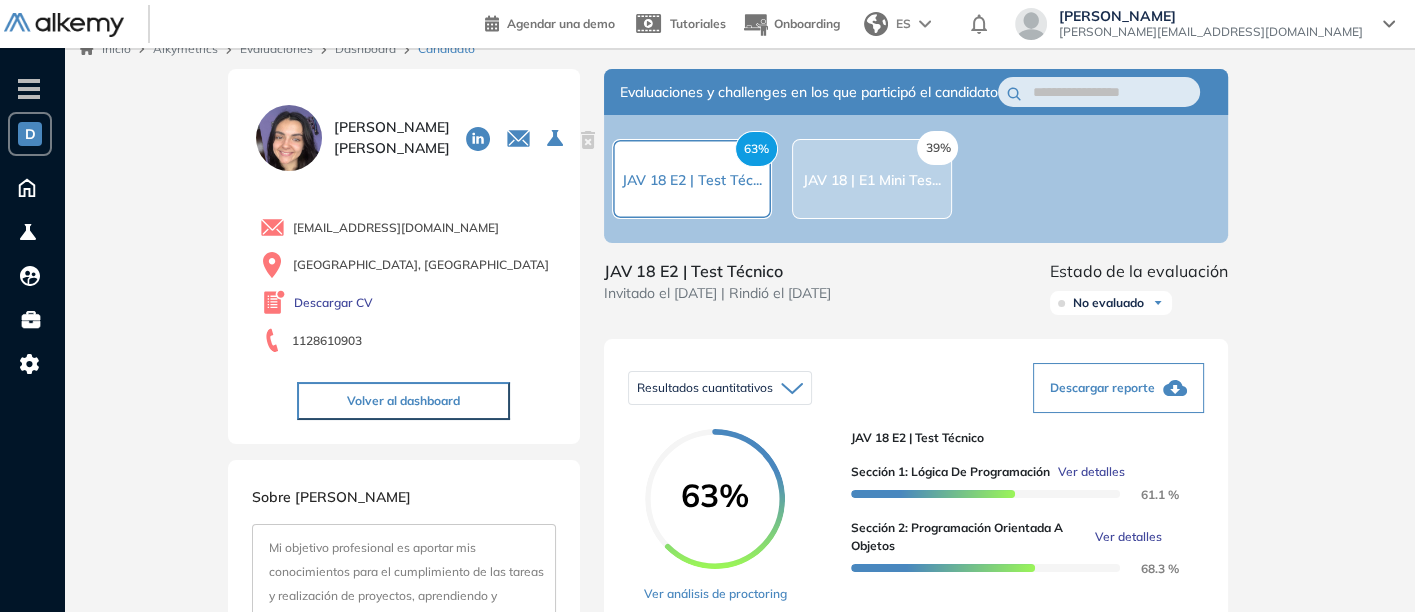 scroll, scrollTop: 0, scrollLeft: 0, axis: both 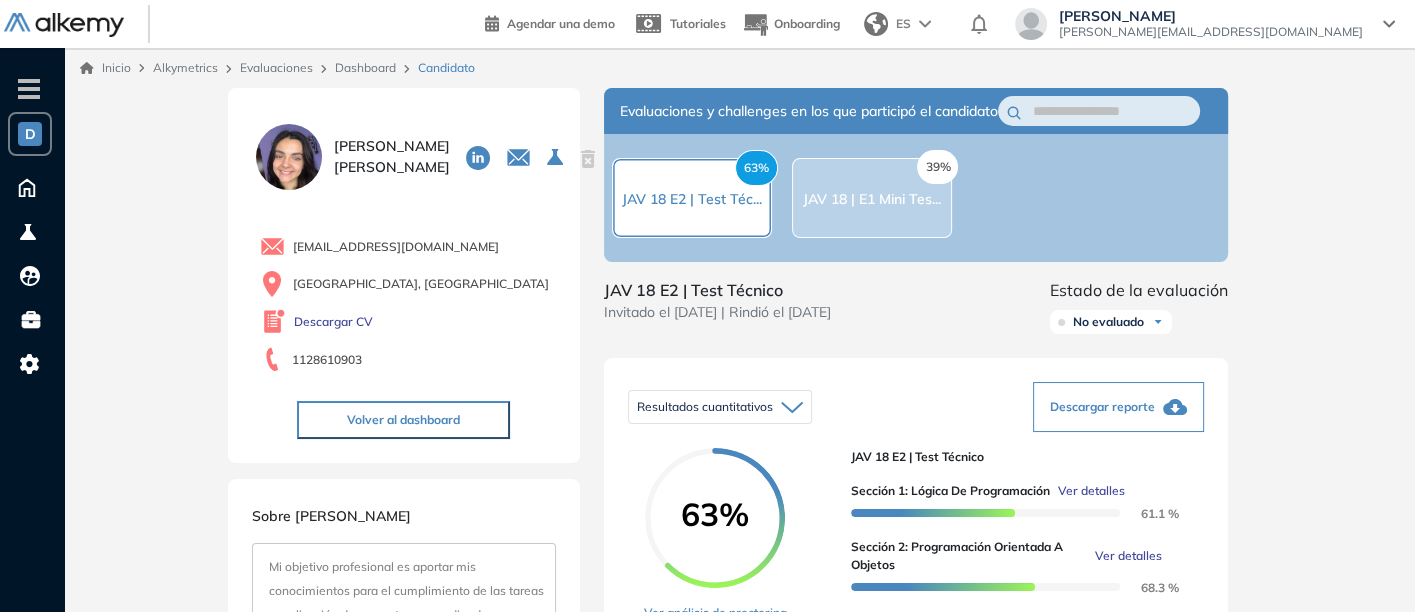 click on "Dashboard" at bounding box center (365, 67) 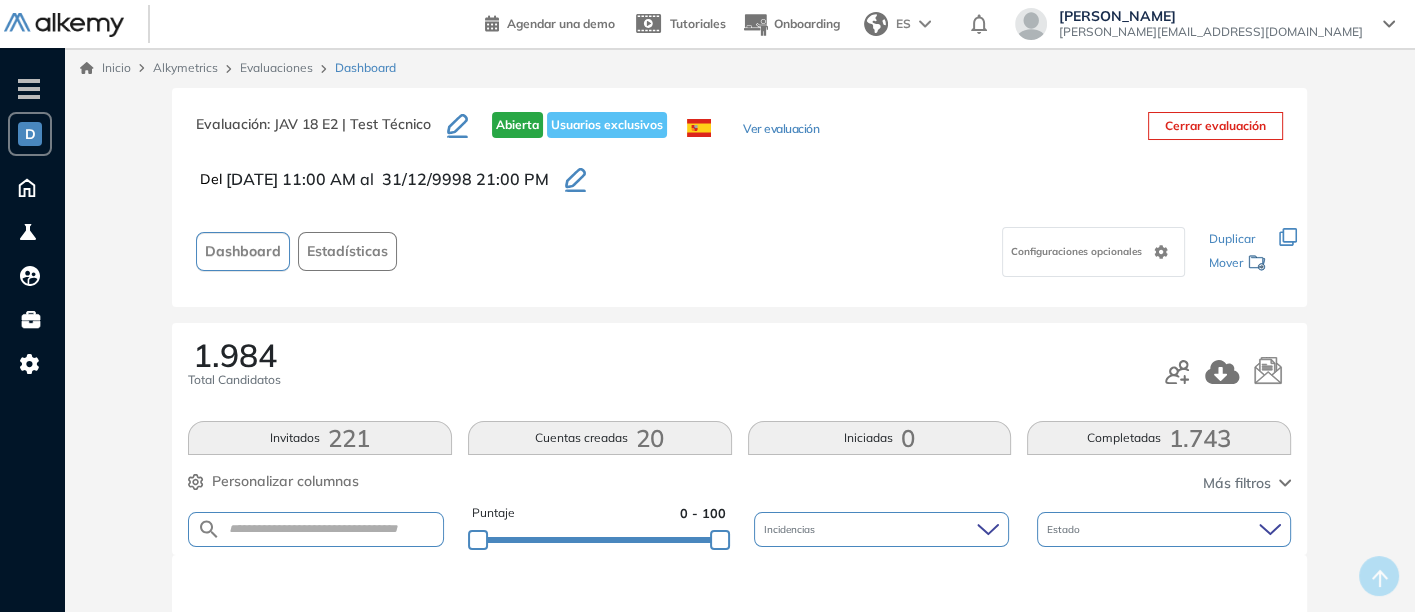 scroll, scrollTop: 117, scrollLeft: 0, axis: vertical 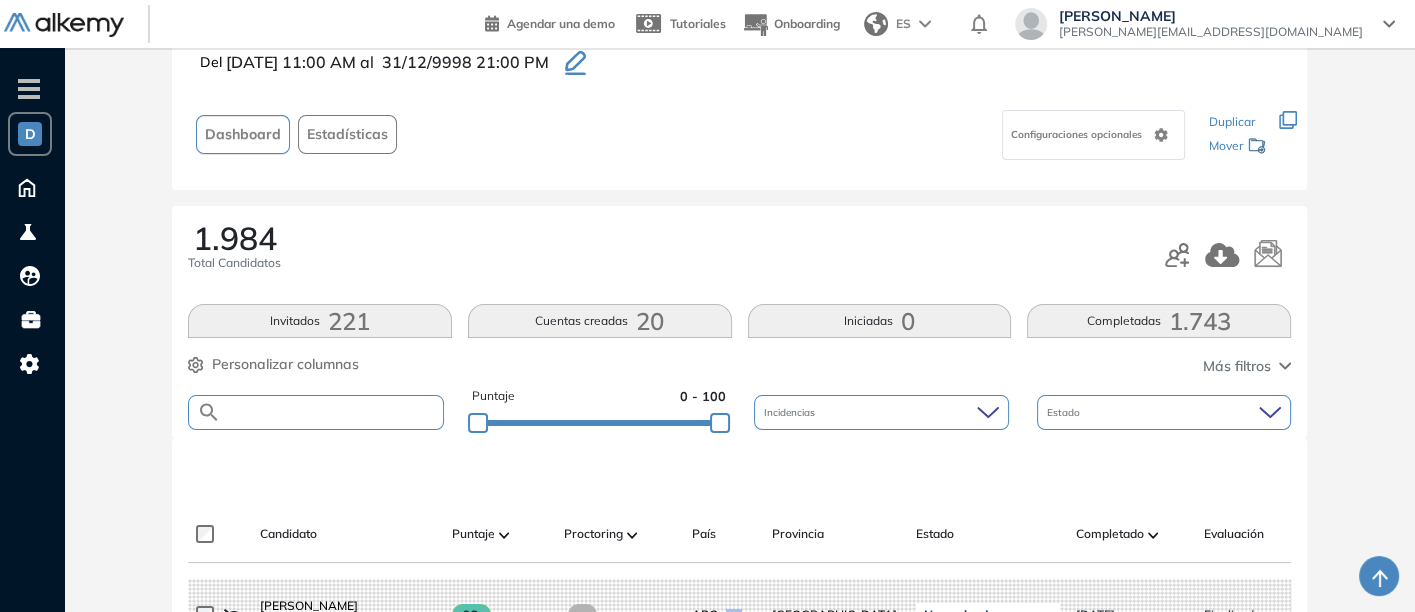 click at bounding box center [332, 412] 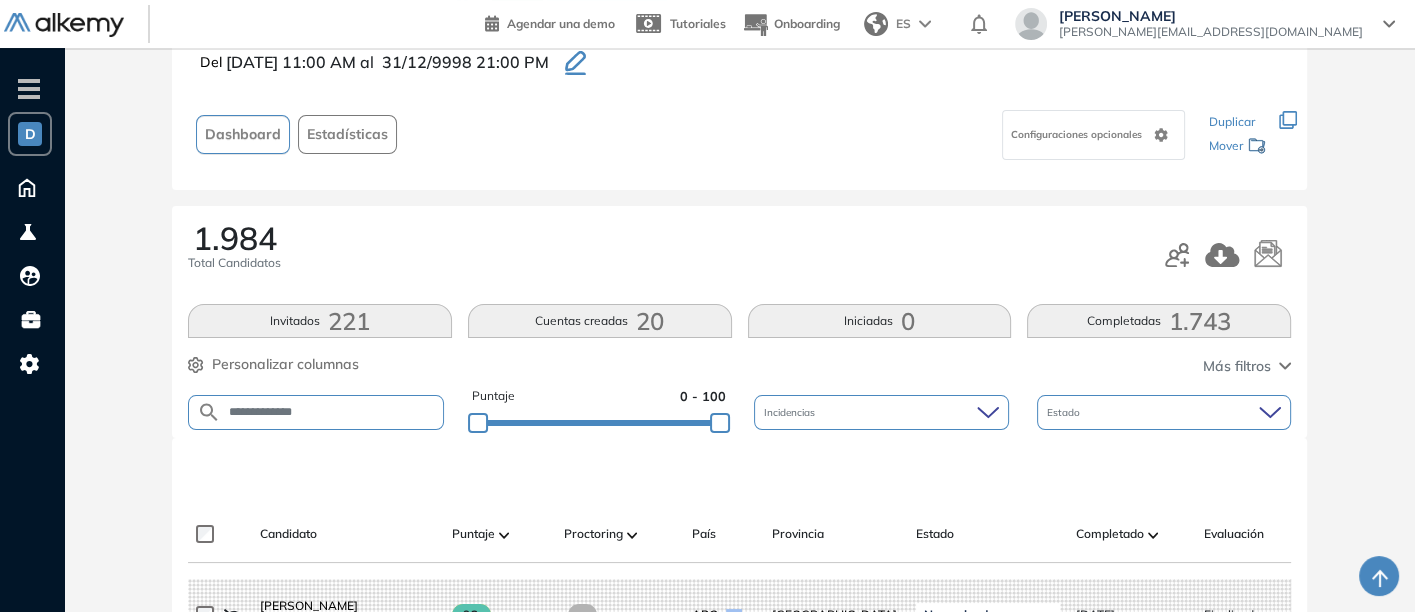 type on "**********" 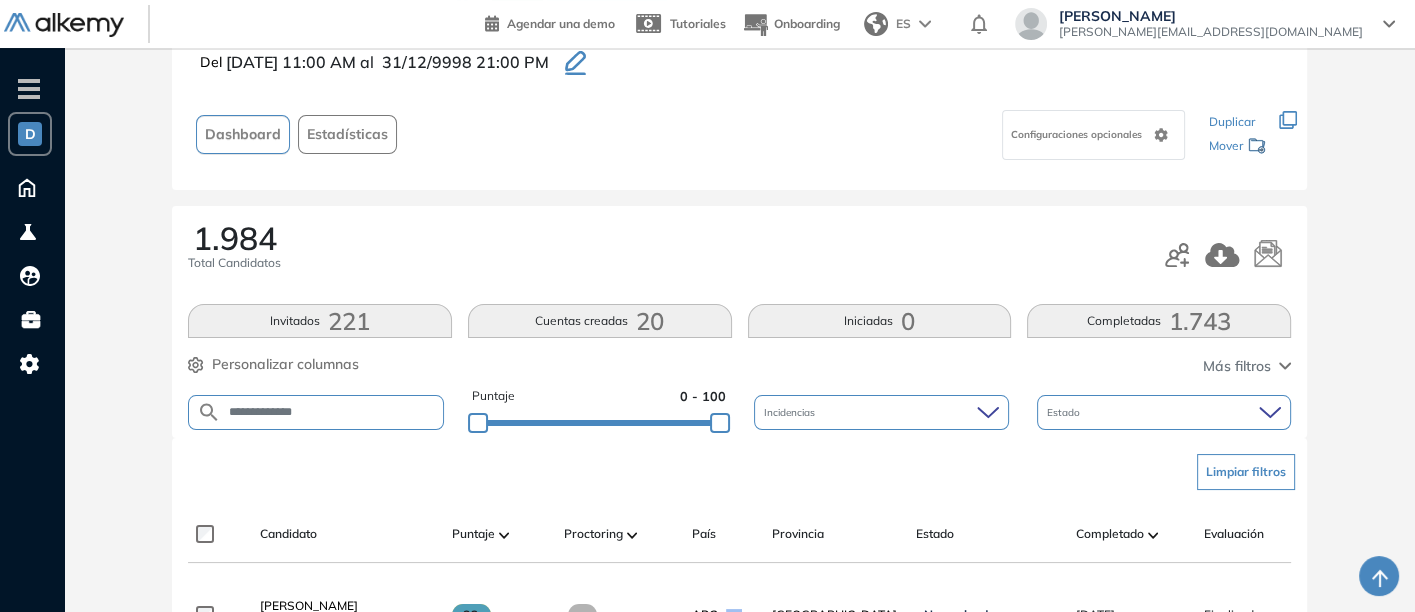click on "**********" at bounding box center [332, 412] 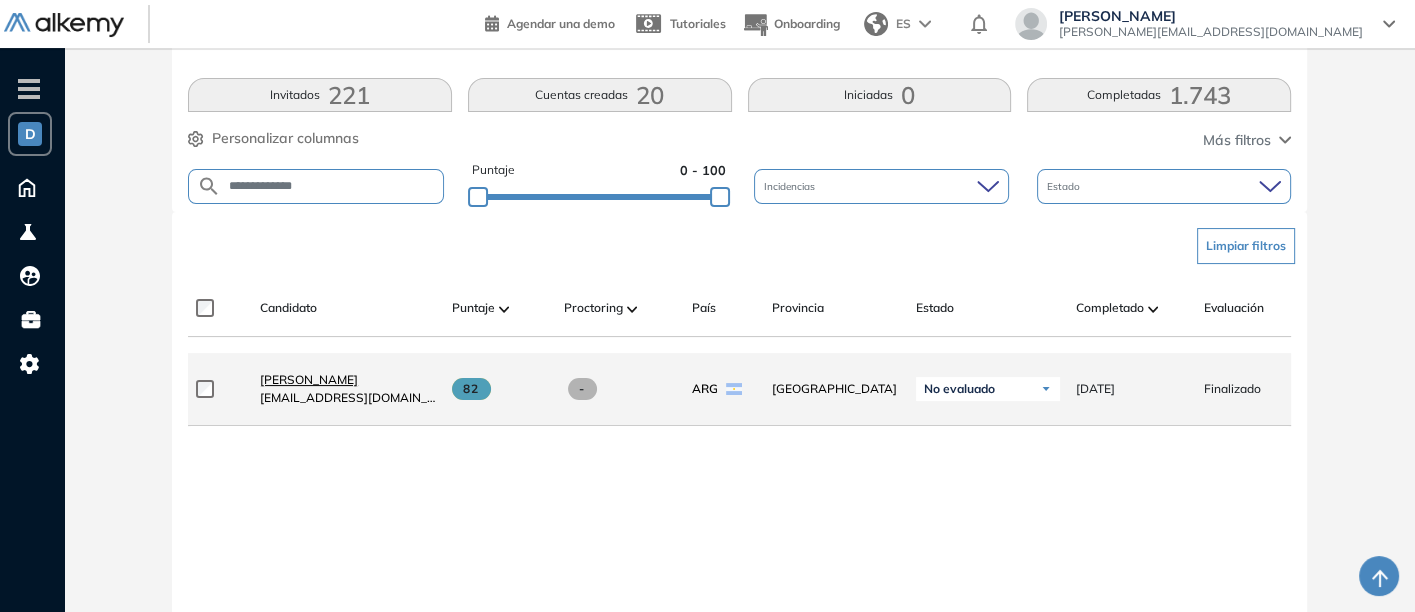 scroll, scrollTop: 344, scrollLeft: 0, axis: vertical 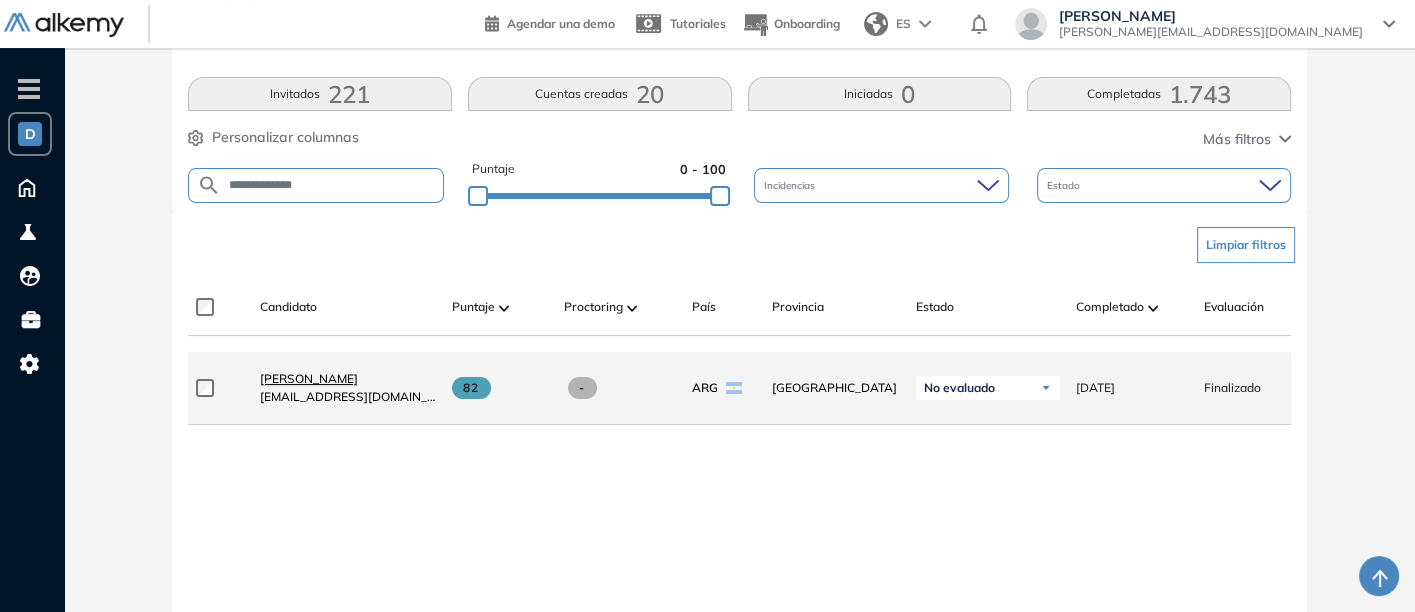 click on "[PERSON_NAME]" at bounding box center [309, 378] 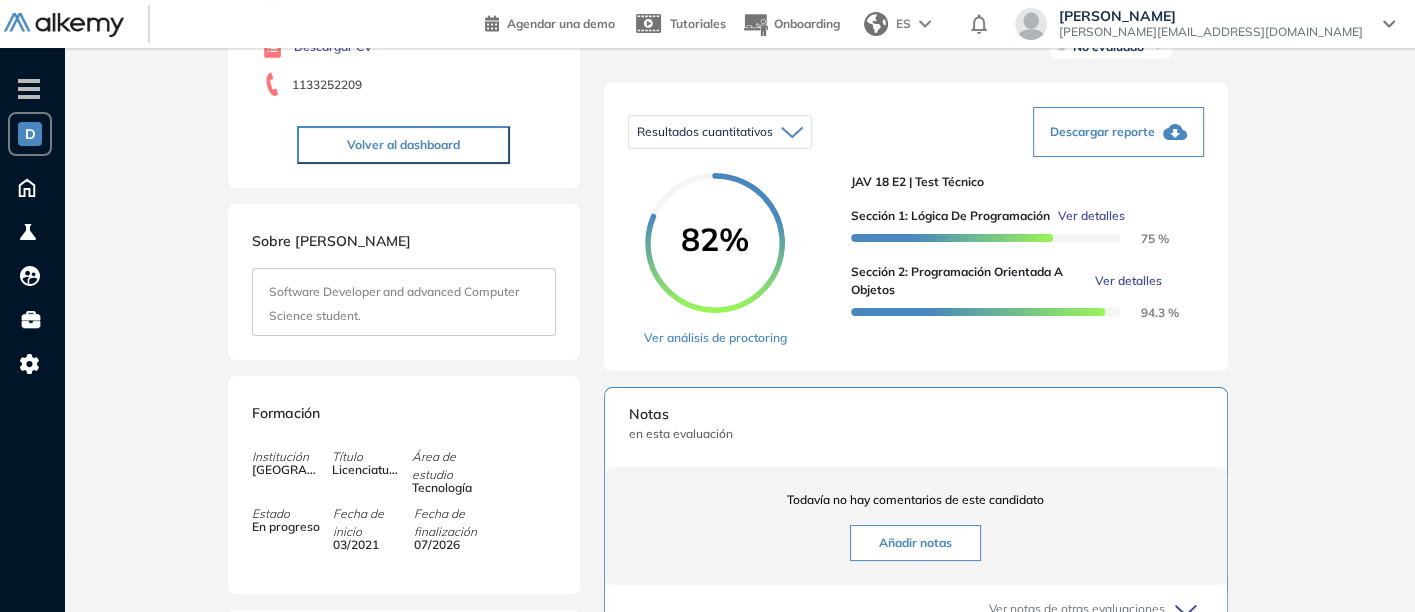 scroll, scrollTop: 288, scrollLeft: 0, axis: vertical 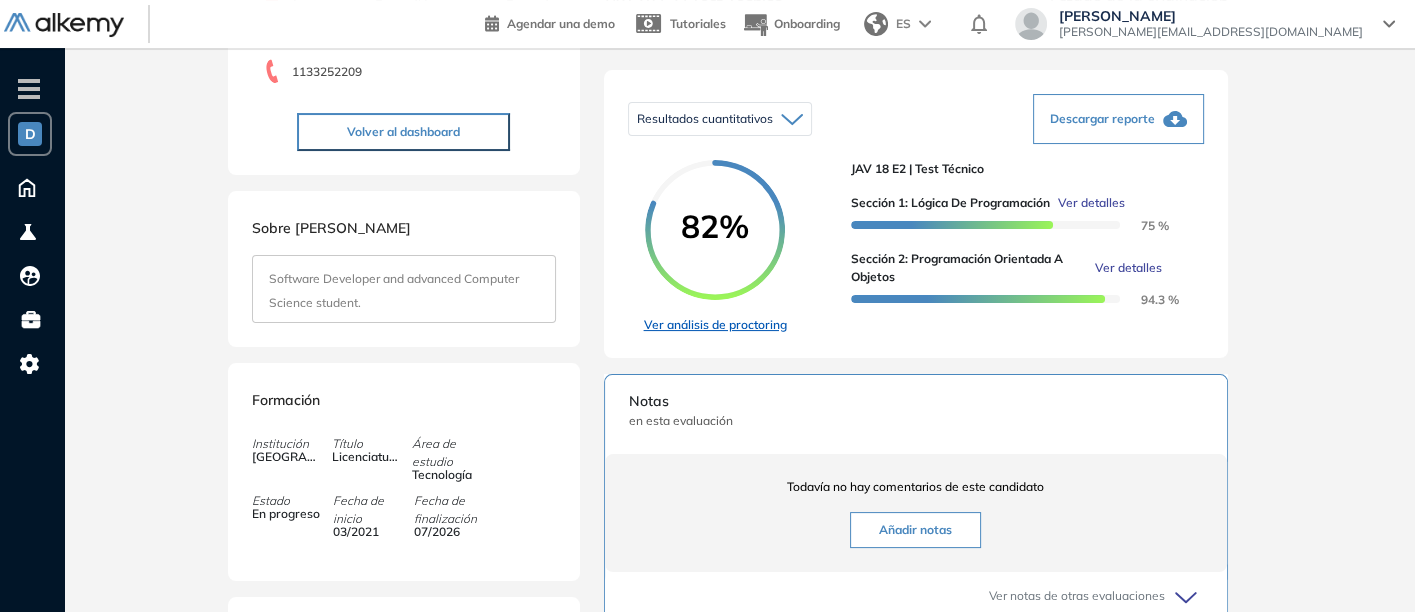 click on "Ver análisis de proctoring" at bounding box center (715, 325) 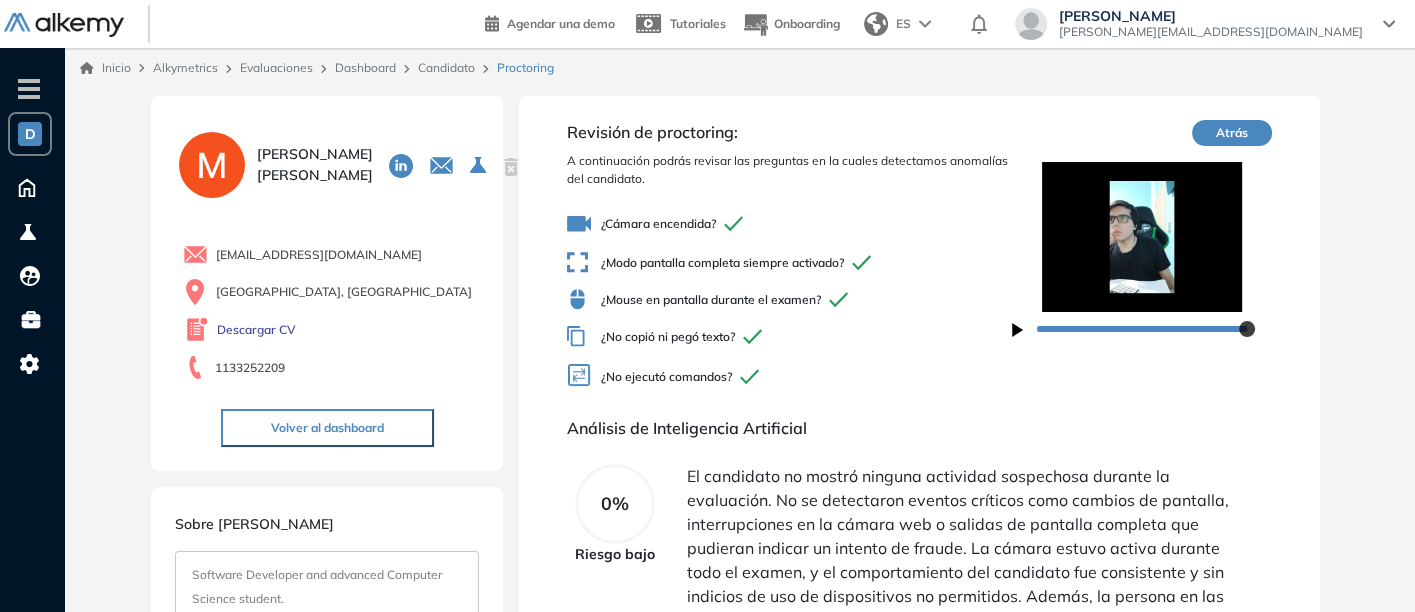 click on "Dashboard" at bounding box center [365, 67] 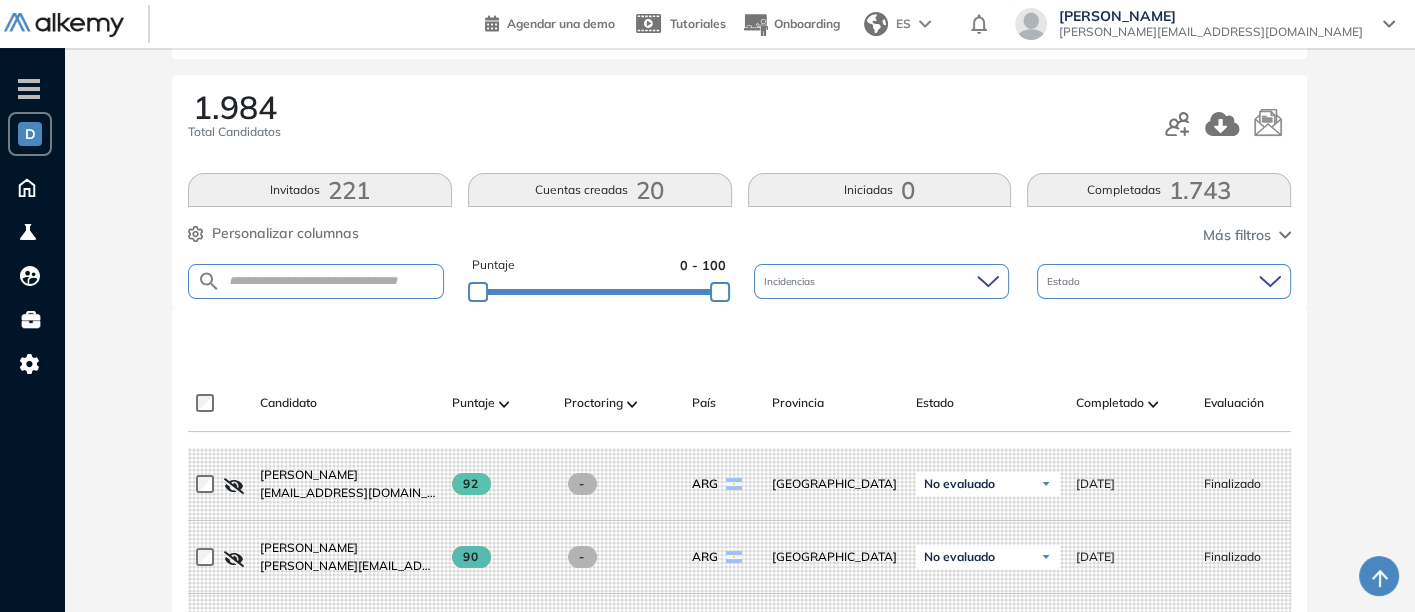 scroll, scrollTop: 248, scrollLeft: 0, axis: vertical 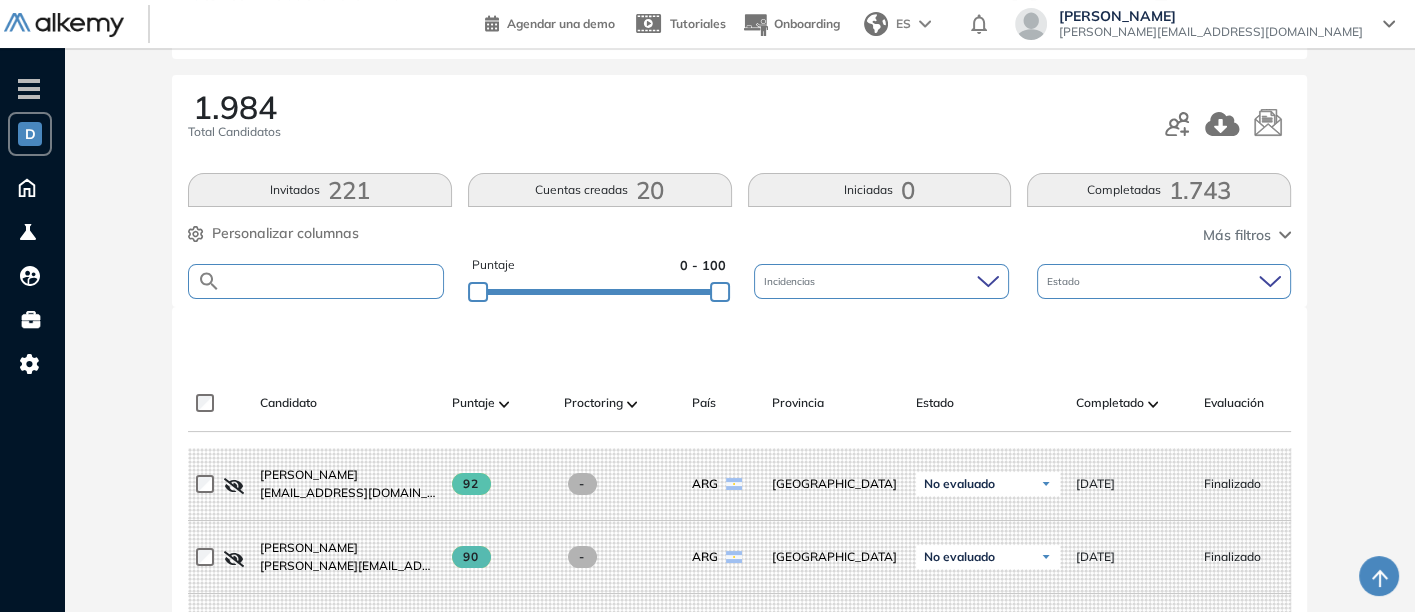 click at bounding box center [332, 281] 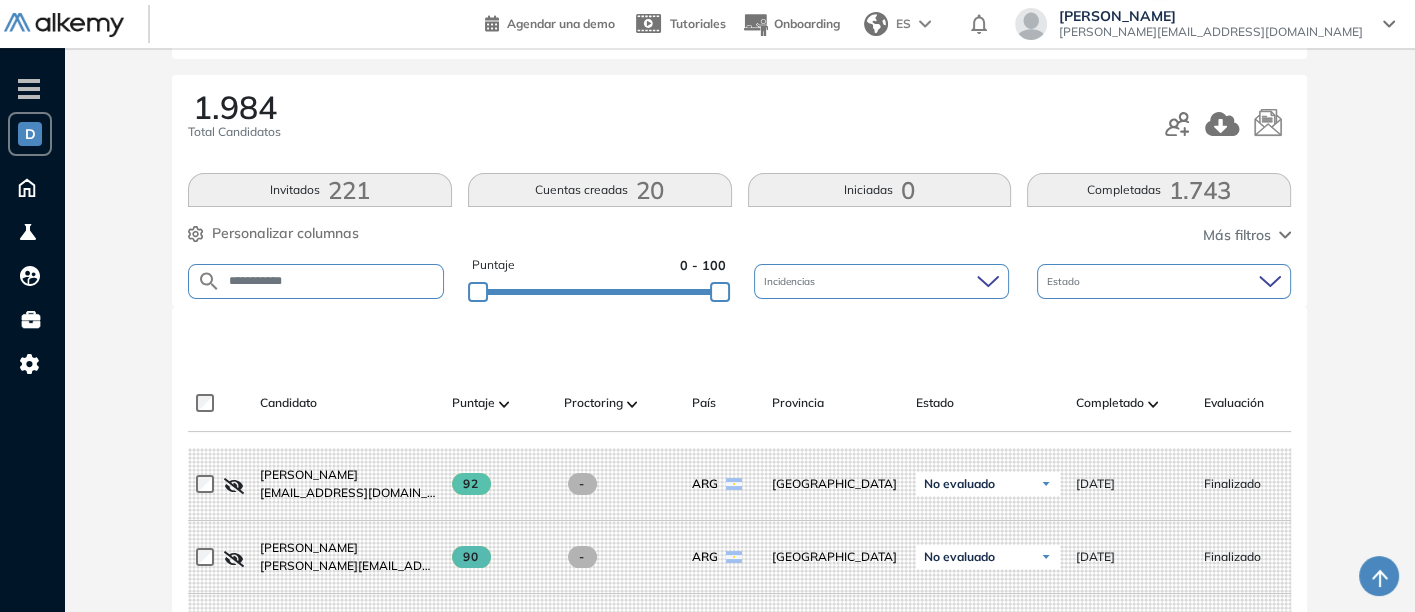 type on "**********" 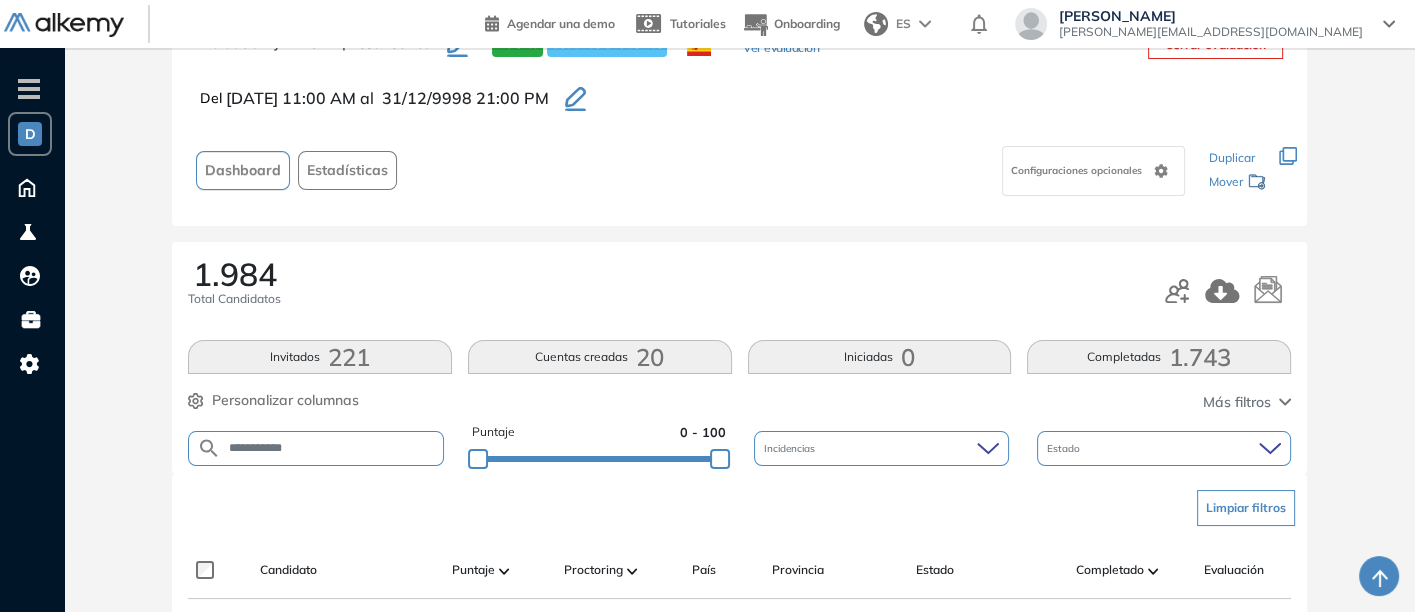 scroll, scrollTop: 248, scrollLeft: 0, axis: vertical 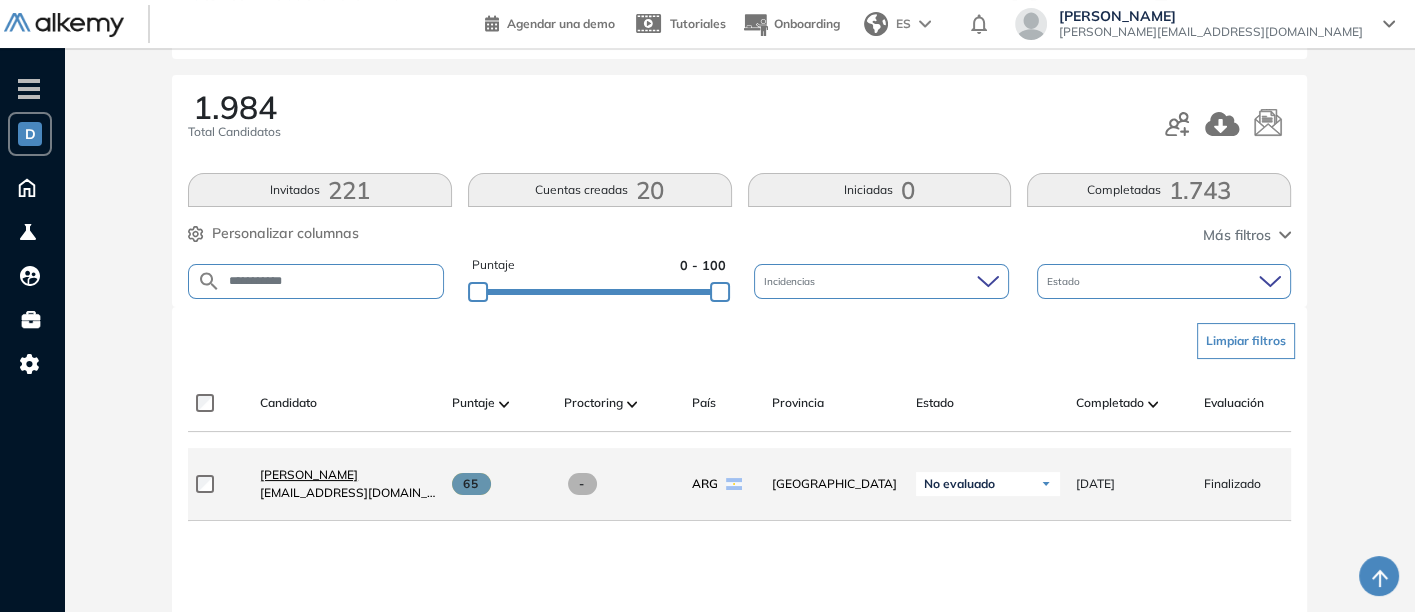 click on "[PERSON_NAME]" at bounding box center (309, 474) 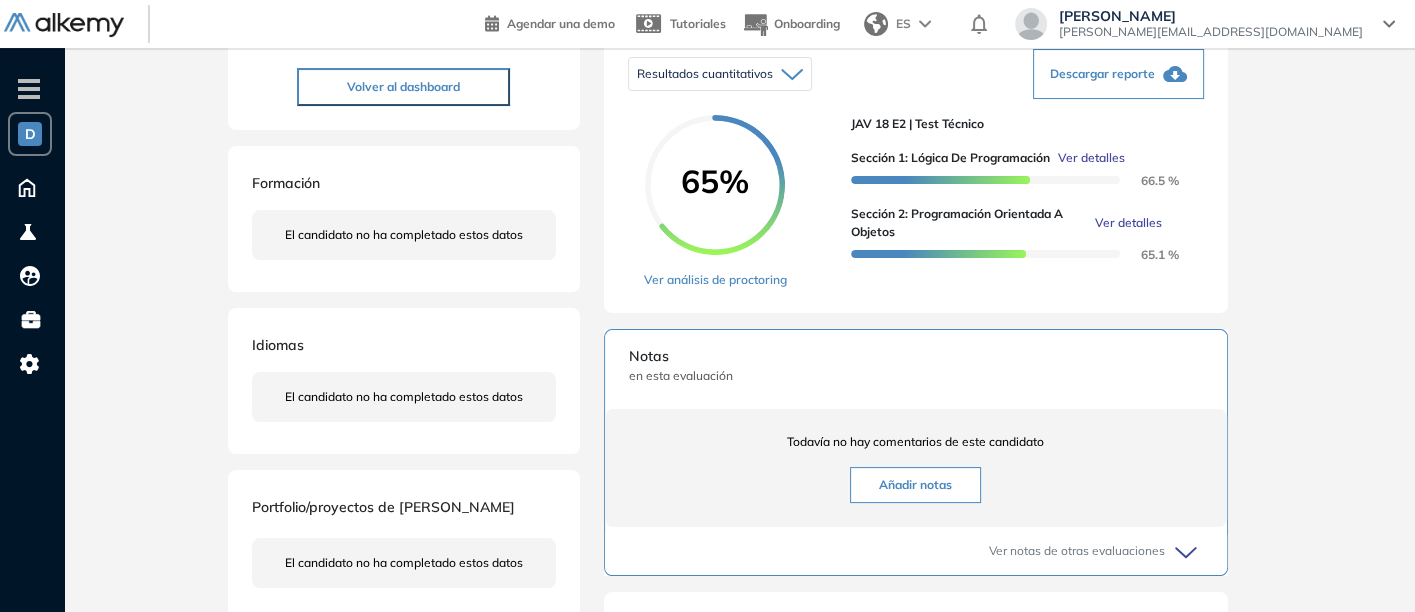 scroll, scrollTop: 341, scrollLeft: 0, axis: vertical 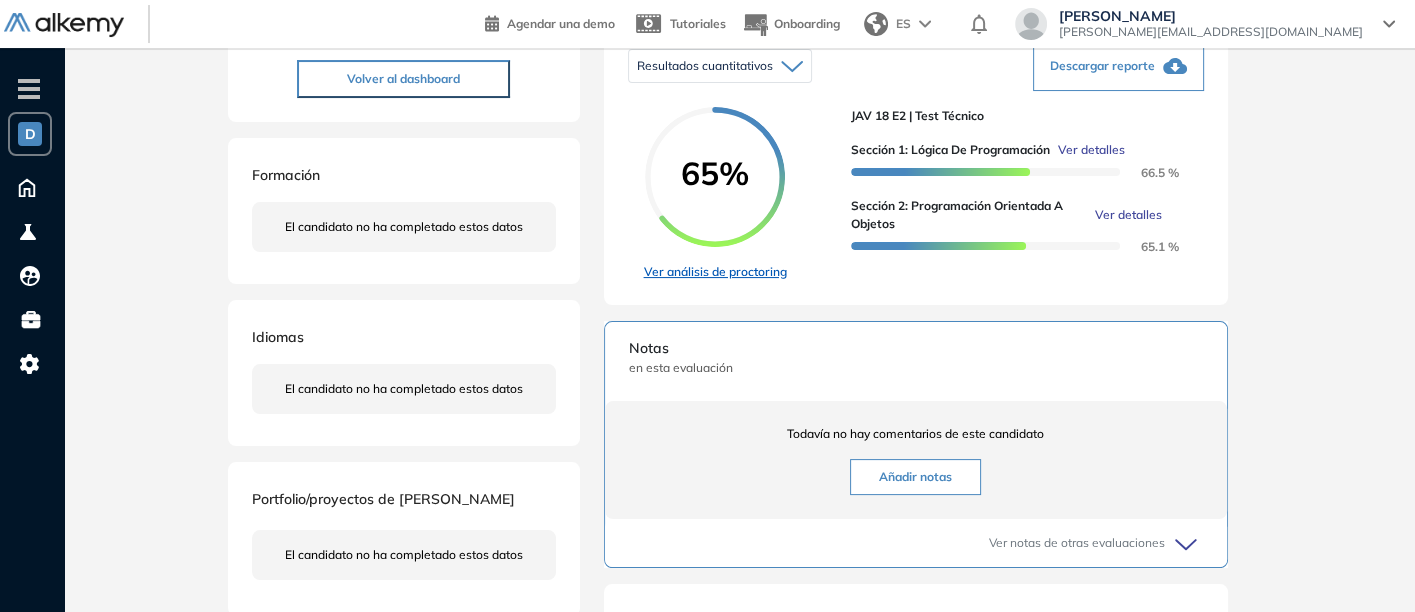 click on "Ver análisis de proctoring" at bounding box center (715, 272) 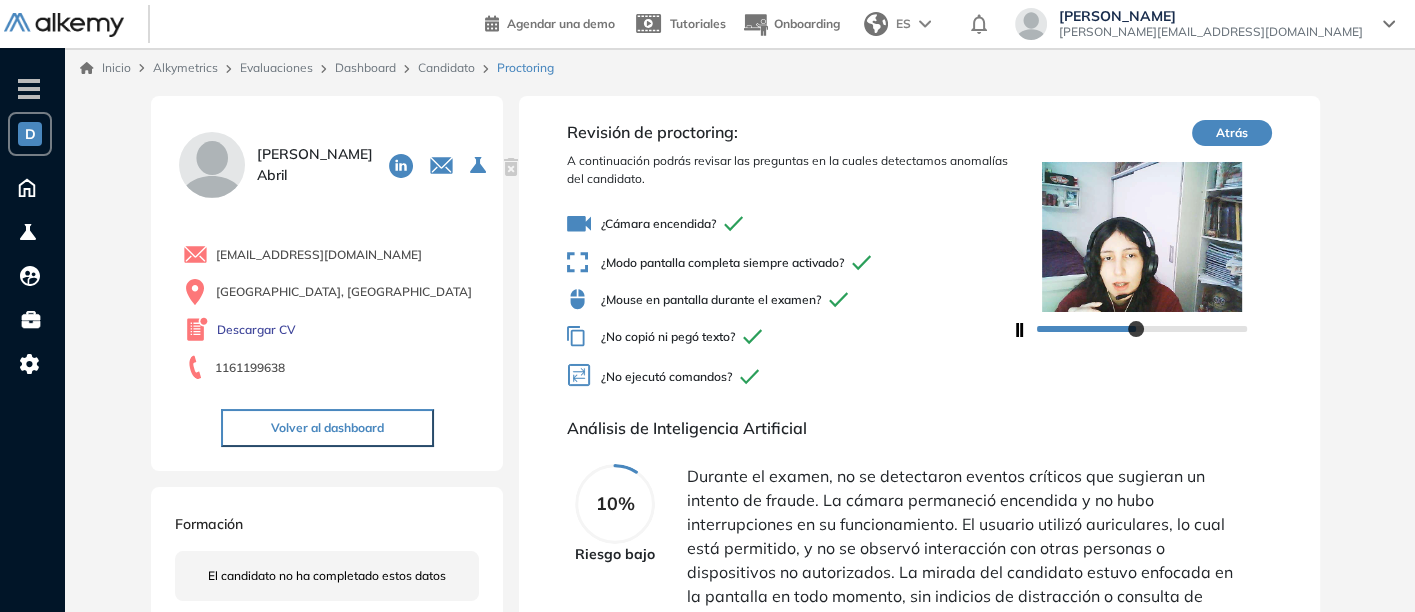 click at bounding box center [1142, 328] 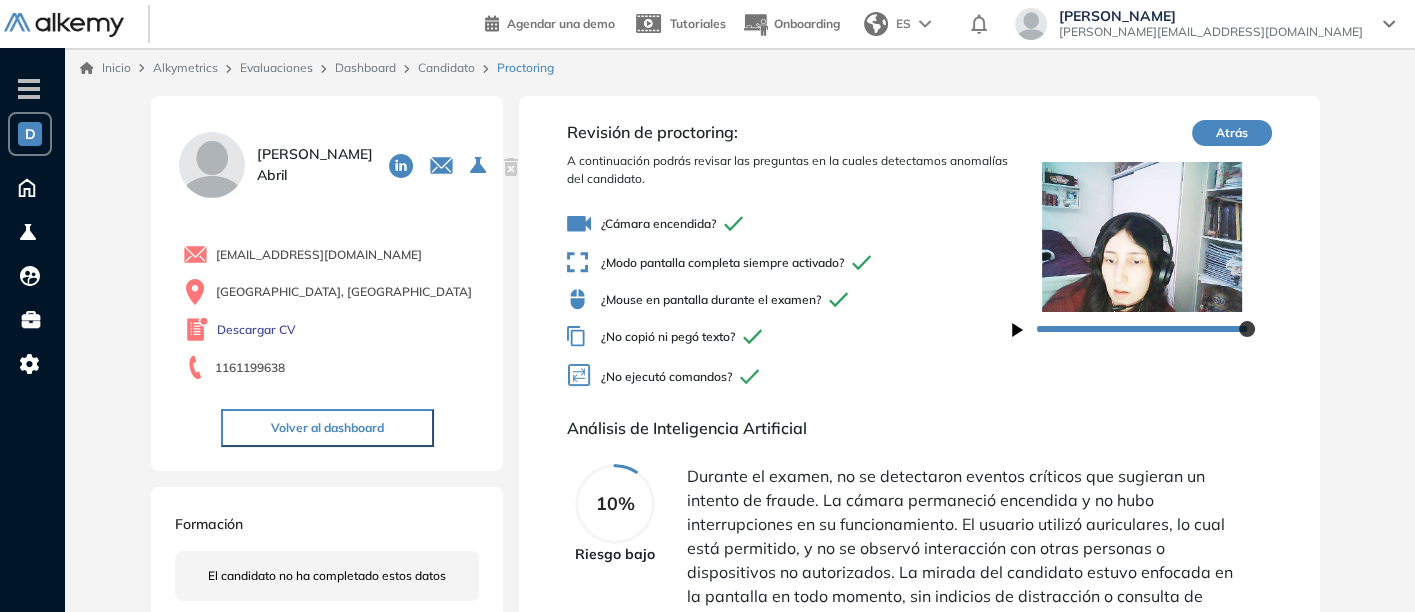 click on "Dashboard" at bounding box center (365, 67) 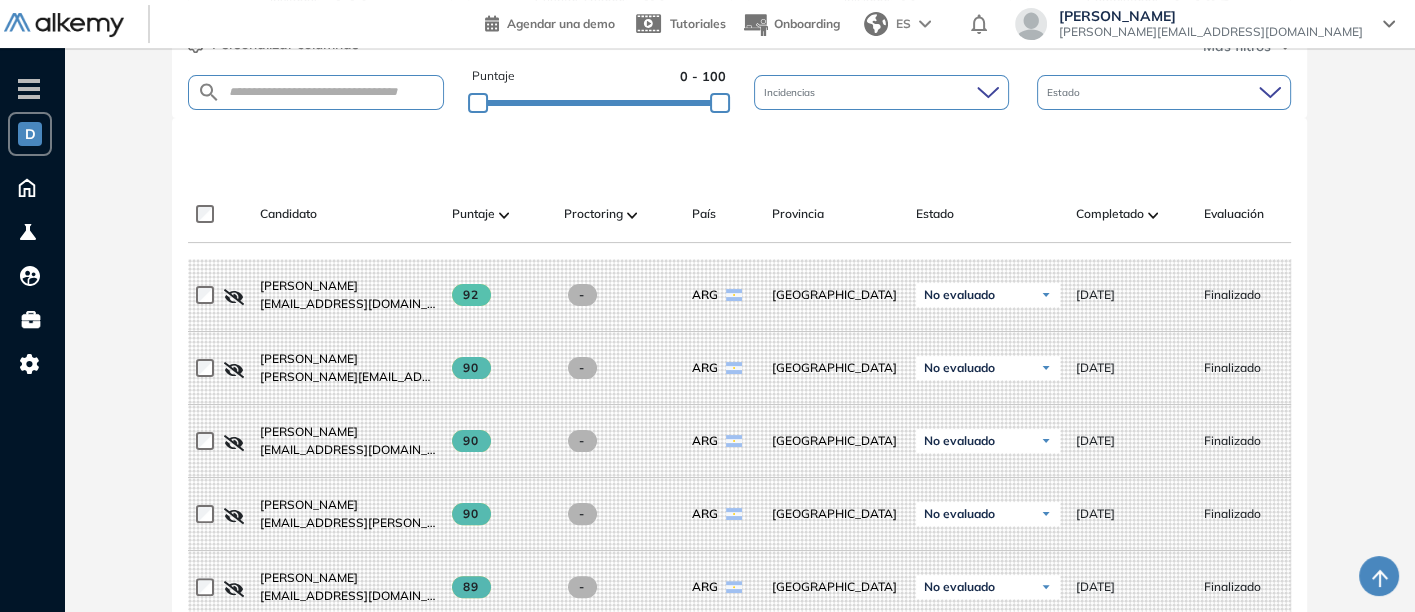 scroll, scrollTop: 441, scrollLeft: 0, axis: vertical 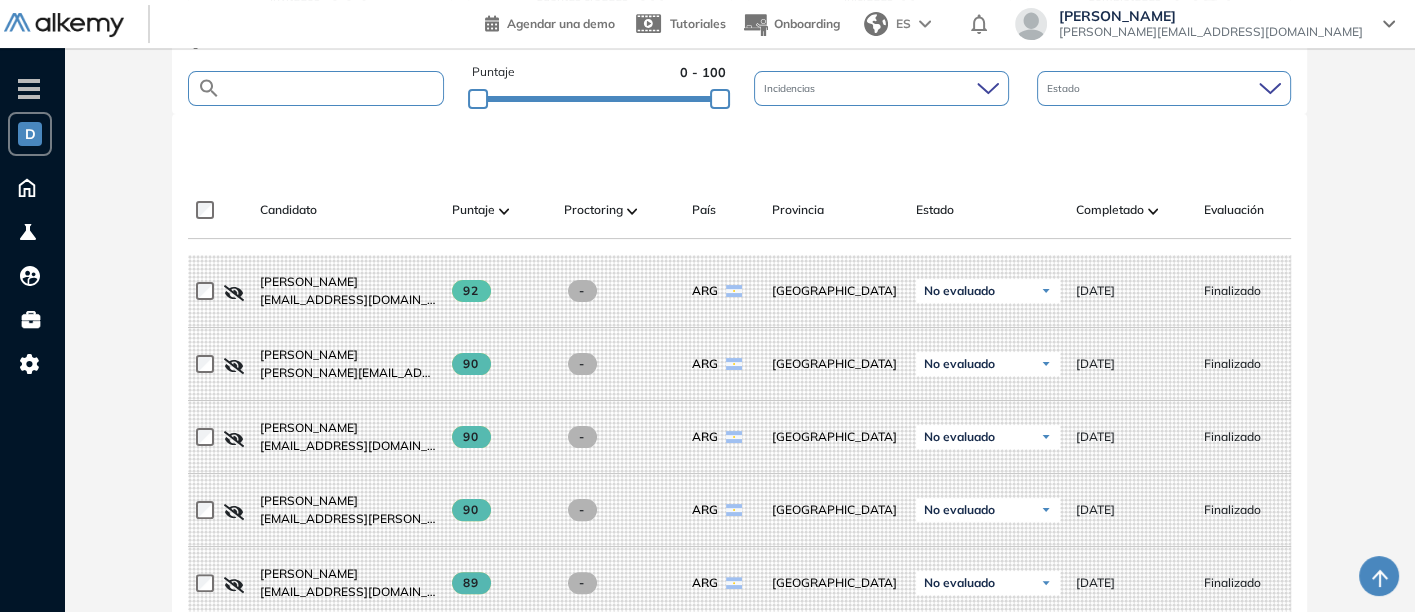 click at bounding box center [332, 88] 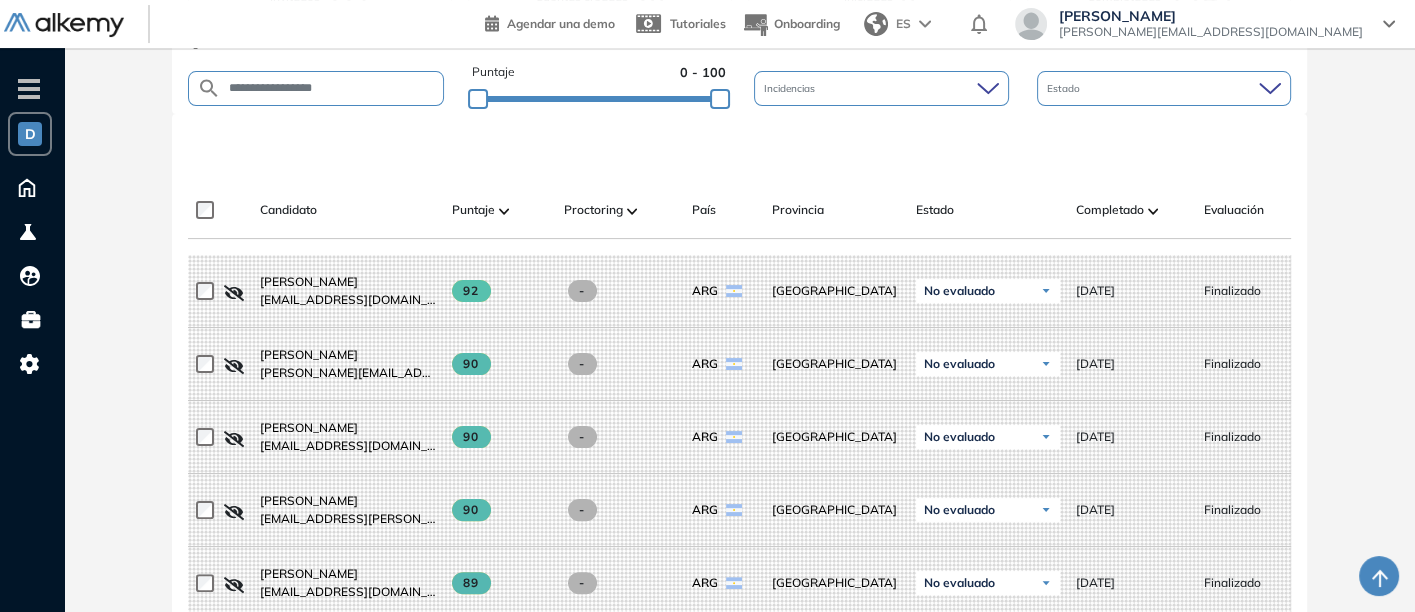 type on "**********" 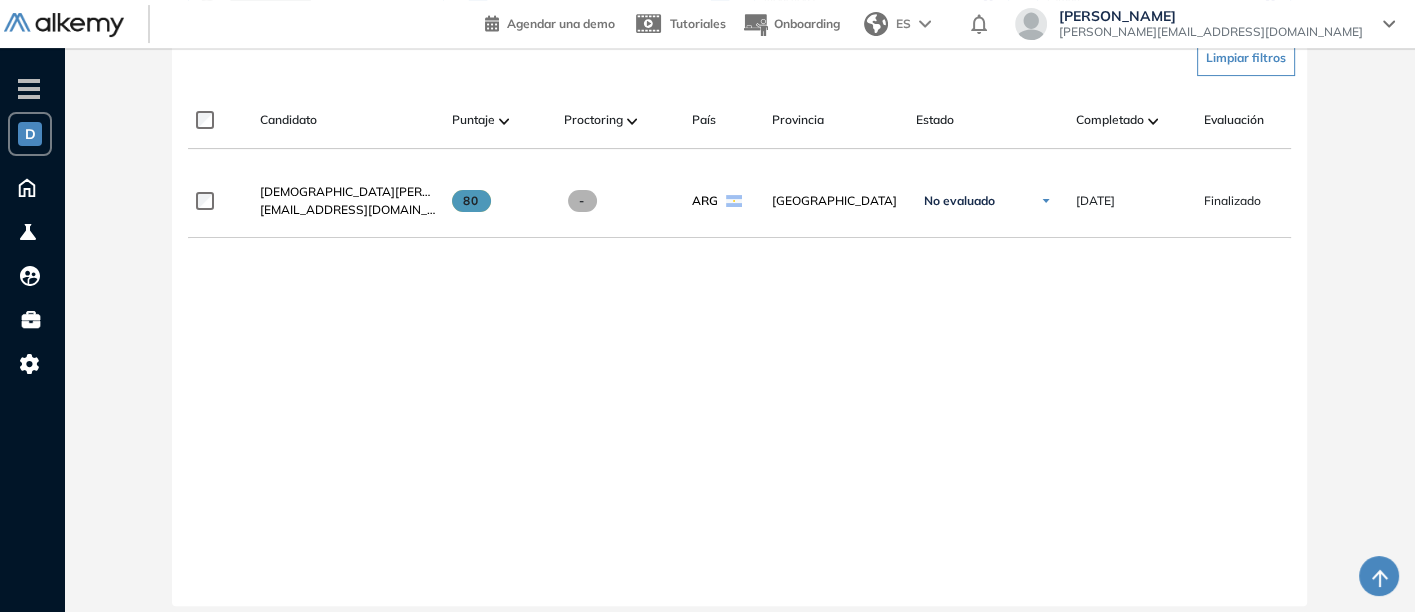 scroll, scrollTop: 557, scrollLeft: 0, axis: vertical 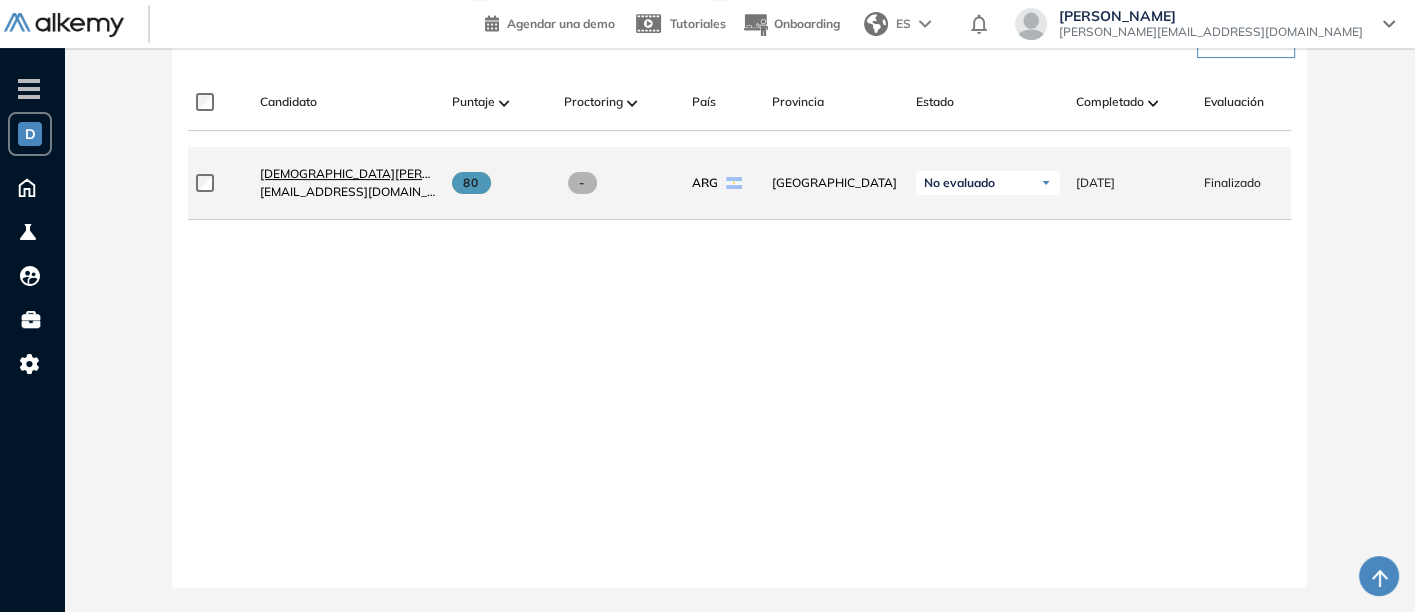 click on "[DEMOGRAPHIC_DATA][PERSON_NAME]" at bounding box center [348, 174] 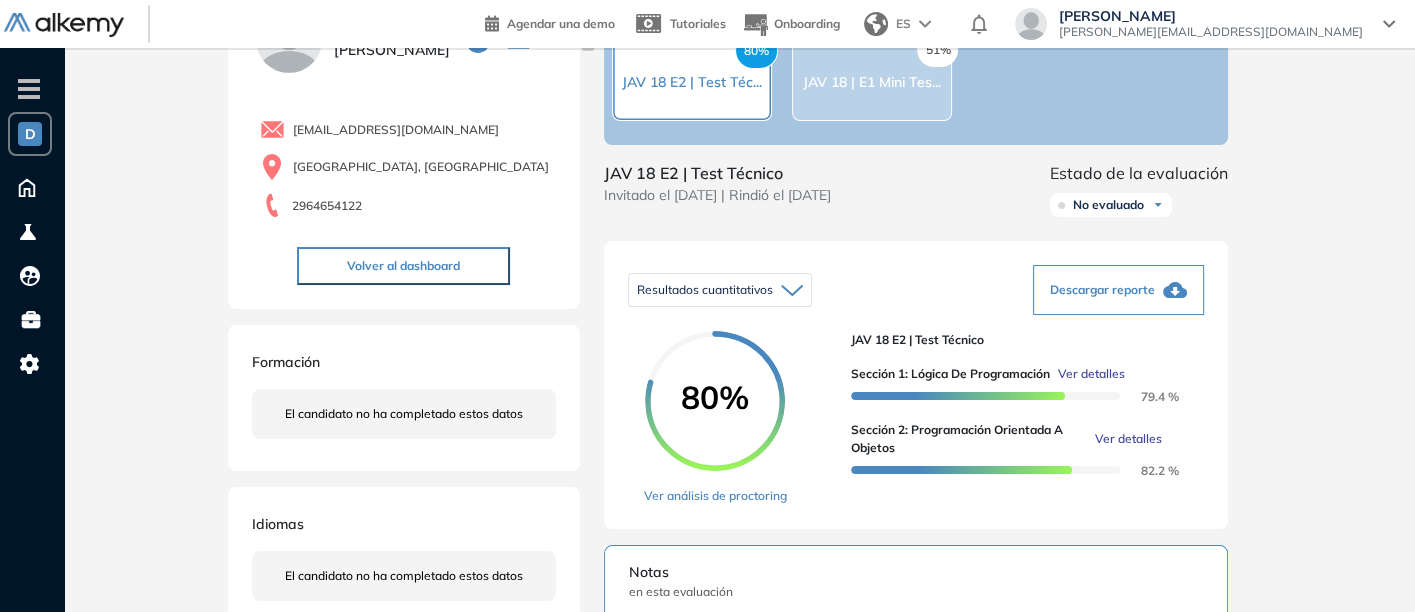 scroll, scrollTop: 120, scrollLeft: 0, axis: vertical 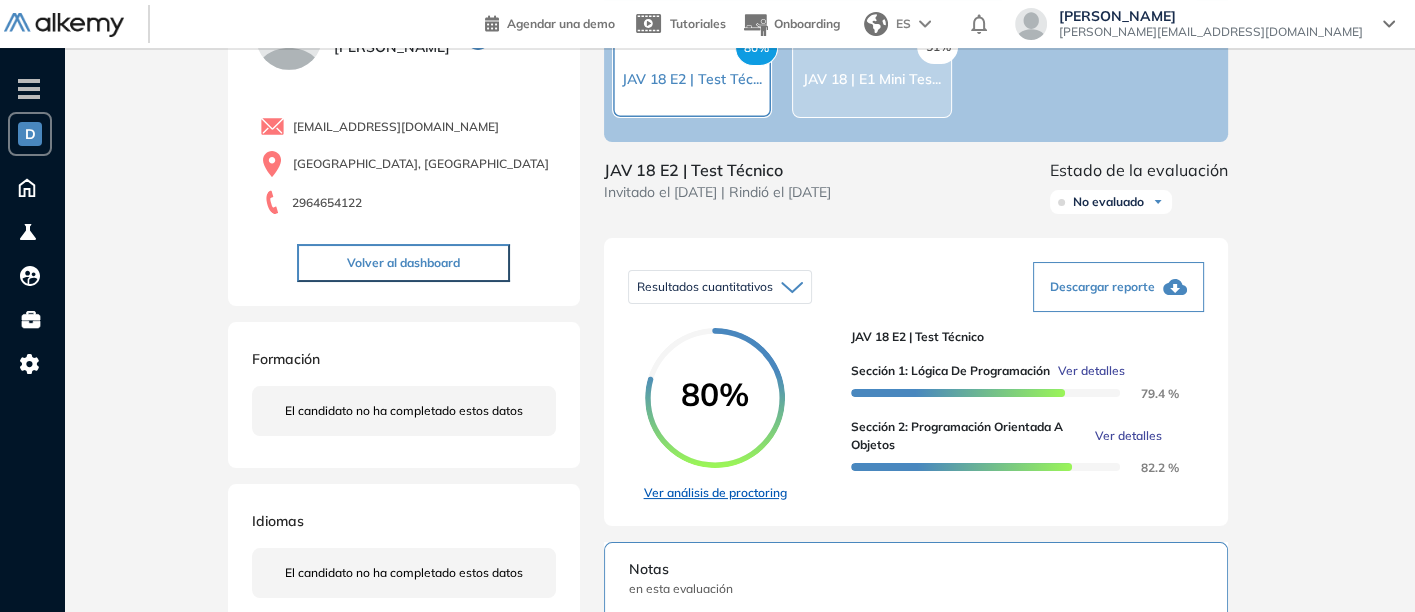 click on "Ver análisis de proctoring" at bounding box center [715, 493] 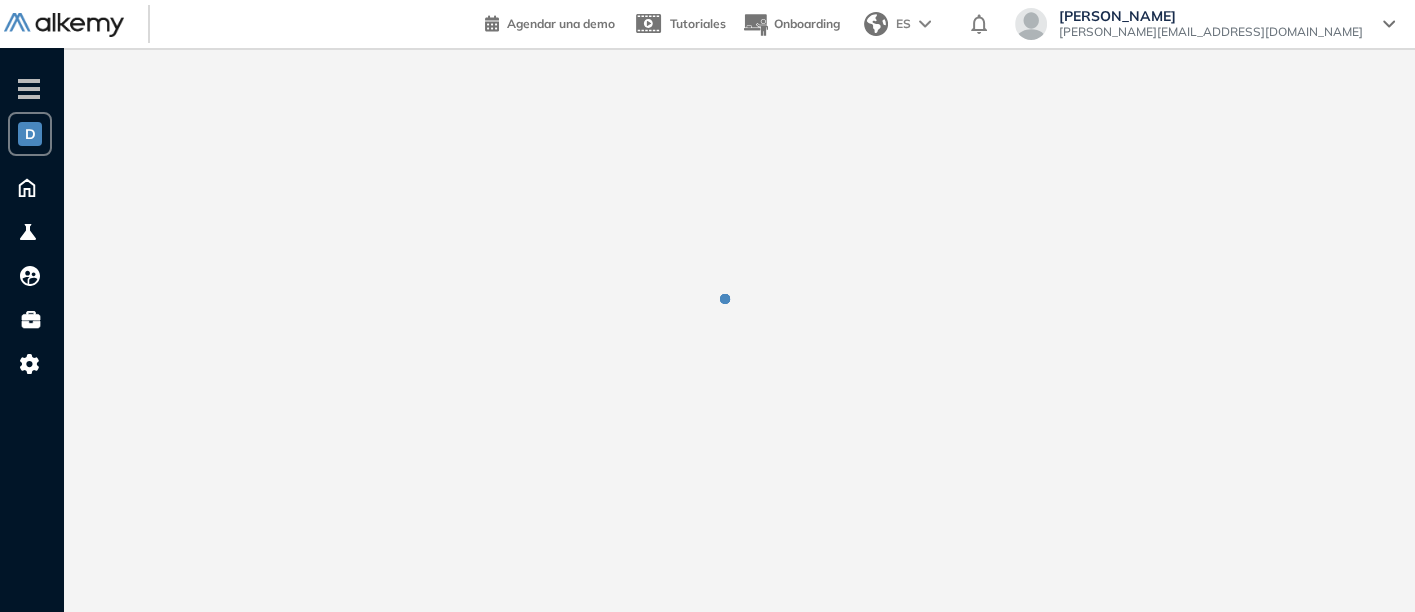 scroll, scrollTop: 0, scrollLeft: 0, axis: both 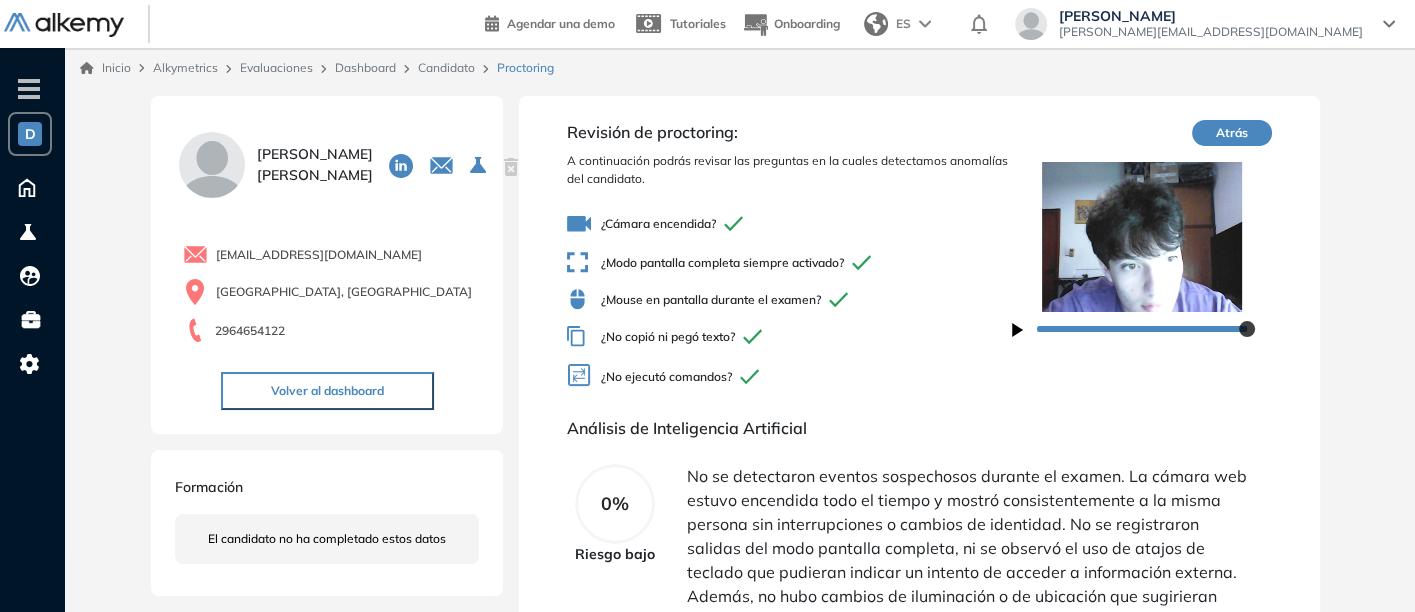 click on "Dashboard" at bounding box center [365, 67] 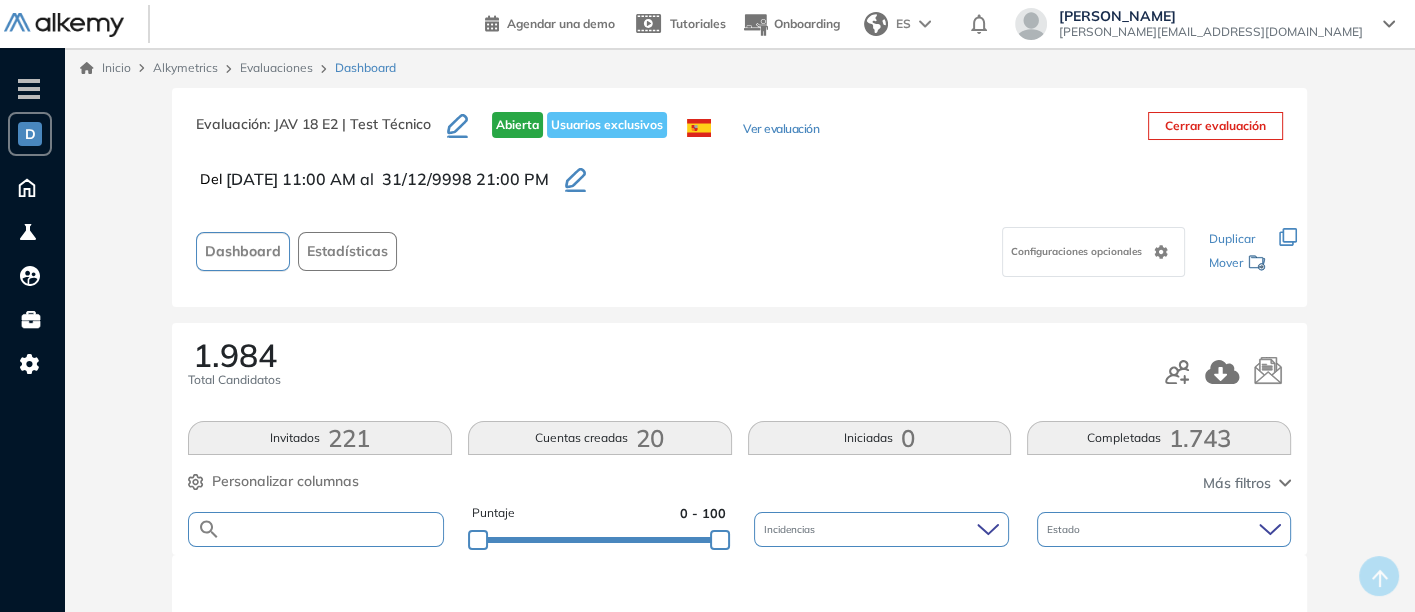 click at bounding box center (332, 529) 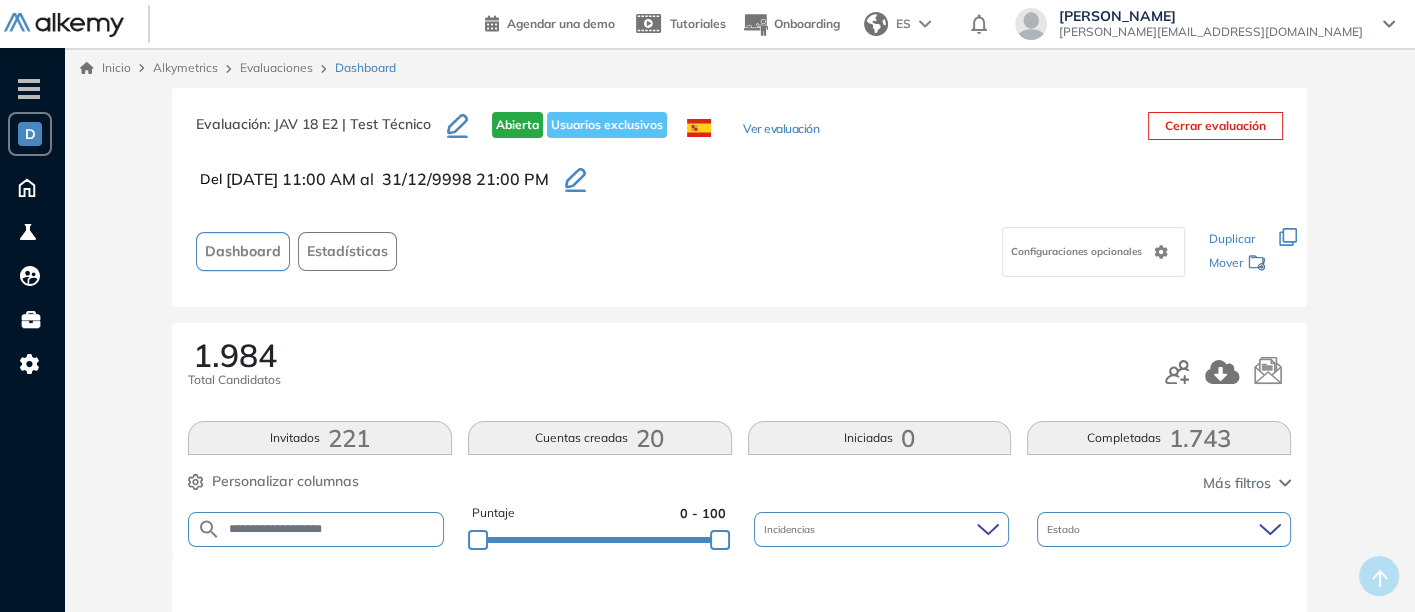 type on "**********" 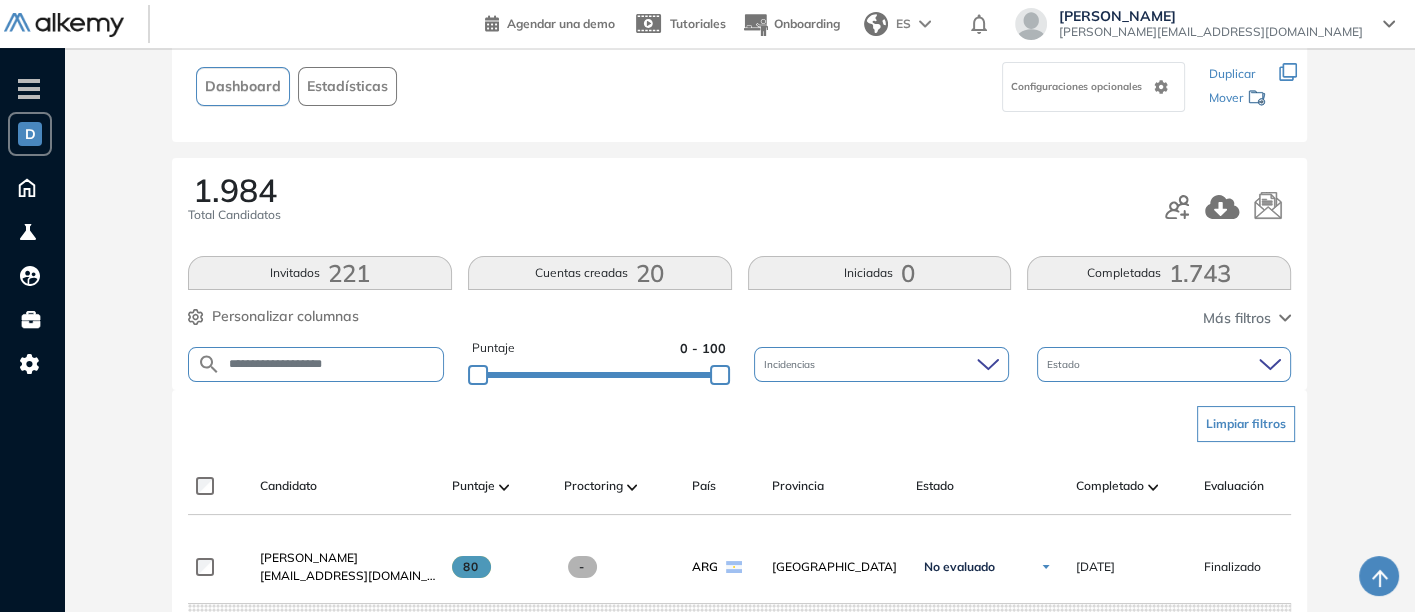 scroll, scrollTop: 241, scrollLeft: 0, axis: vertical 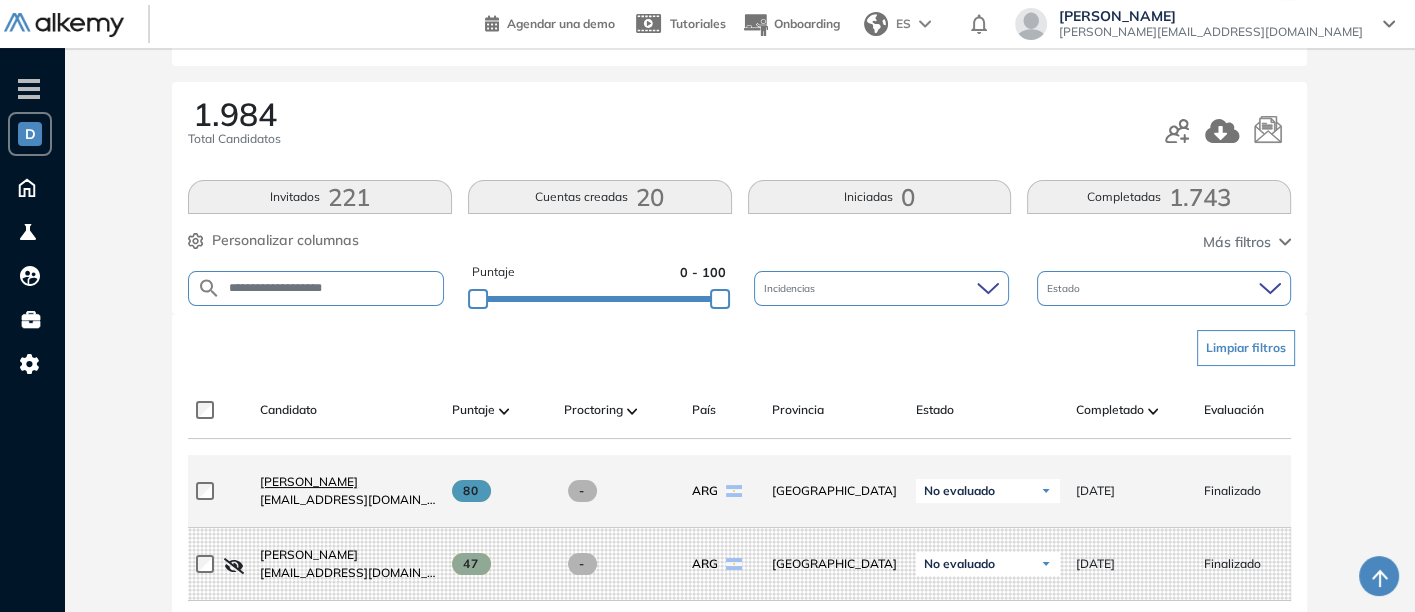 click on "[PERSON_NAME]" at bounding box center (348, 482) 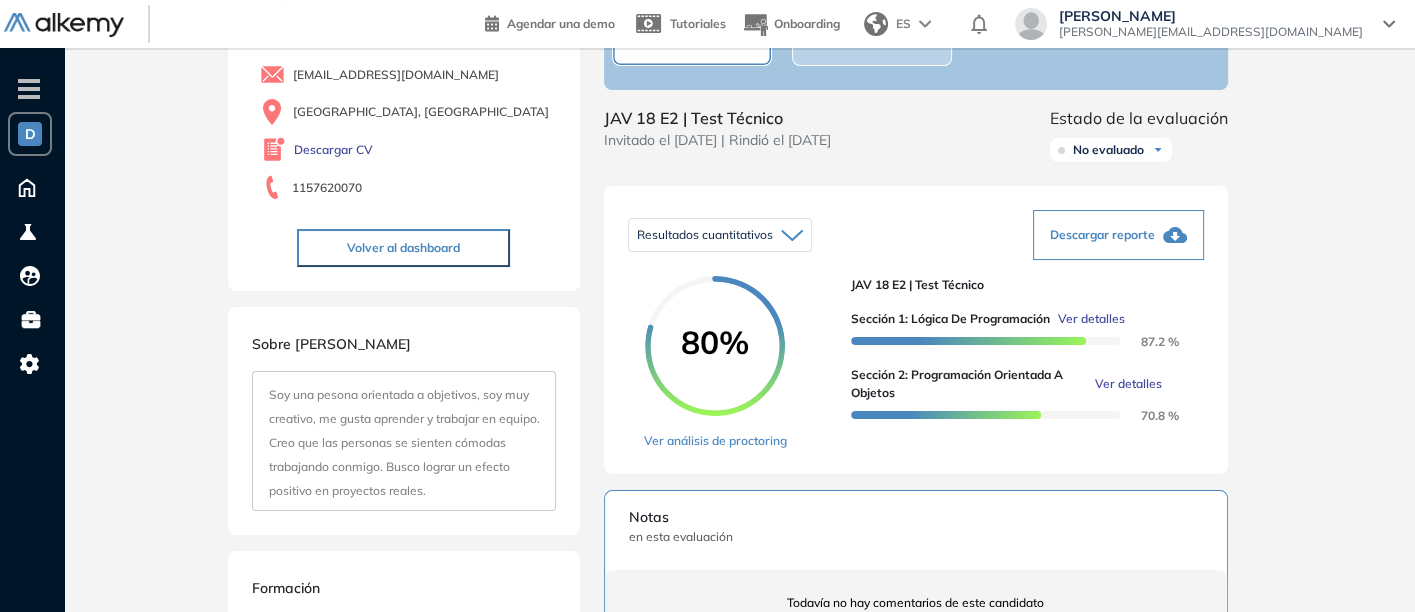 scroll, scrollTop: 175, scrollLeft: 0, axis: vertical 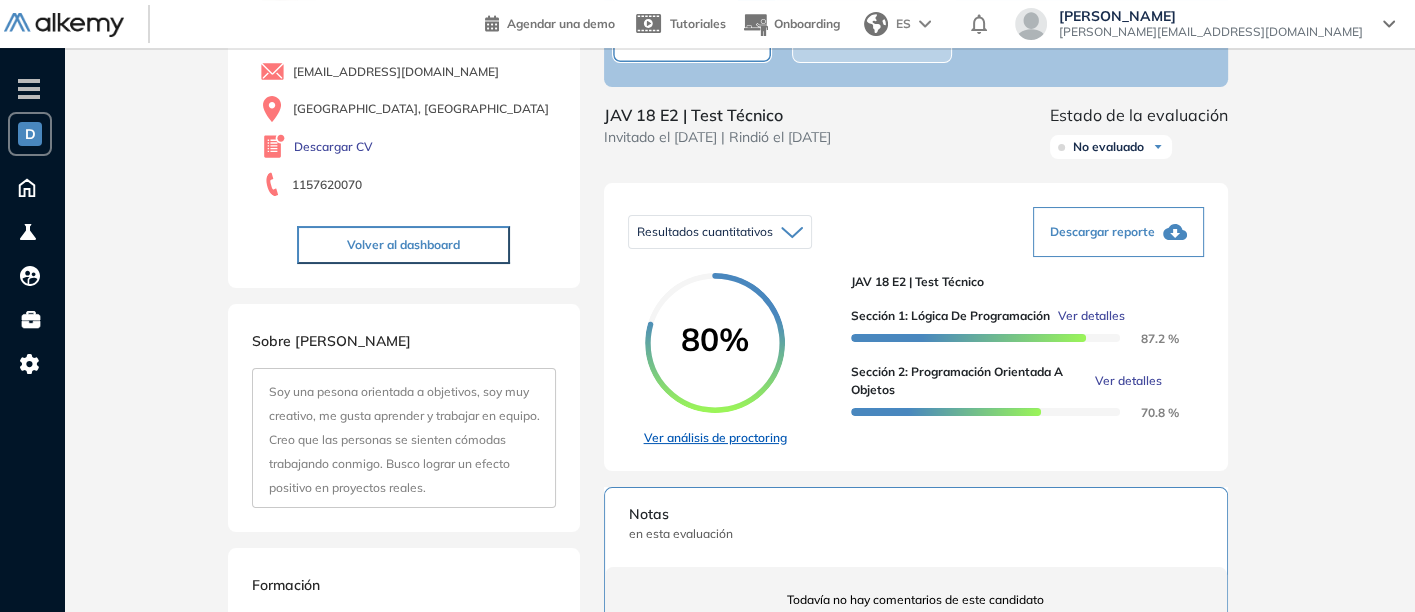 click on "Ver análisis de proctoring" at bounding box center [715, 438] 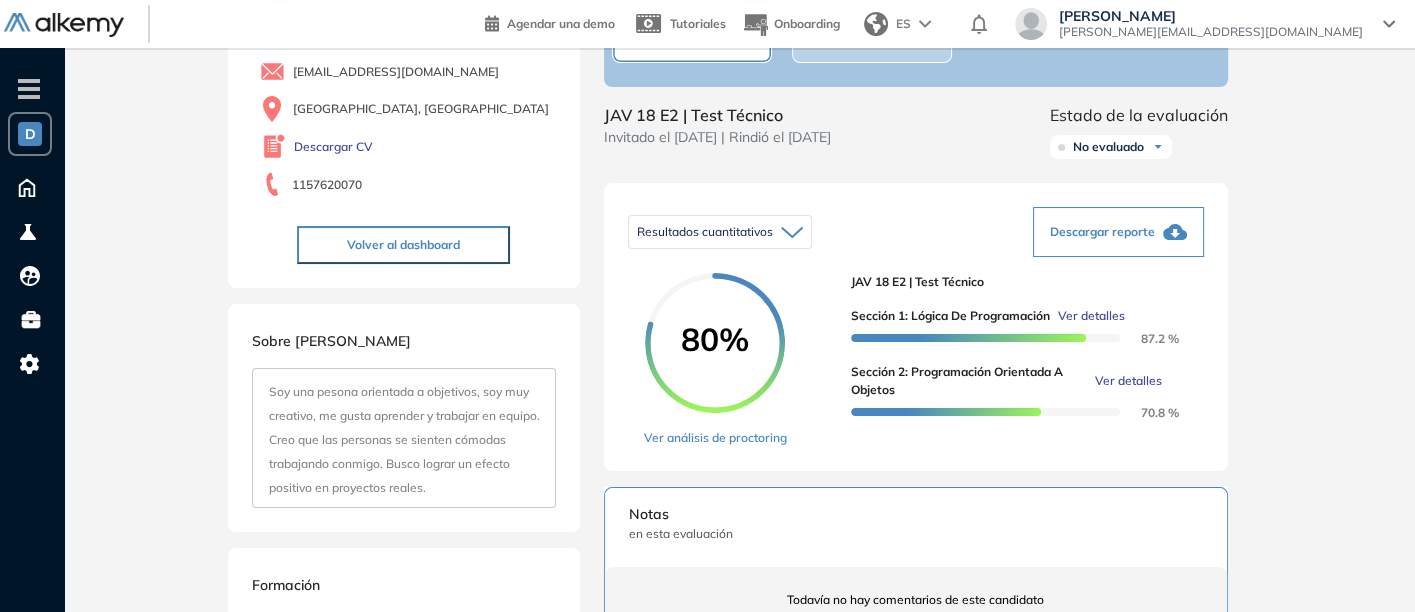 scroll, scrollTop: 0, scrollLeft: 0, axis: both 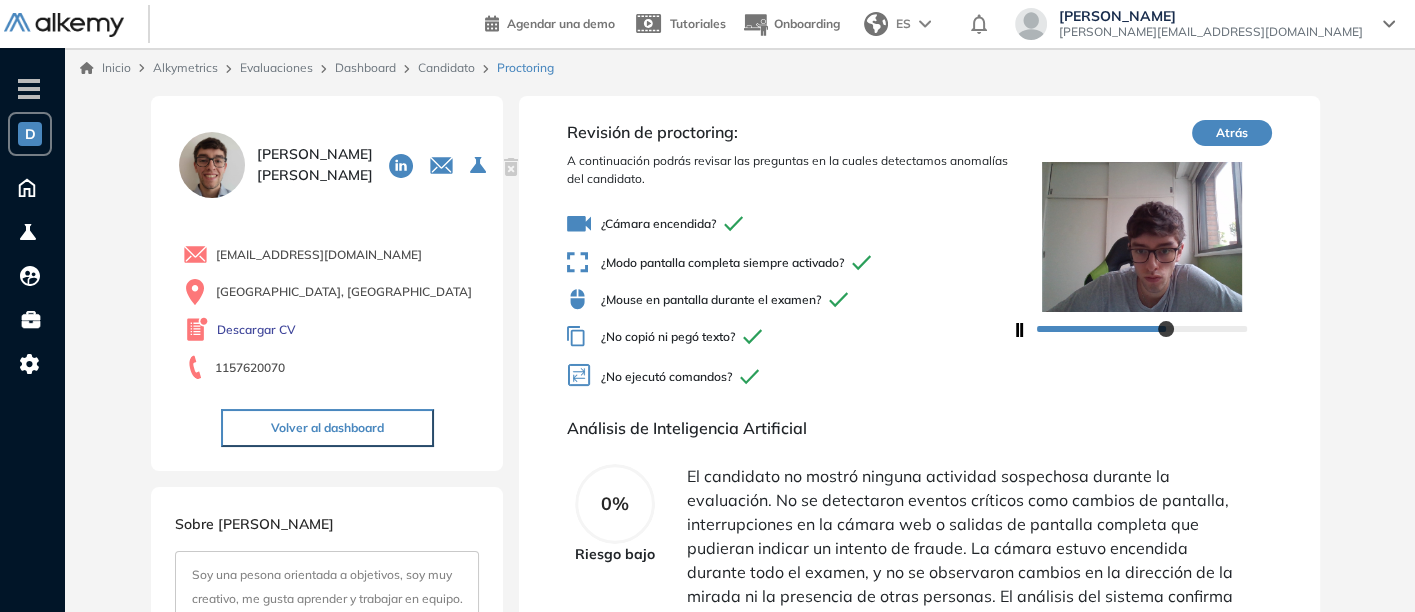 click on "Dashboard" at bounding box center [365, 67] 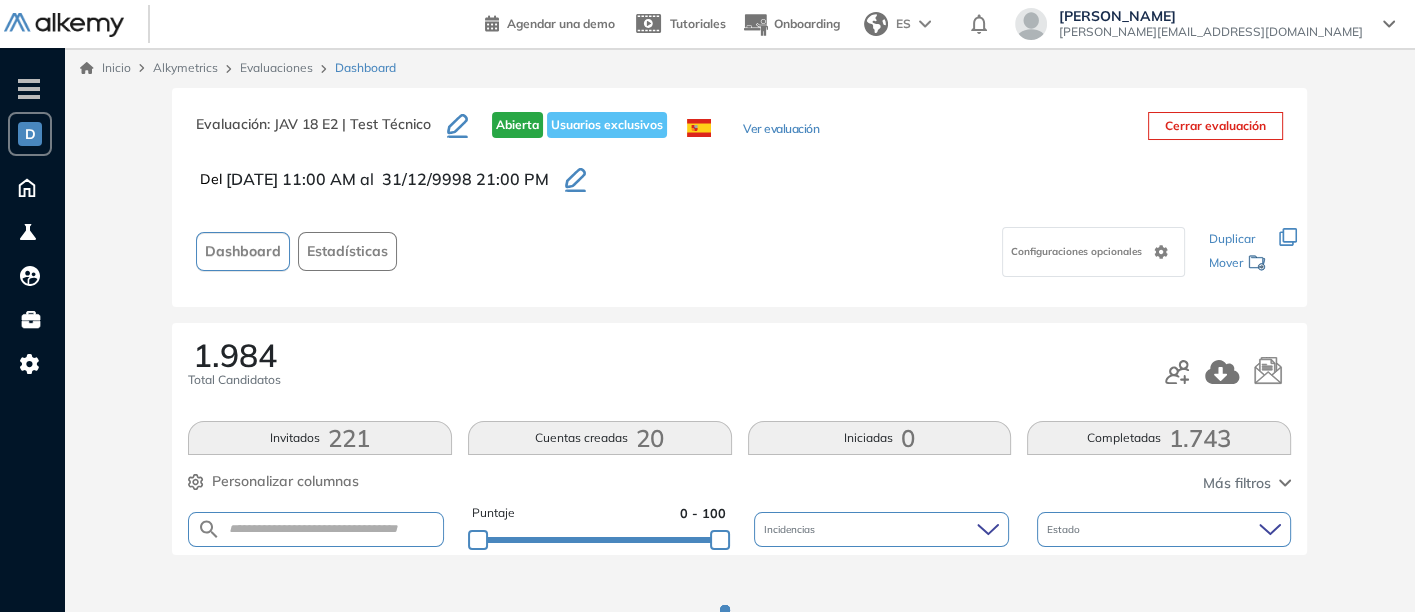 scroll, scrollTop: 81, scrollLeft: 0, axis: vertical 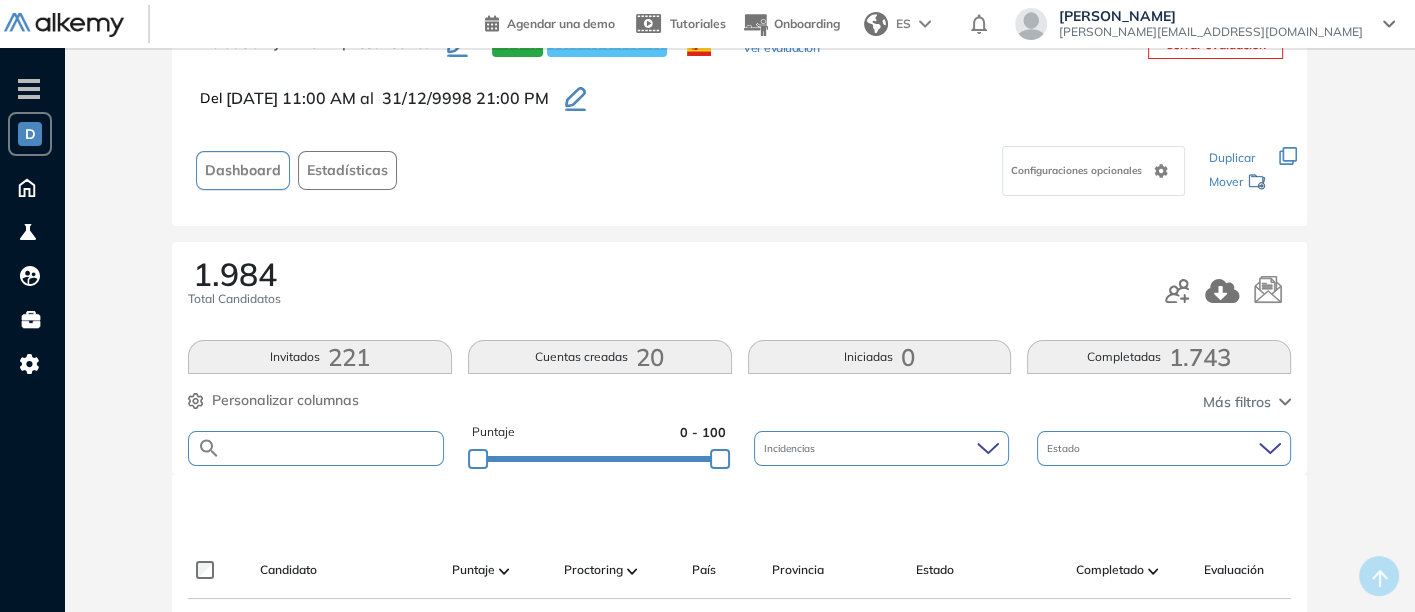 click at bounding box center [332, 448] 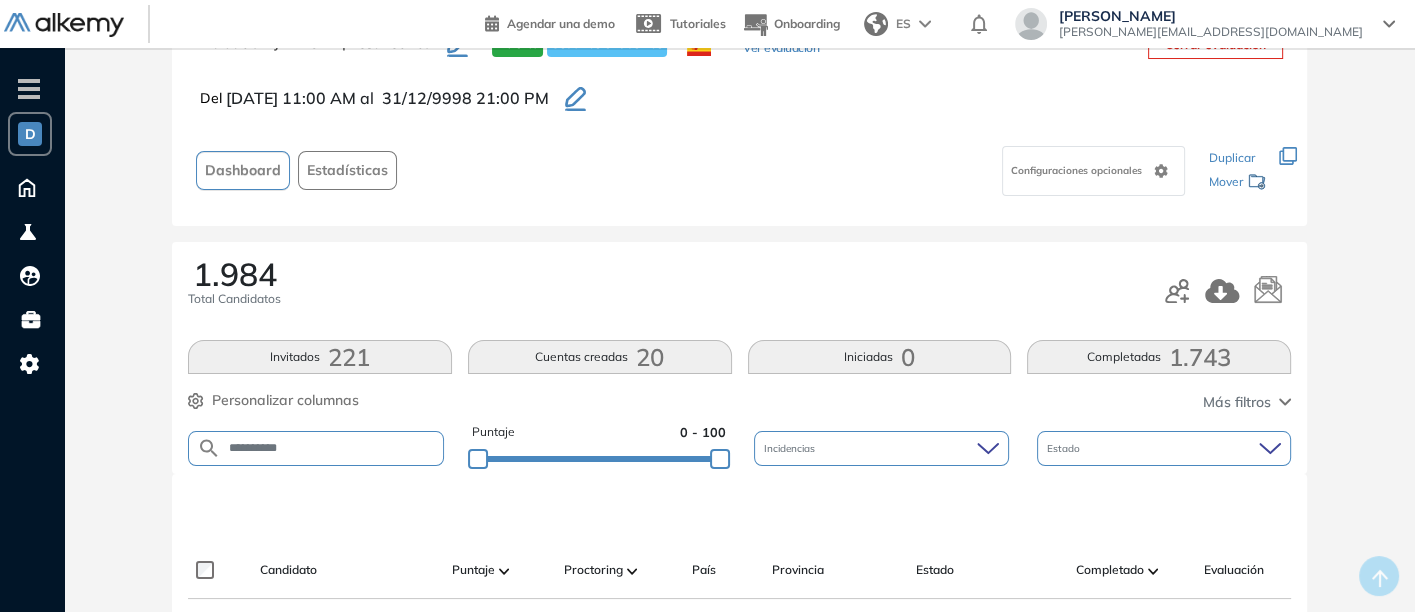 type on "**********" 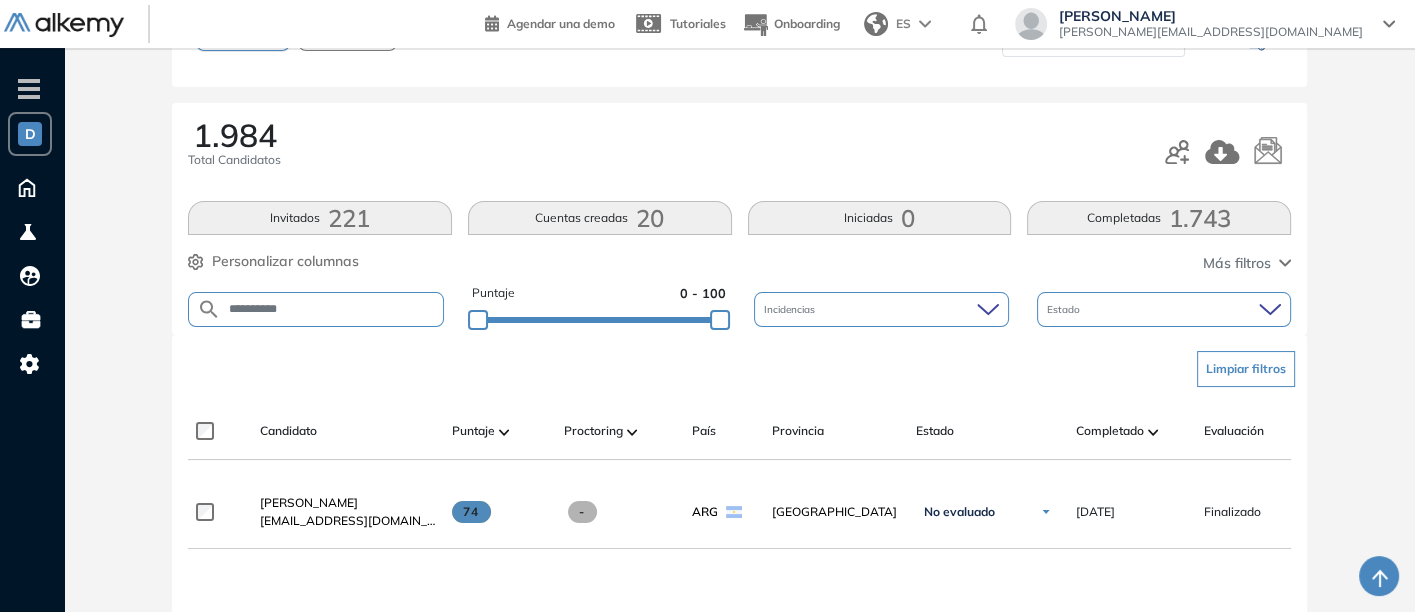 scroll, scrollTop: 232, scrollLeft: 0, axis: vertical 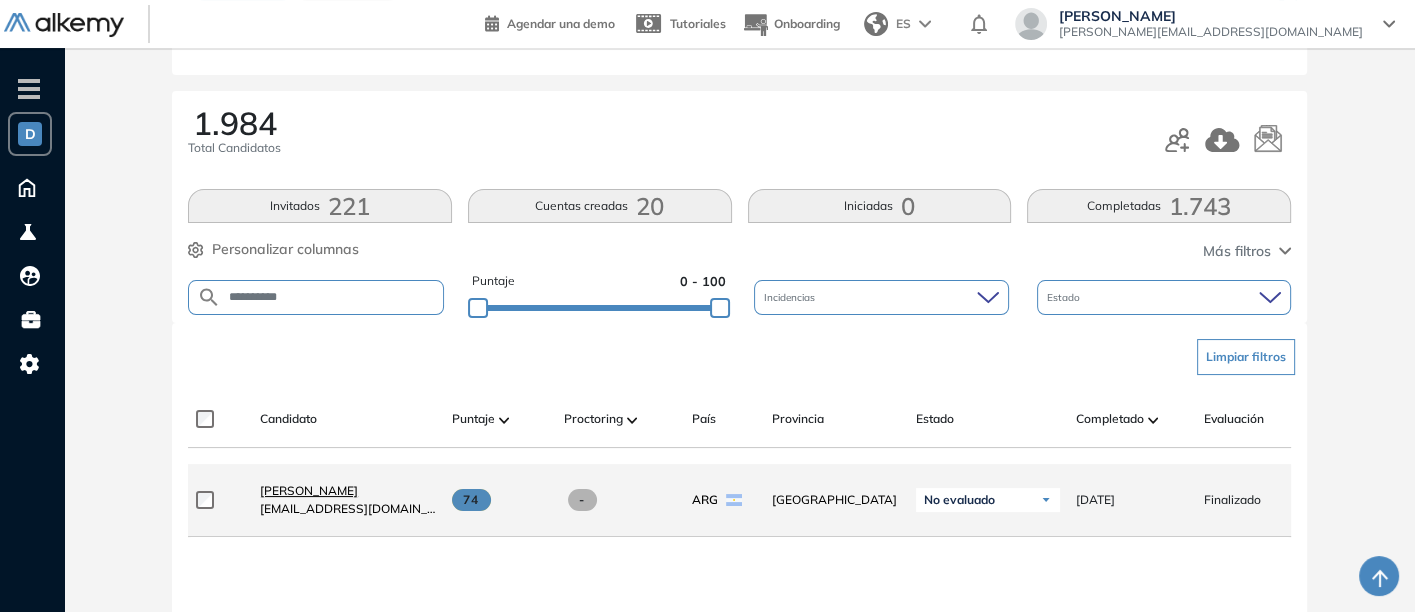 click on "[PERSON_NAME]" at bounding box center [309, 490] 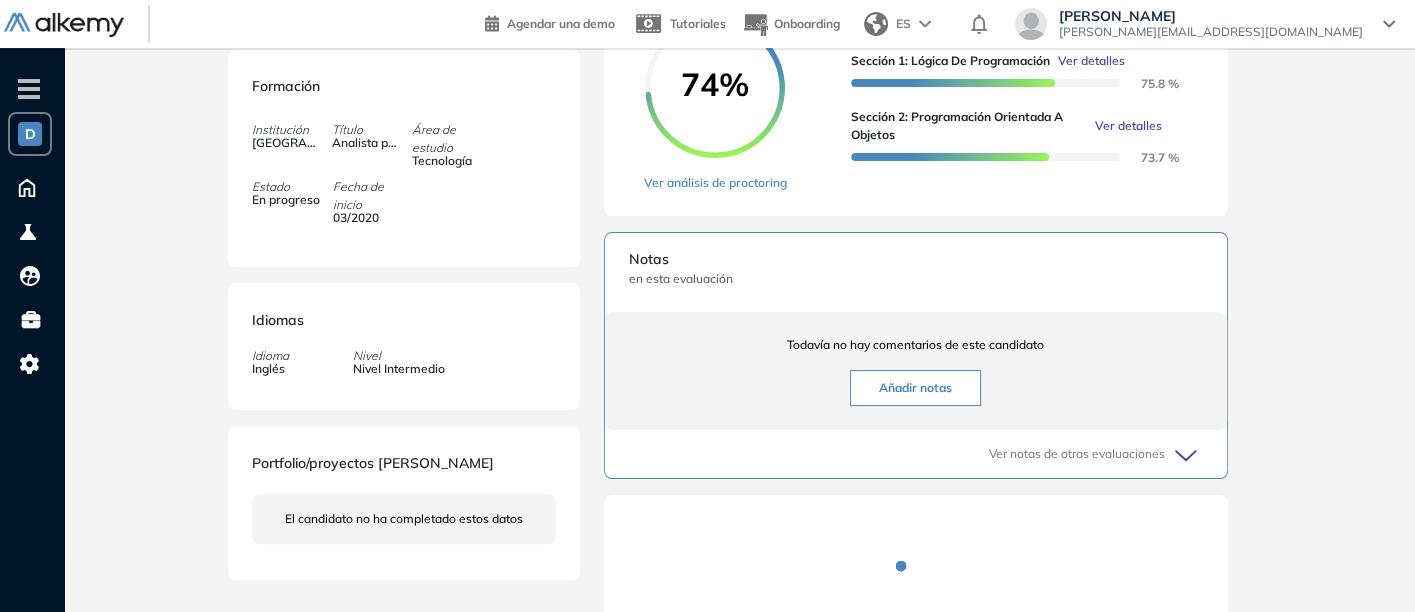 scroll, scrollTop: 433, scrollLeft: 0, axis: vertical 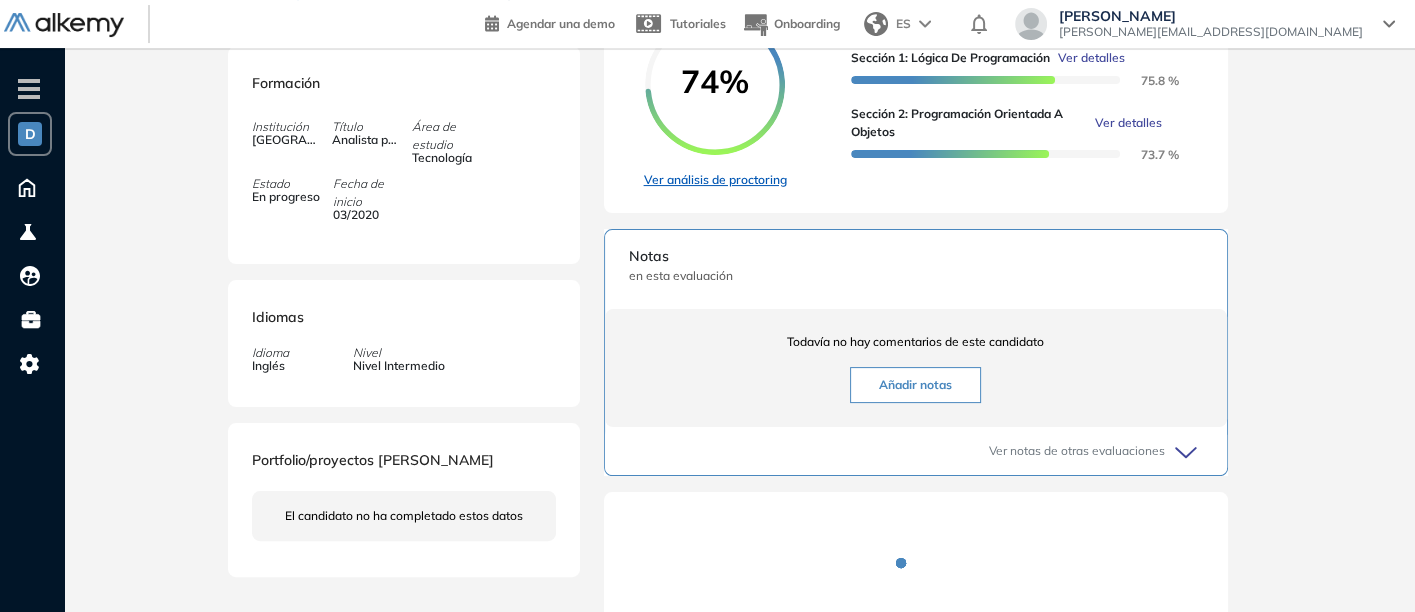 click on "Ver análisis de proctoring" at bounding box center (715, 180) 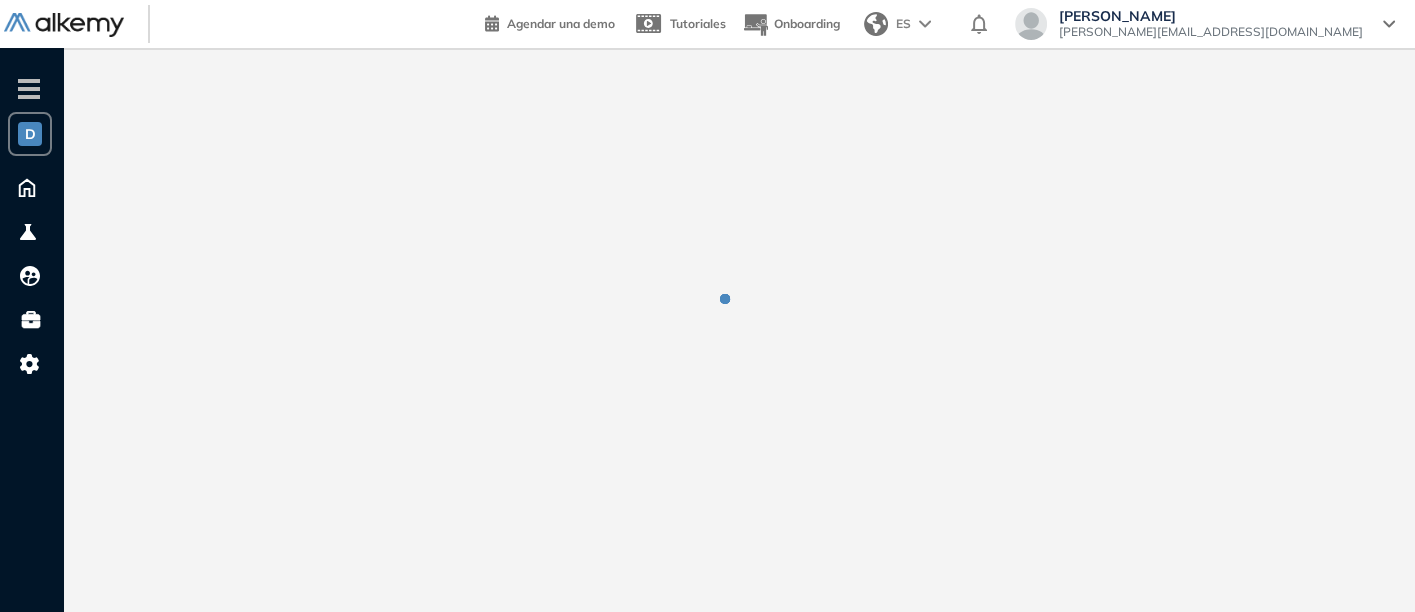 scroll, scrollTop: 0, scrollLeft: 0, axis: both 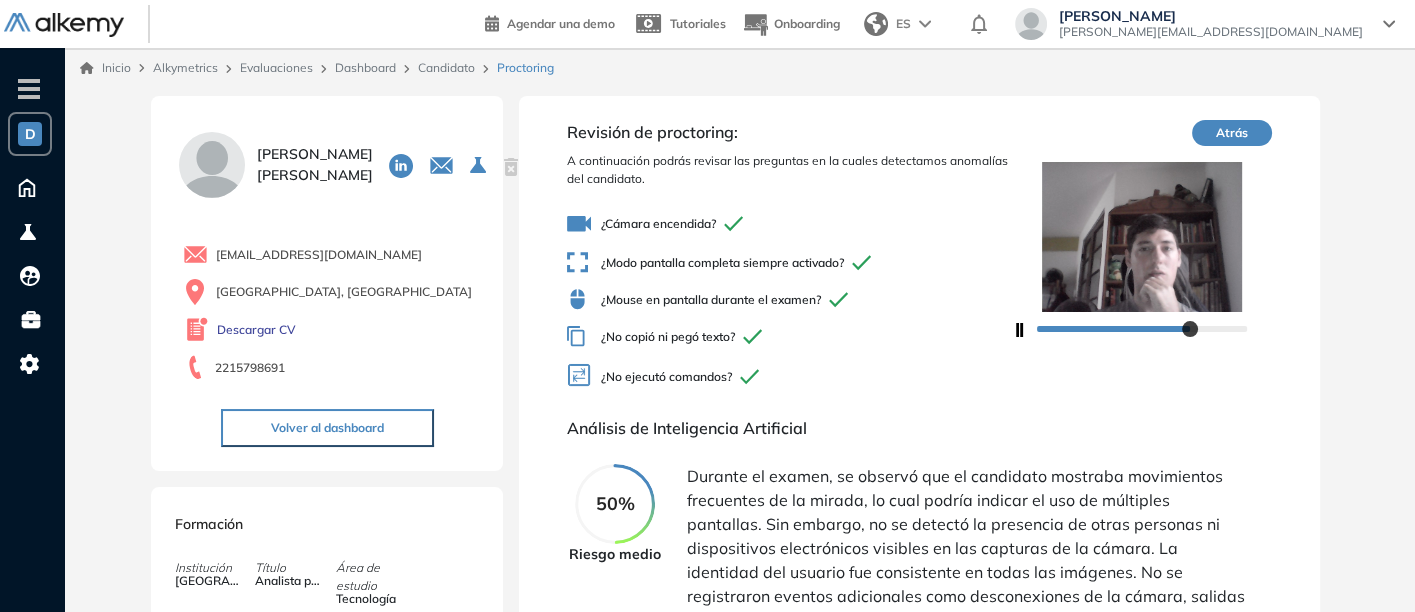 click on "Dashboard" at bounding box center (365, 67) 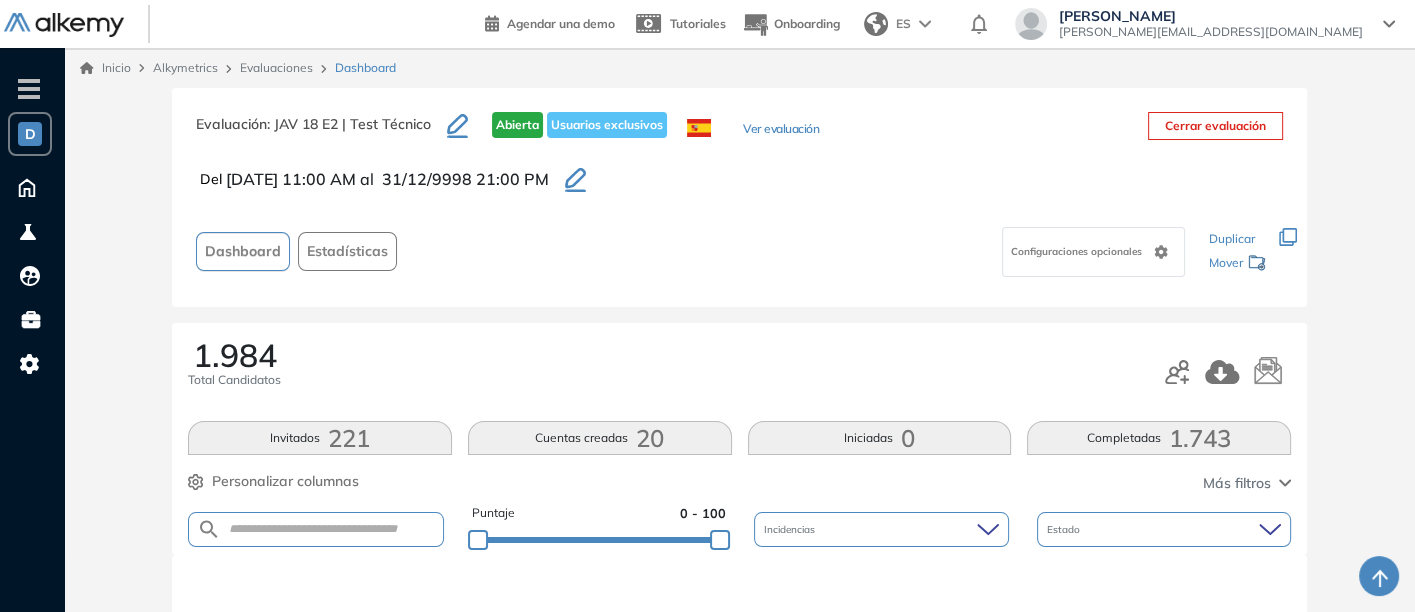scroll, scrollTop: 126, scrollLeft: 0, axis: vertical 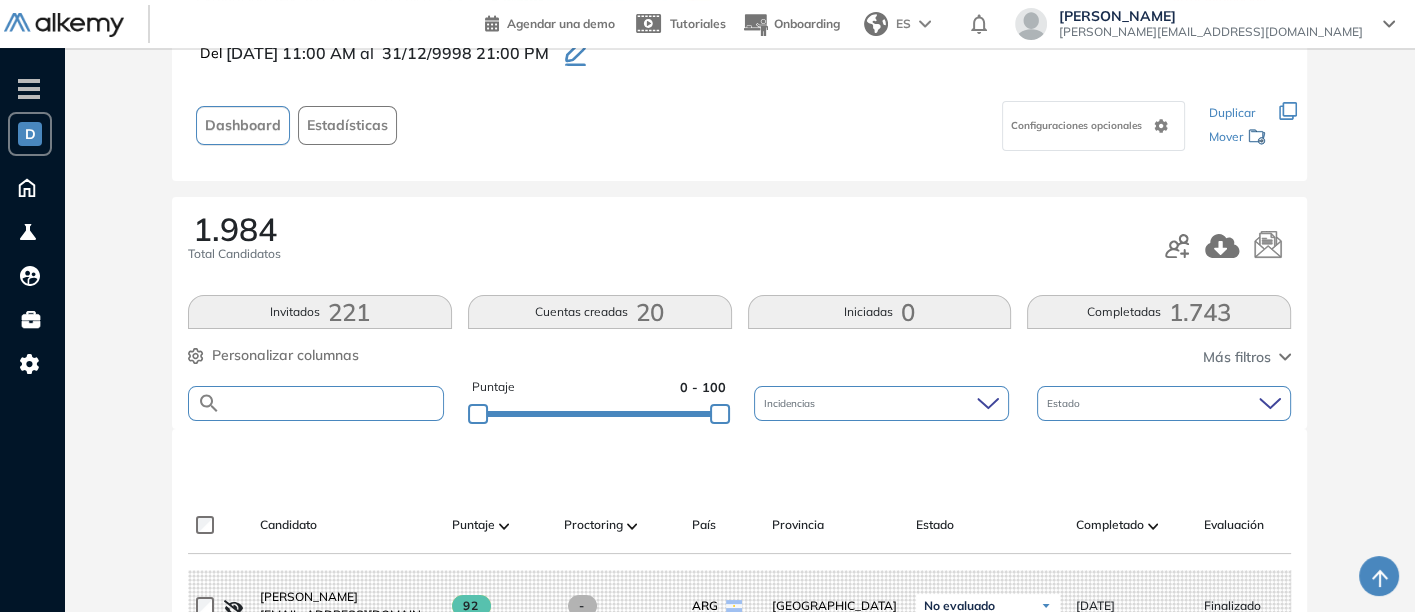paste on "**********" 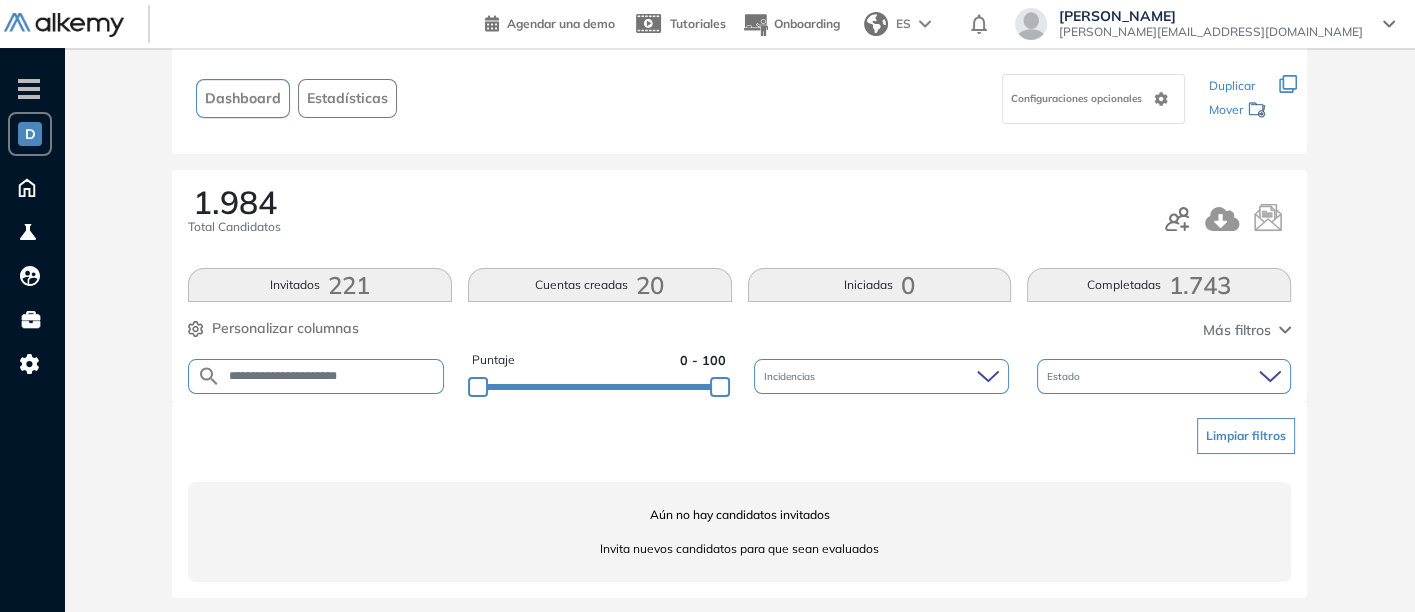 scroll, scrollTop: 161, scrollLeft: 0, axis: vertical 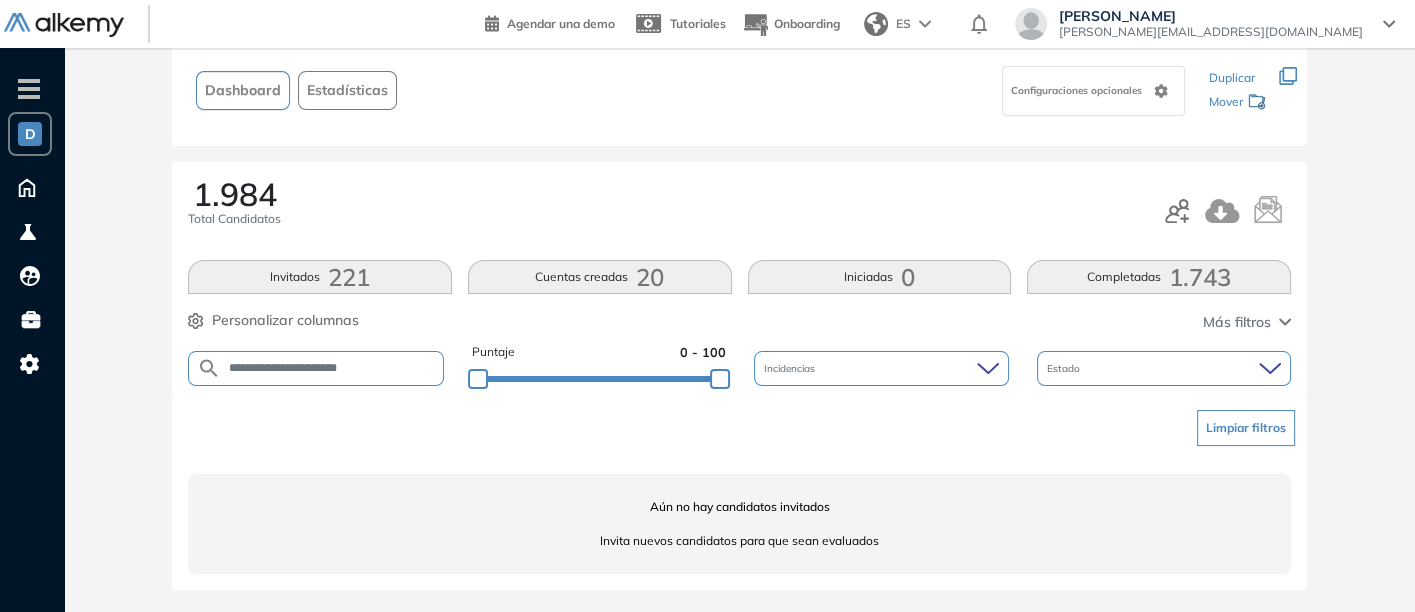 click on "**********" at bounding box center (332, 368) 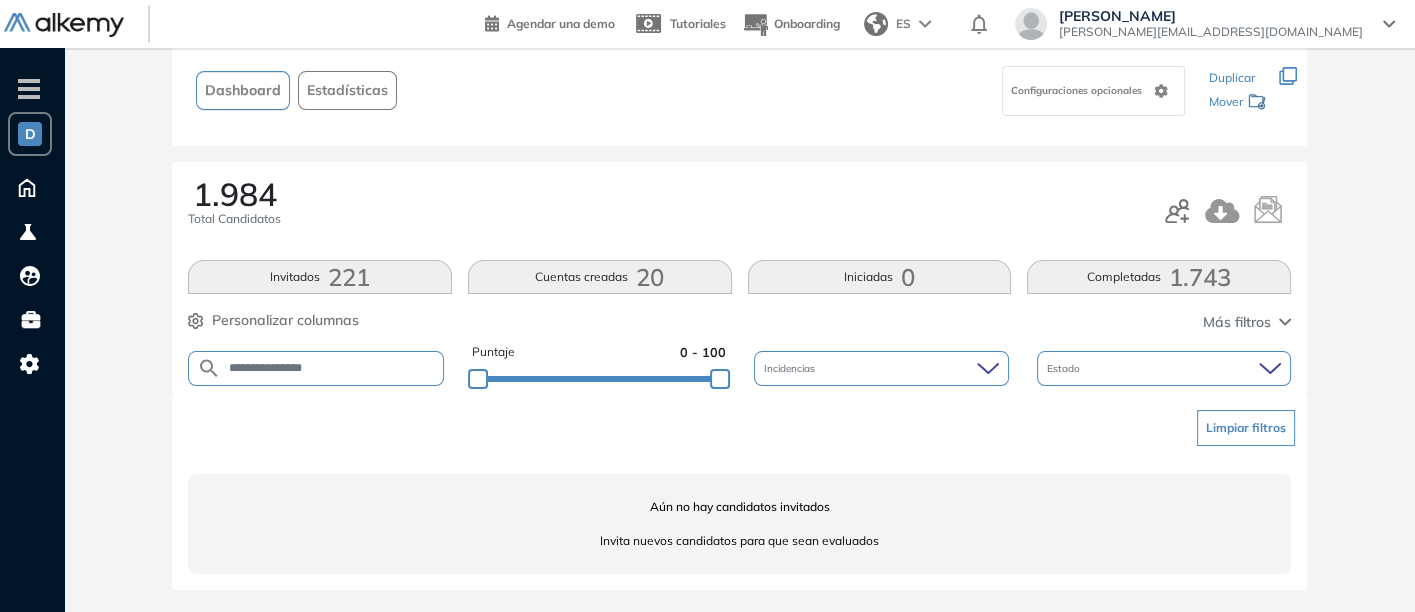 type on "**********" 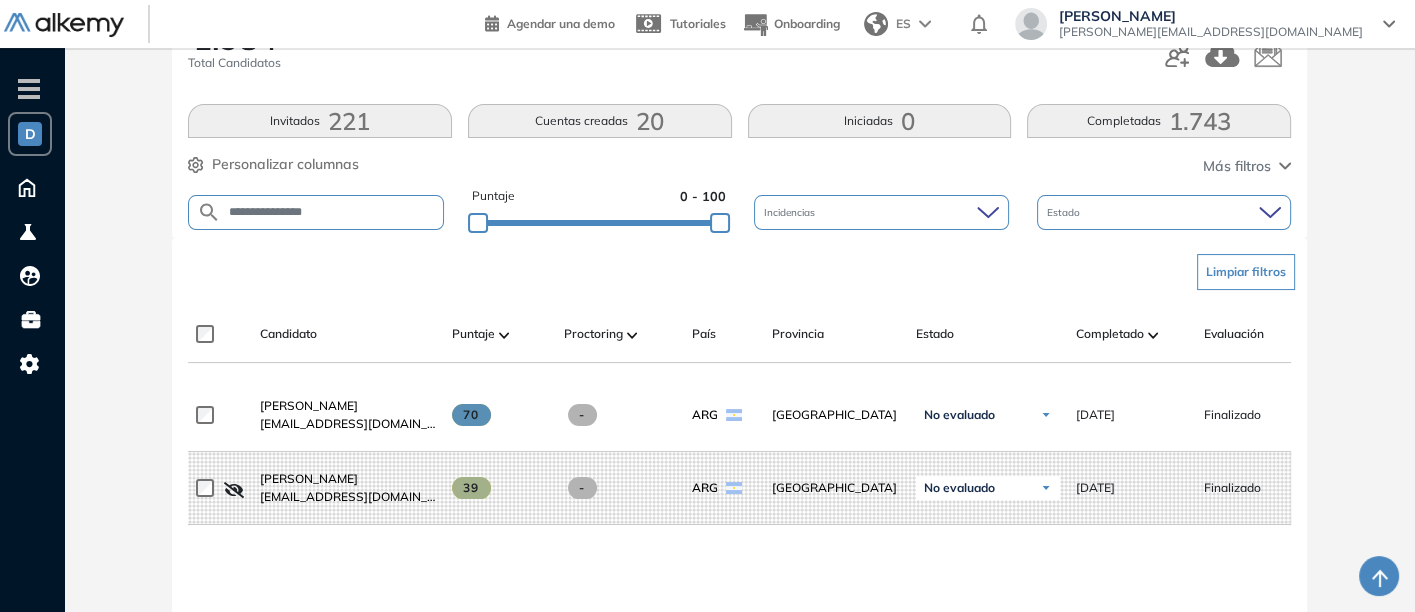 scroll, scrollTop: 325, scrollLeft: 0, axis: vertical 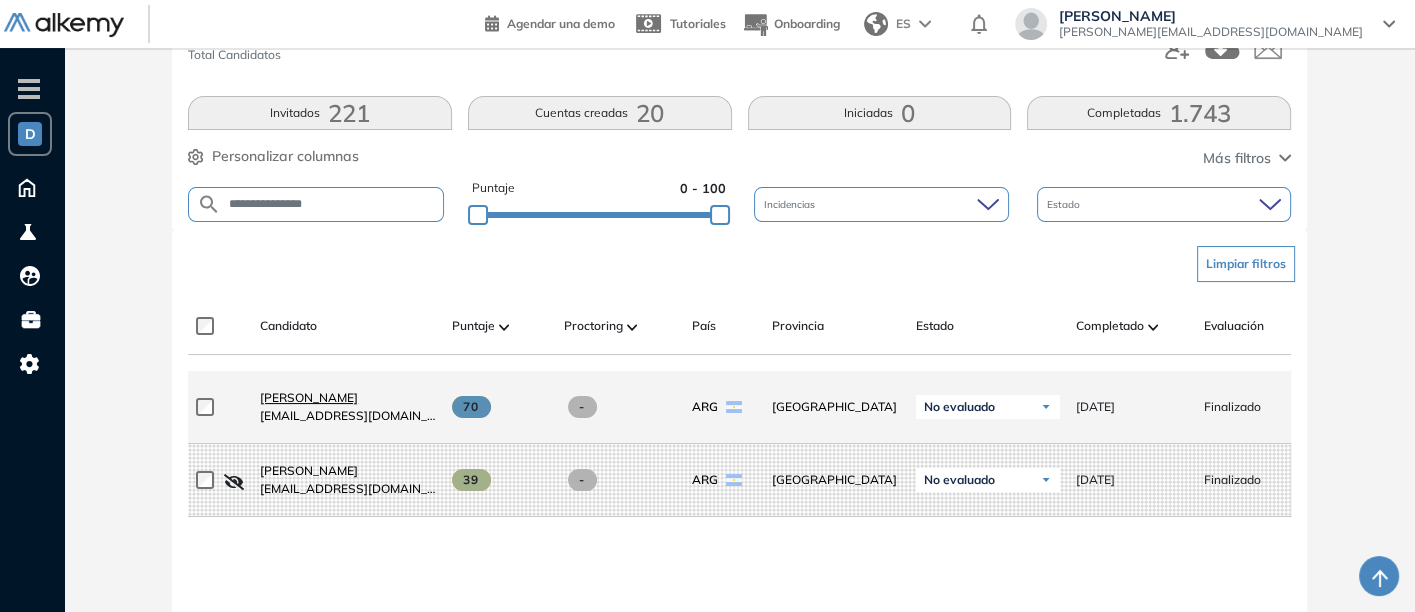 click on "[PERSON_NAME]" at bounding box center (309, 397) 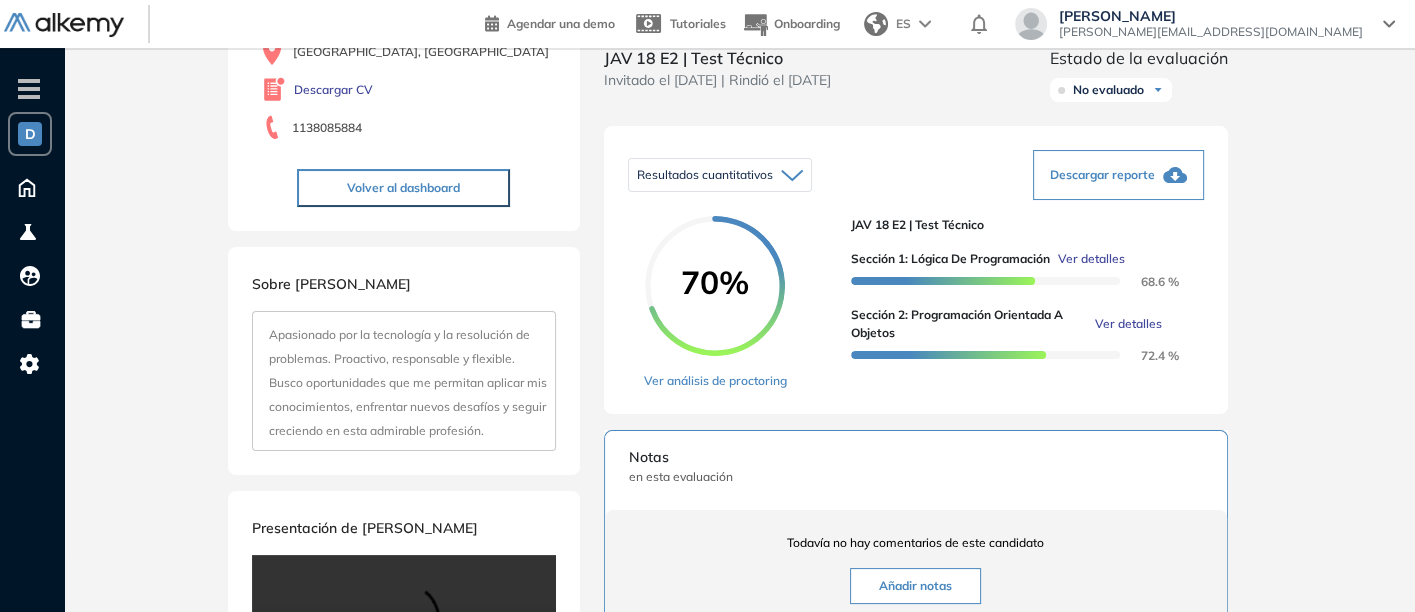 scroll, scrollTop: 233, scrollLeft: 0, axis: vertical 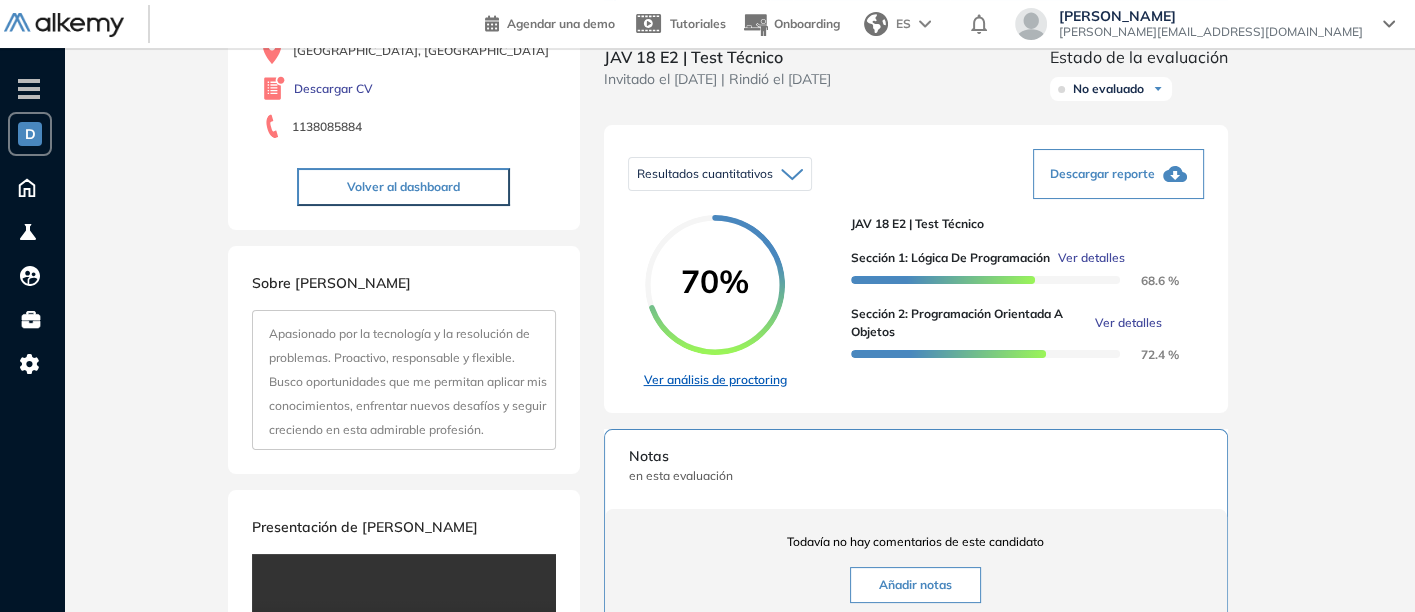 click on "Ver análisis de proctoring" at bounding box center (715, 380) 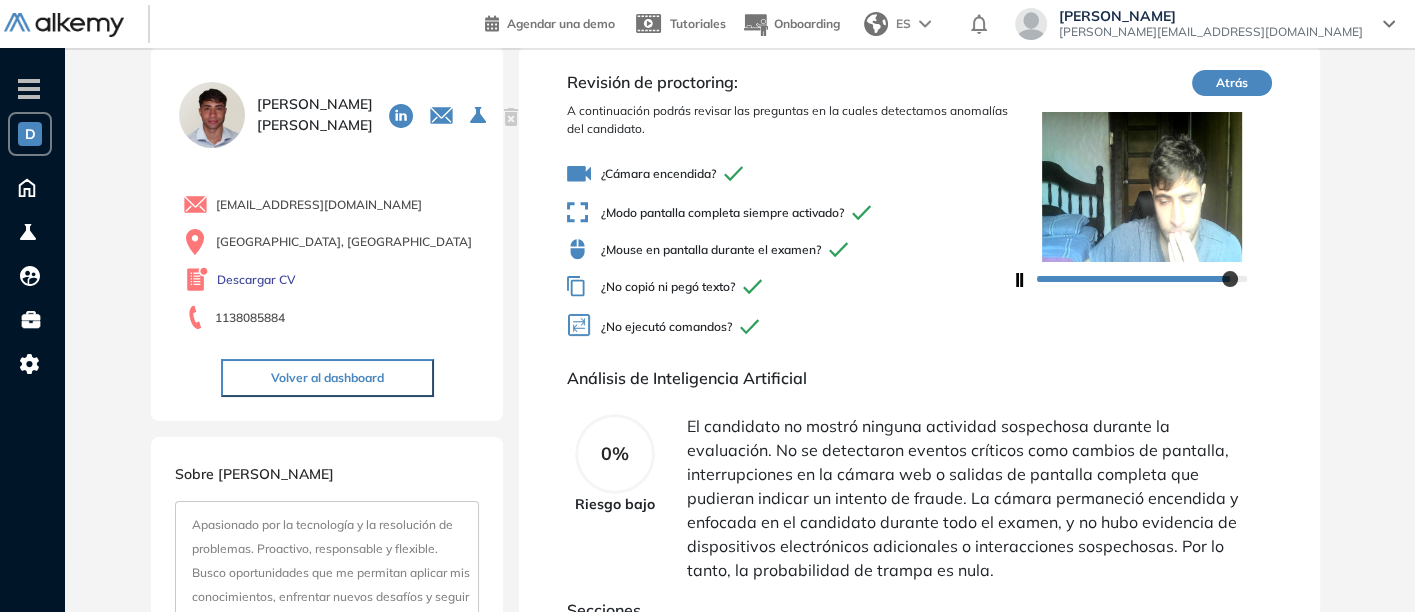 scroll, scrollTop: 0, scrollLeft: 0, axis: both 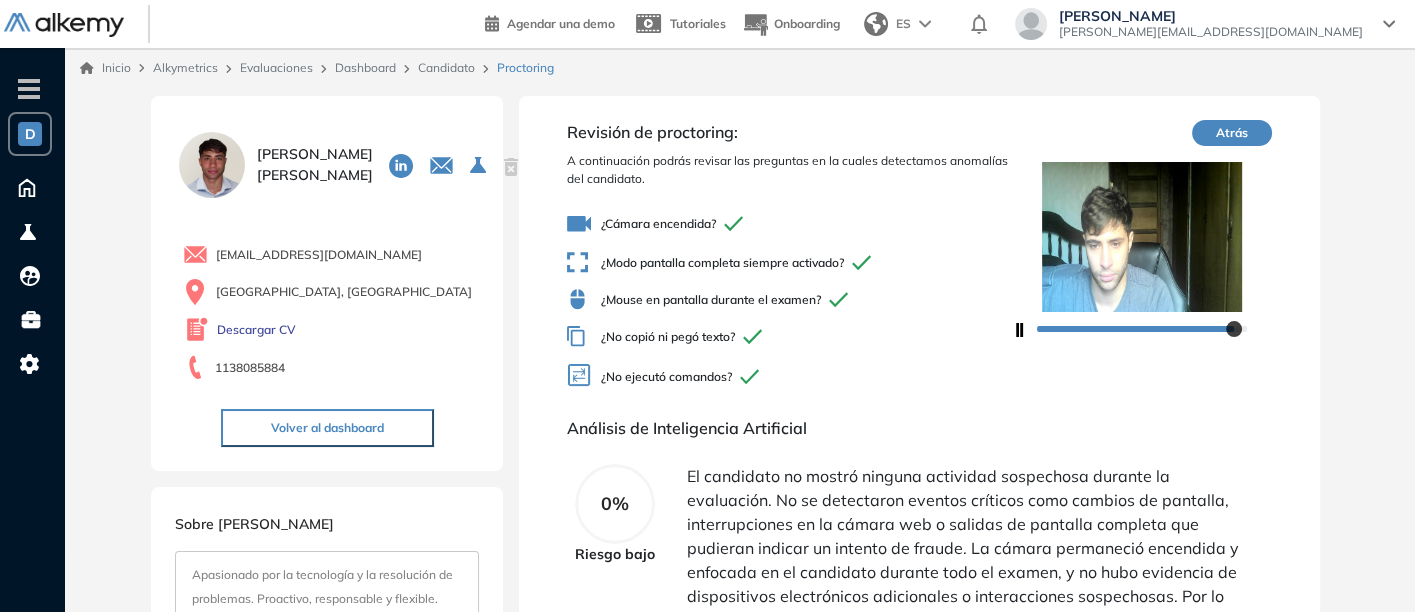 click on "Dashboard" at bounding box center [365, 67] 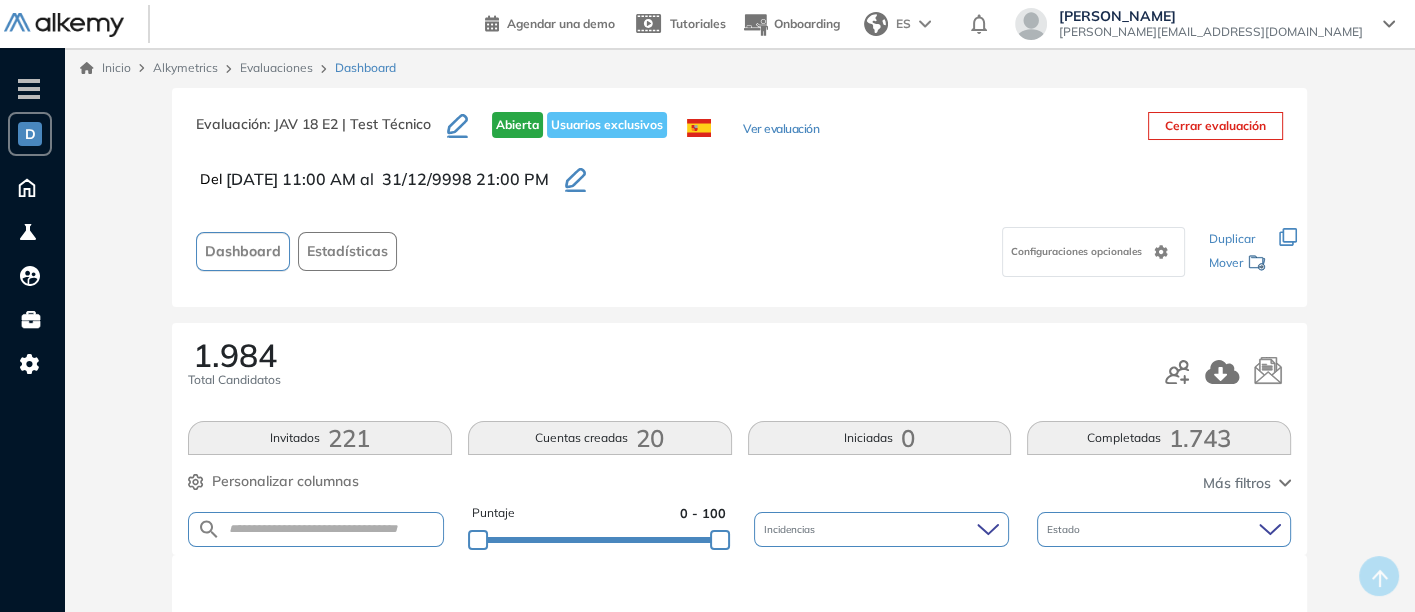scroll, scrollTop: 14, scrollLeft: 0, axis: vertical 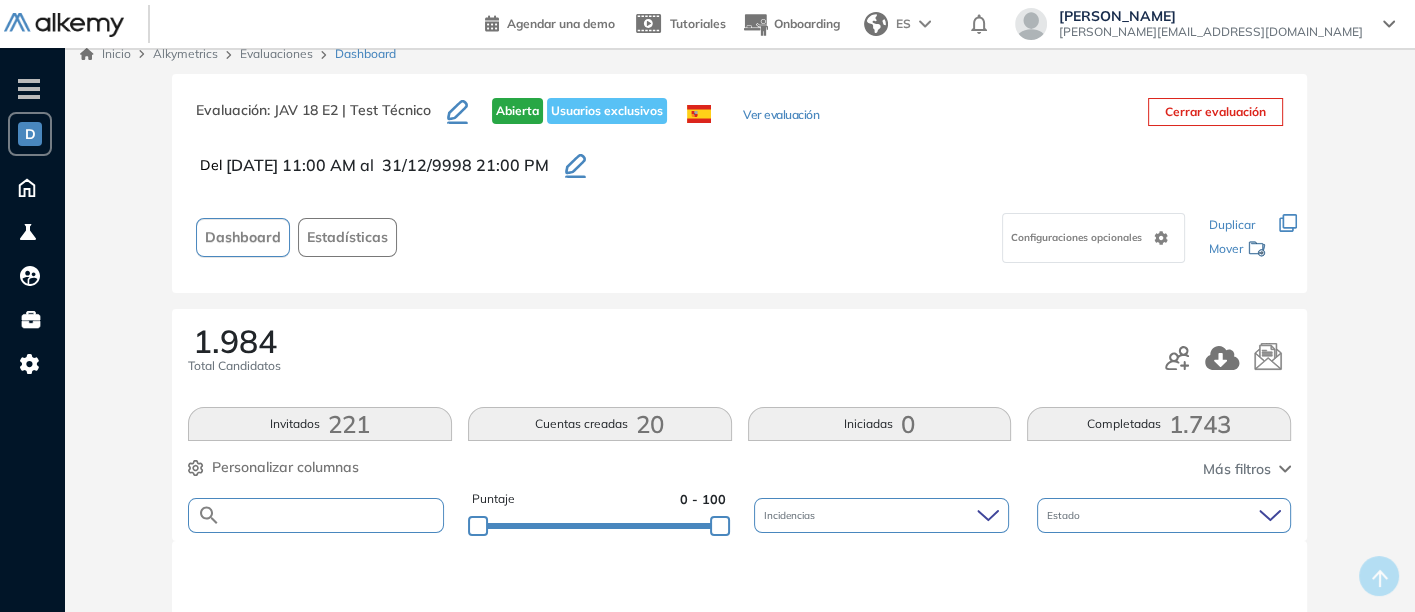 paste on "**********" 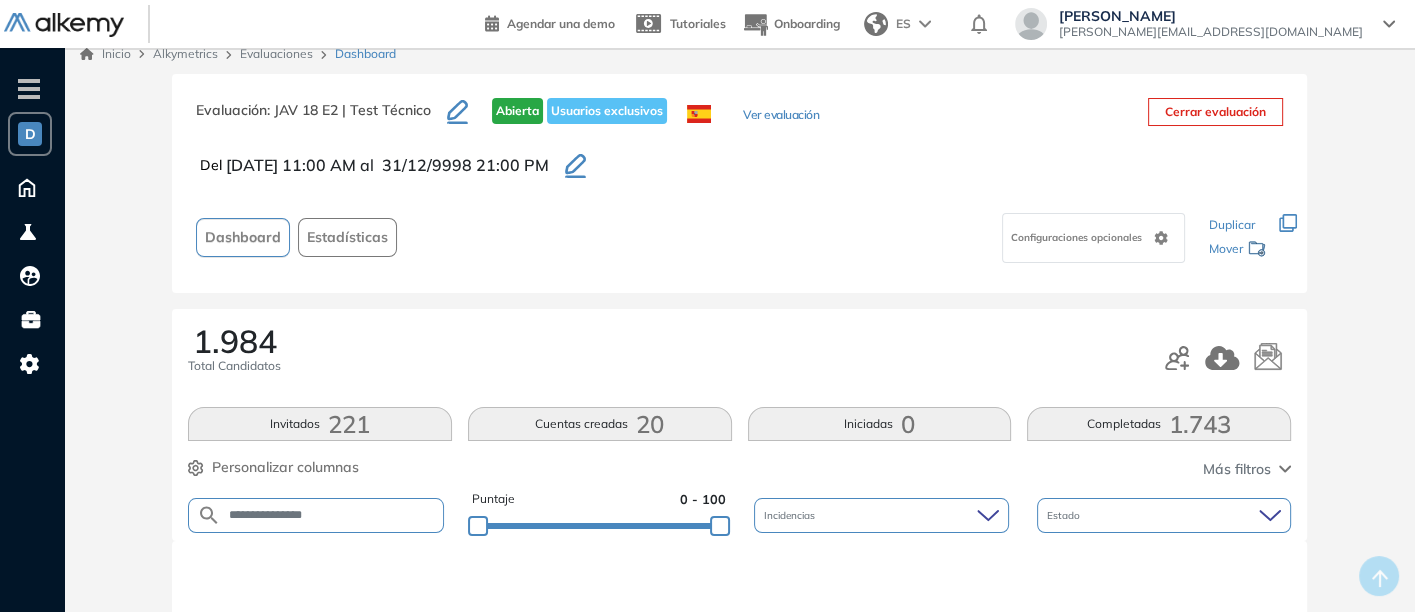 click on "**********" at bounding box center [332, 515] 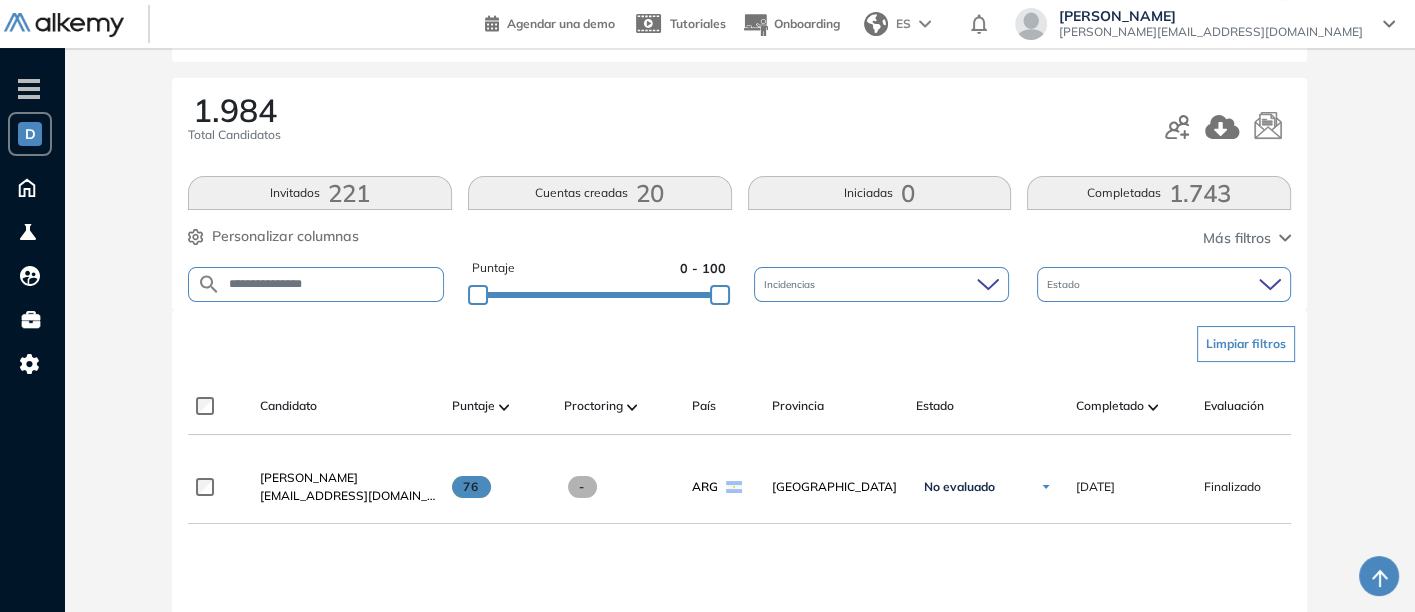 scroll, scrollTop: 257, scrollLeft: 0, axis: vertical 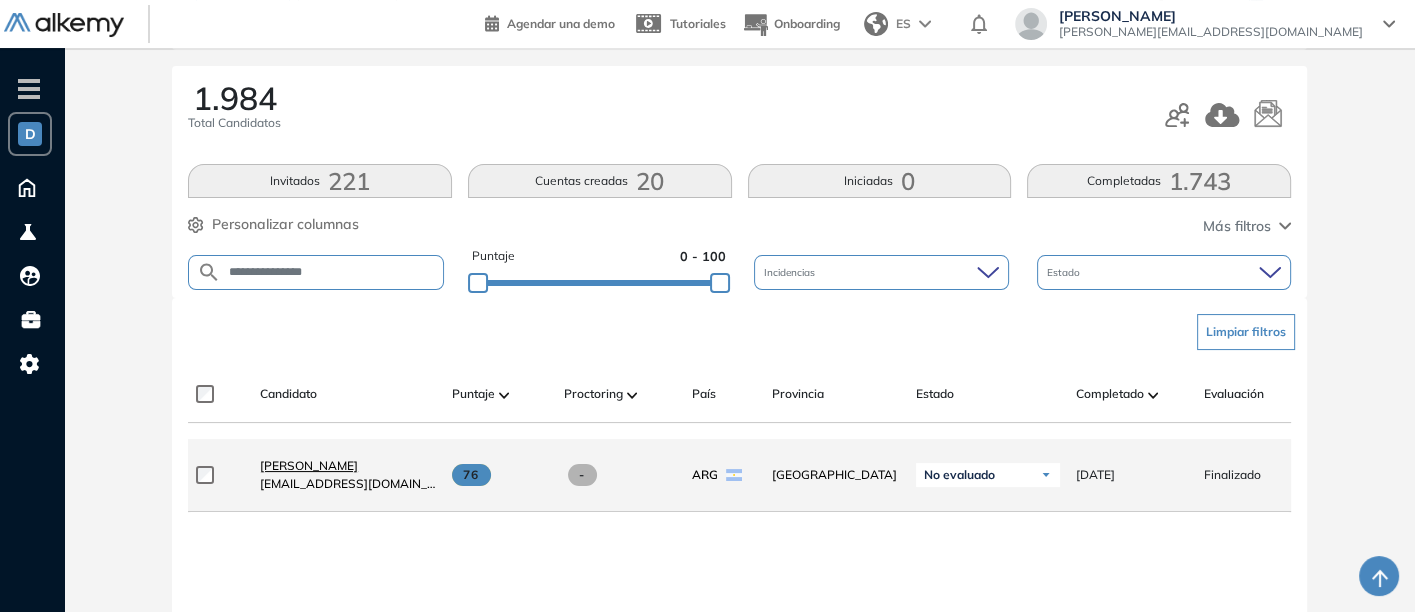 click on "[PERSON_NAME]" at bounding box center [348, 466] 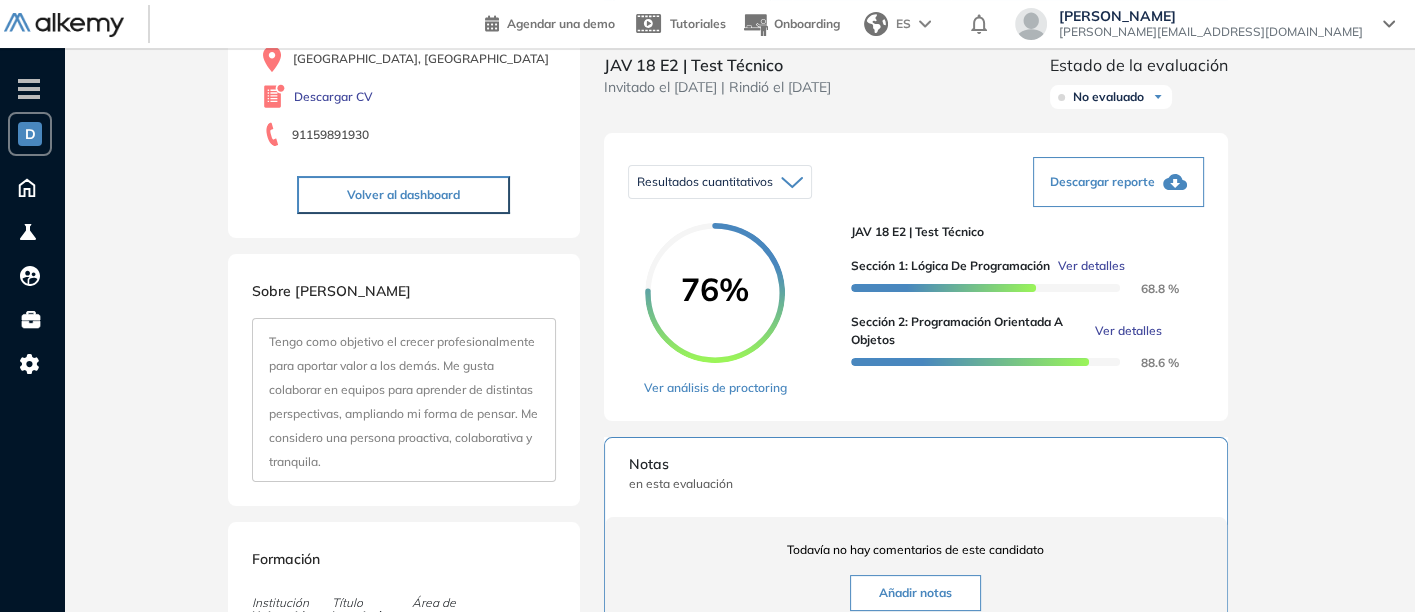 scroll, scrollTop: 232, scrollLeft: 0, axis: vertical 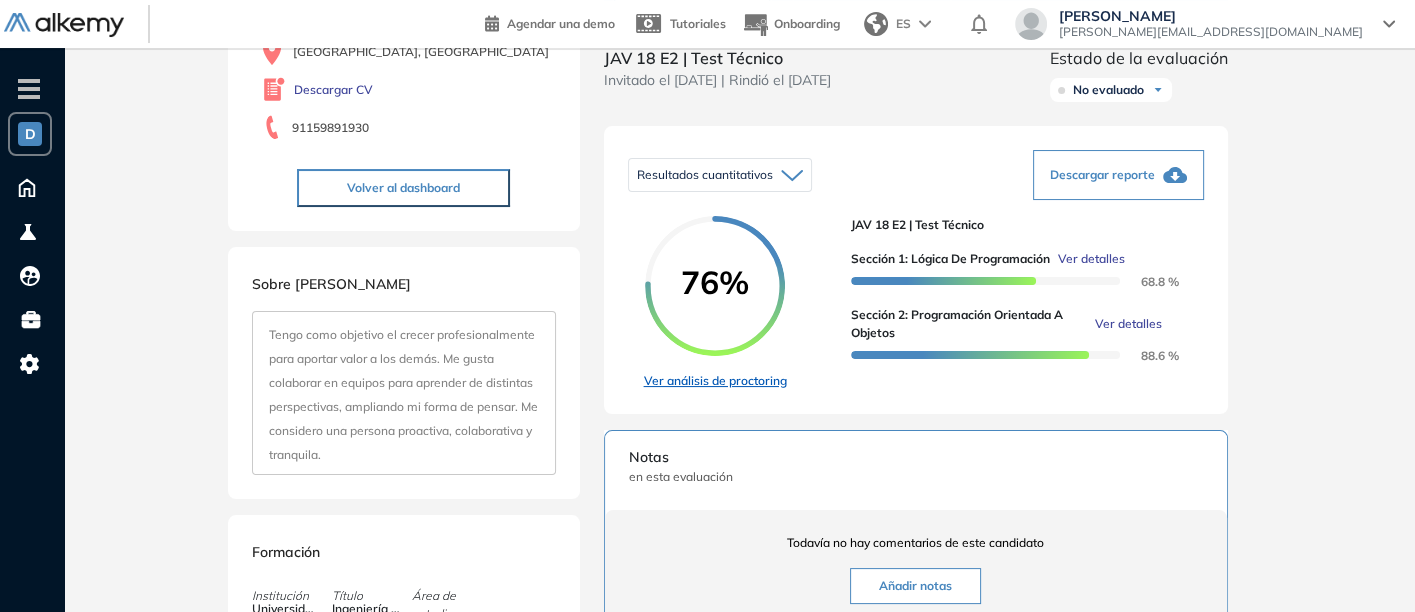 click on "Ver análisis de proctoring" at bounding box center [715, 381] 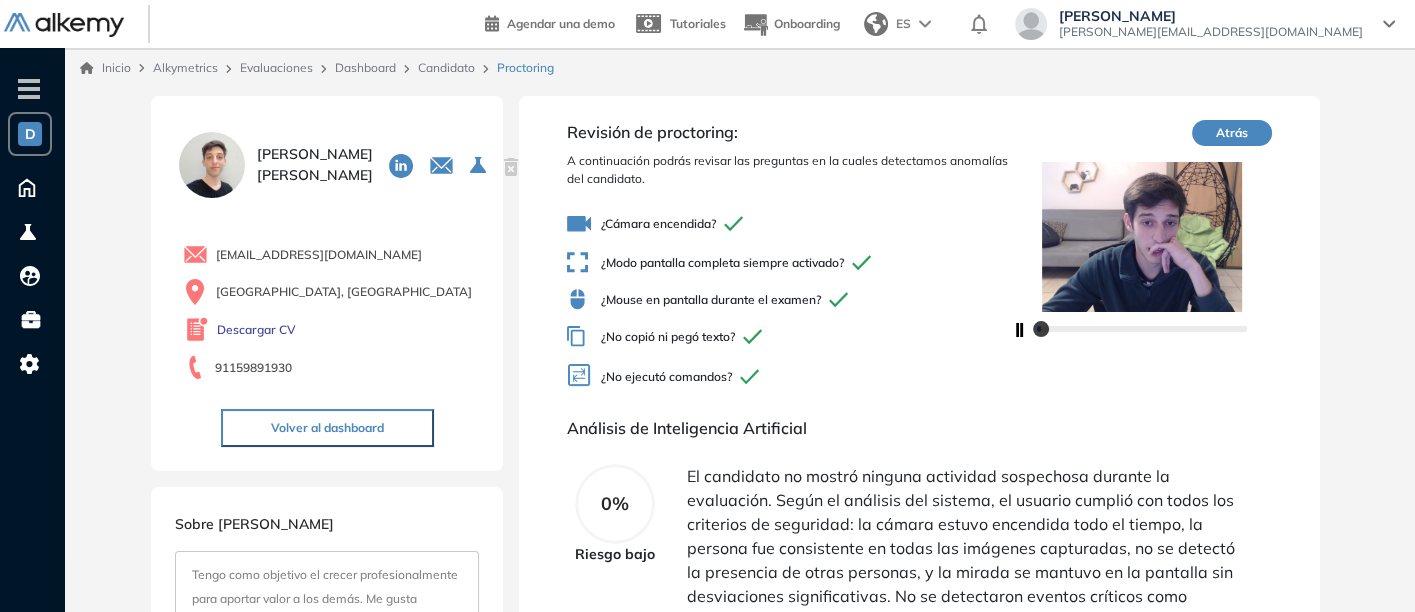 click on "Dashboard" at bounding box center [365, 67] 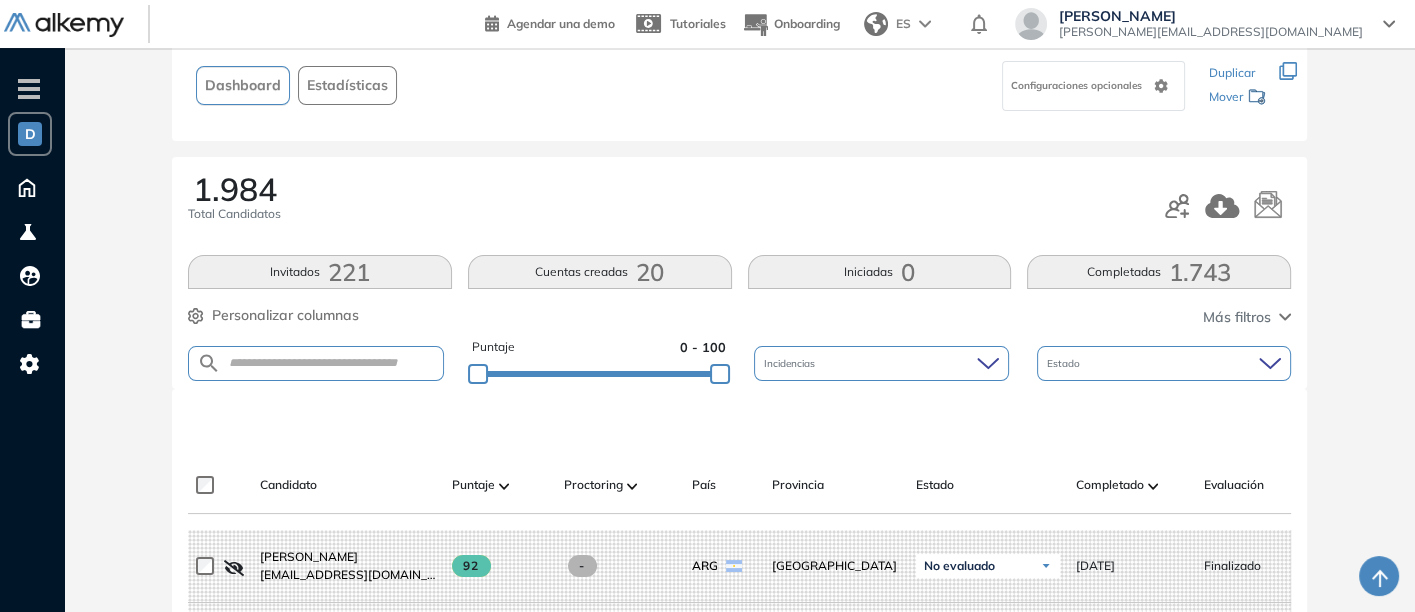 scroll, scrollTop: 168, scrollLeft: 0, axis: vertical 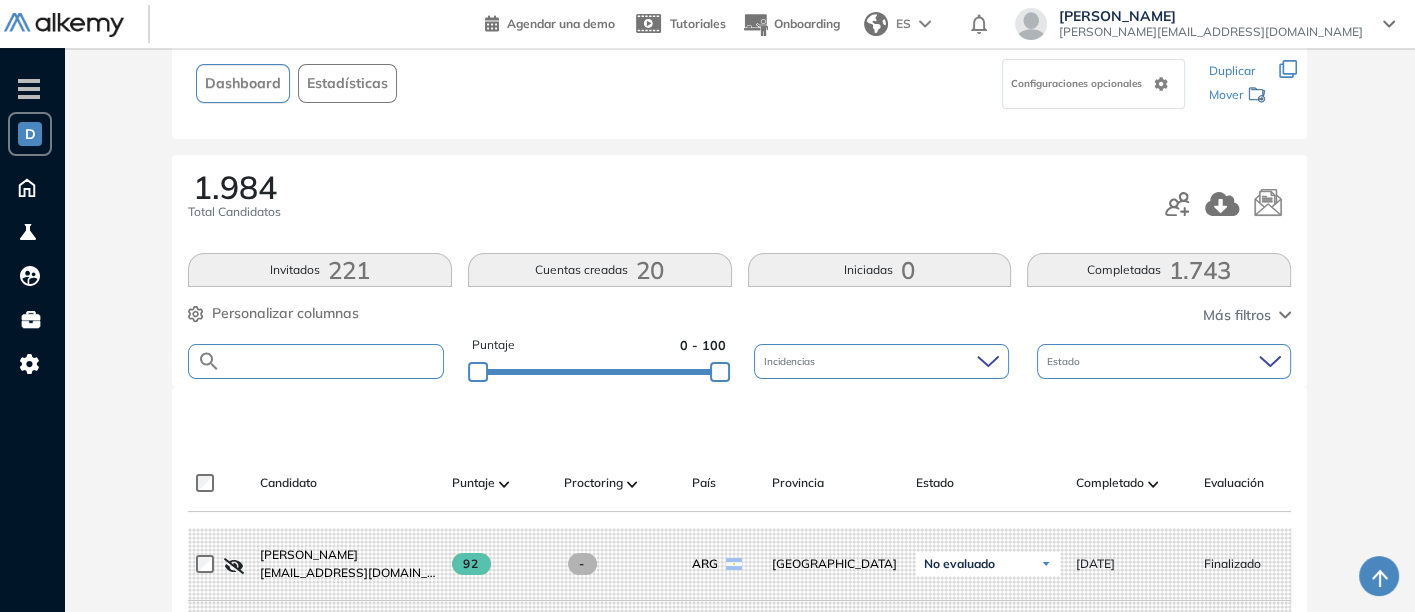 click at bounding box center (332, 361) 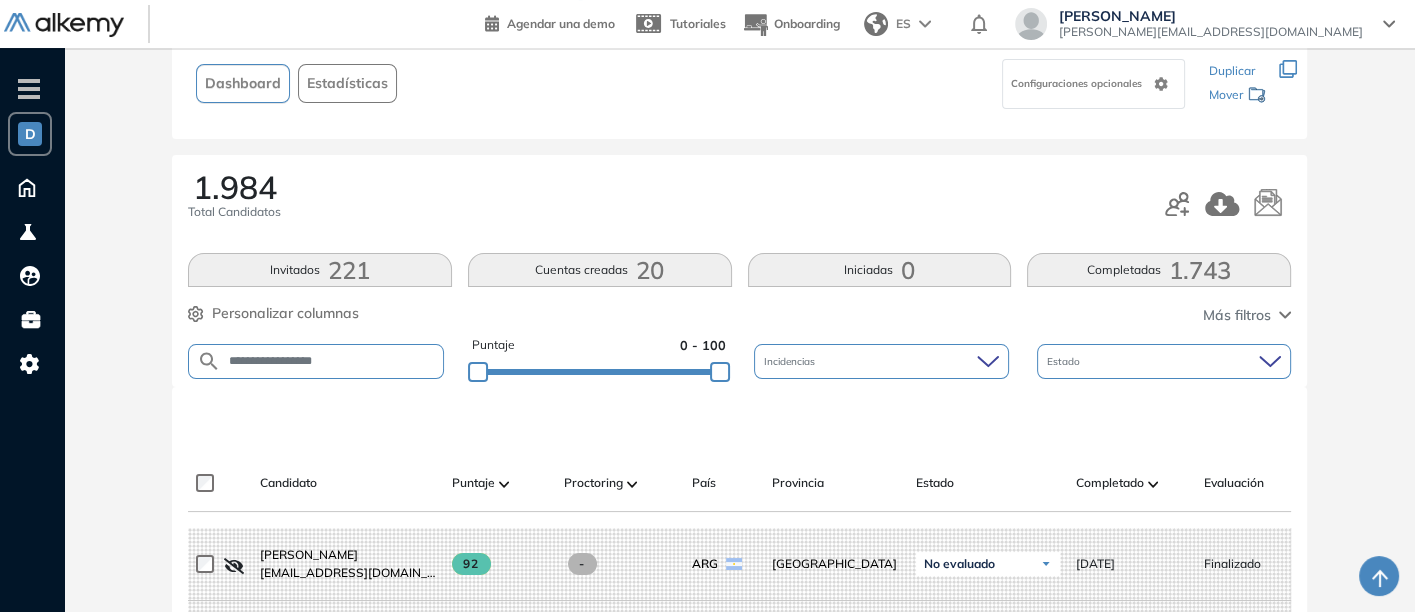 type on "**********" 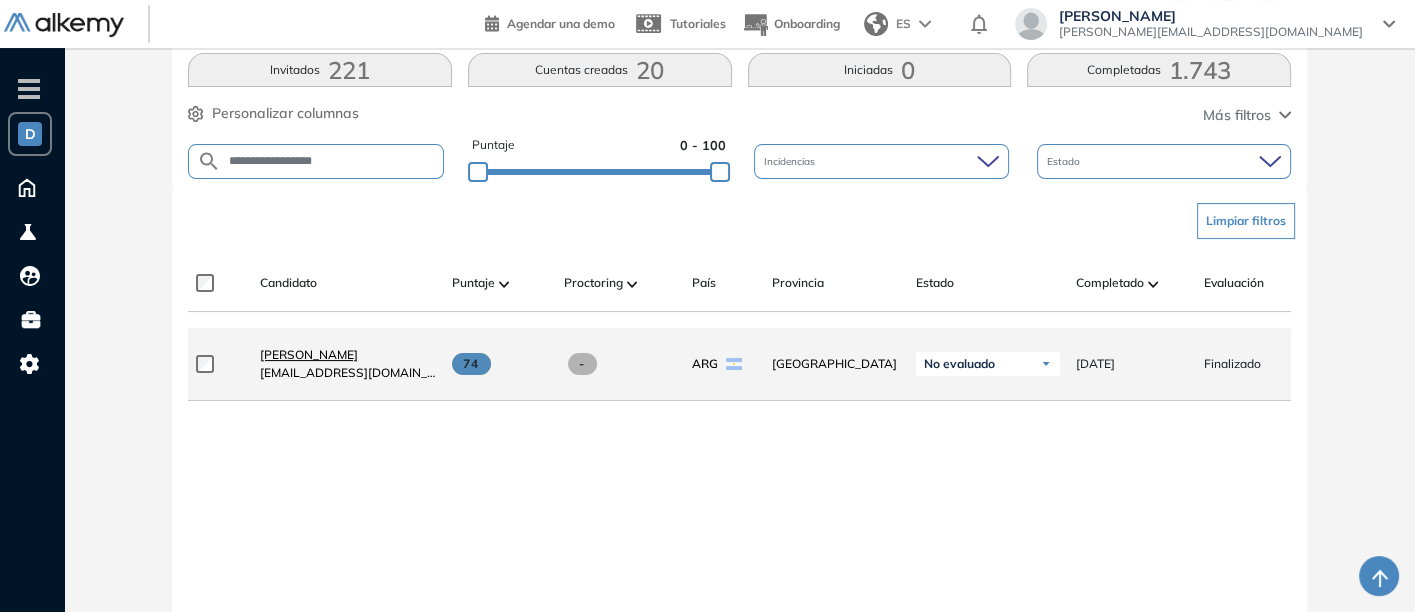 scroll, scrollTop: 370, scrollLeft: 0, axis: vertical 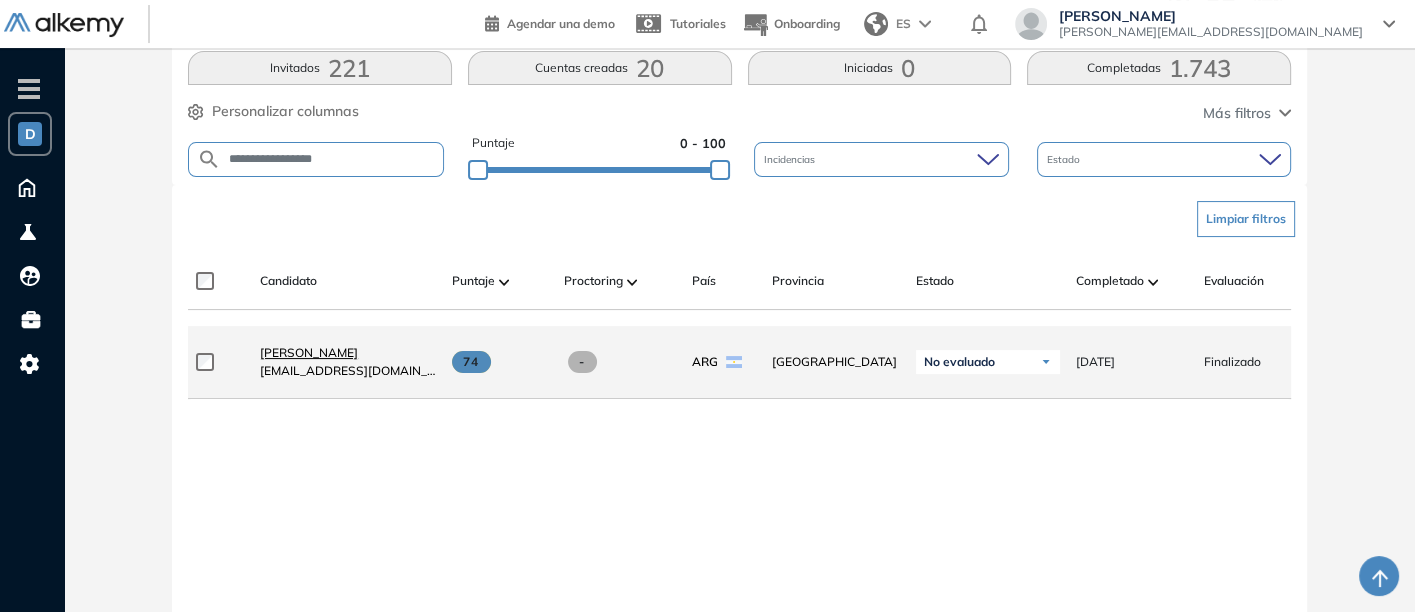 click on "[PERSON_NAME]" at bounding box center (309, 352) 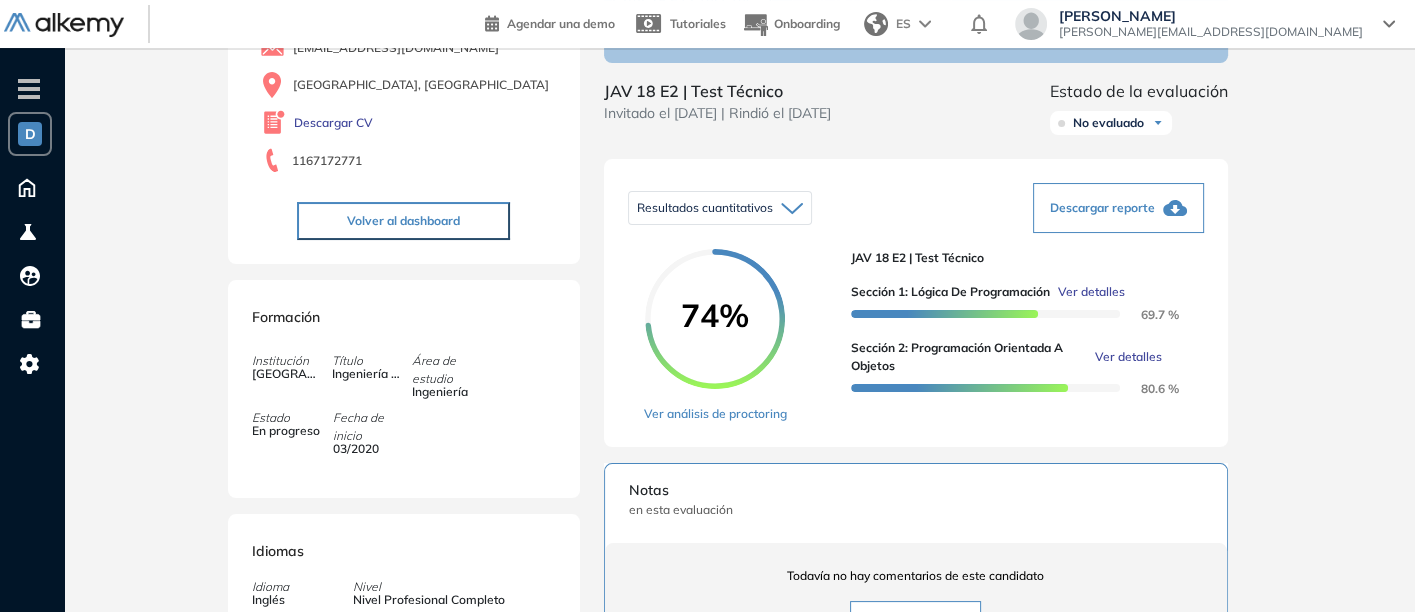 scroll, scrollTop: 220, scrollLeft: 0, axis: vertical 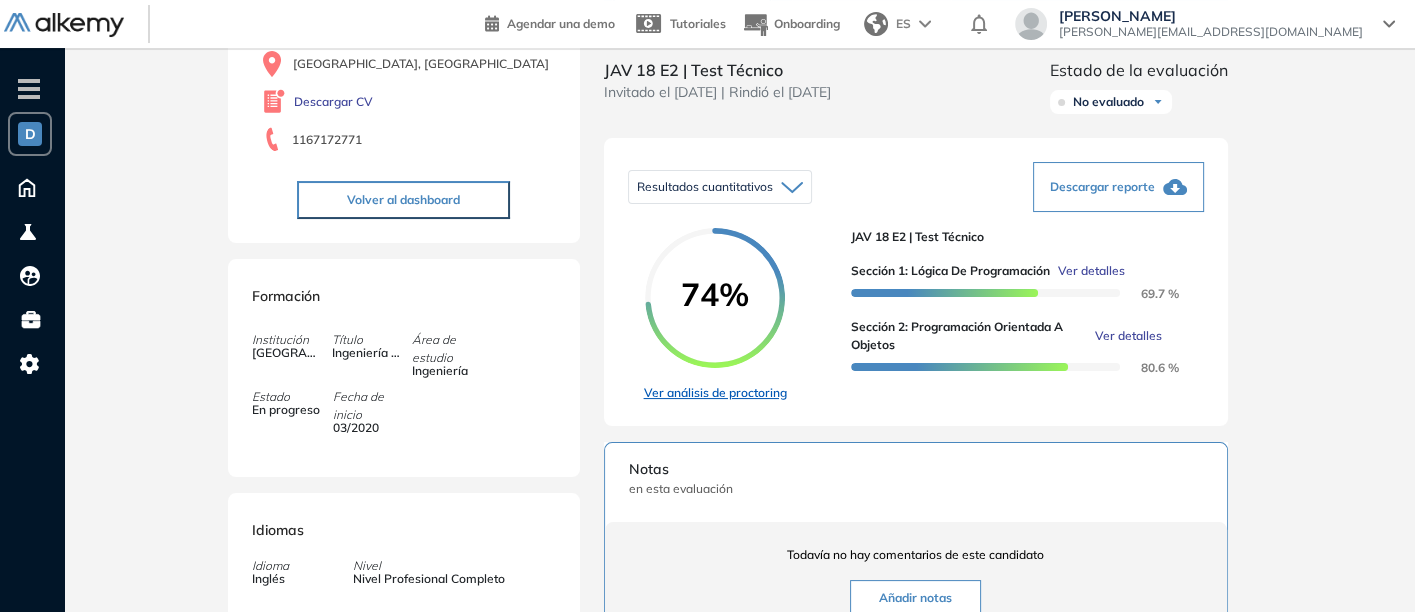 click on "Ver análisis de proctoring" at bounding box center [715, 393] 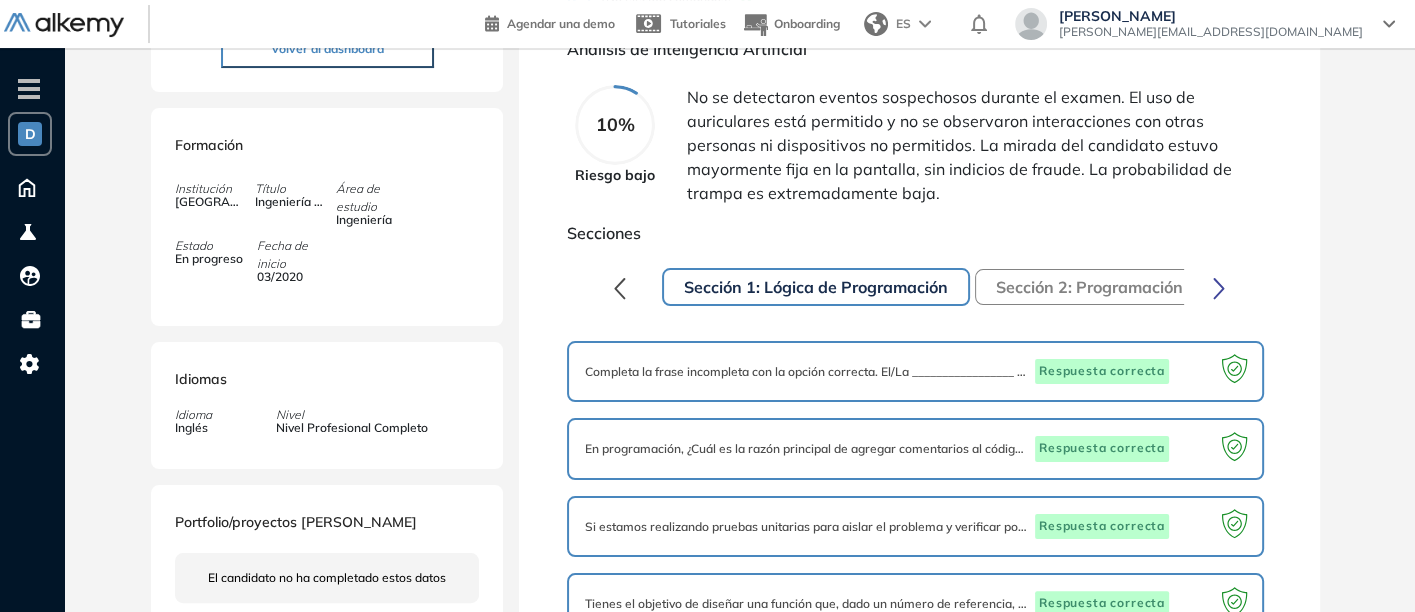 scroll, scrollTop: 0, scrollLeft: 0, axis: both 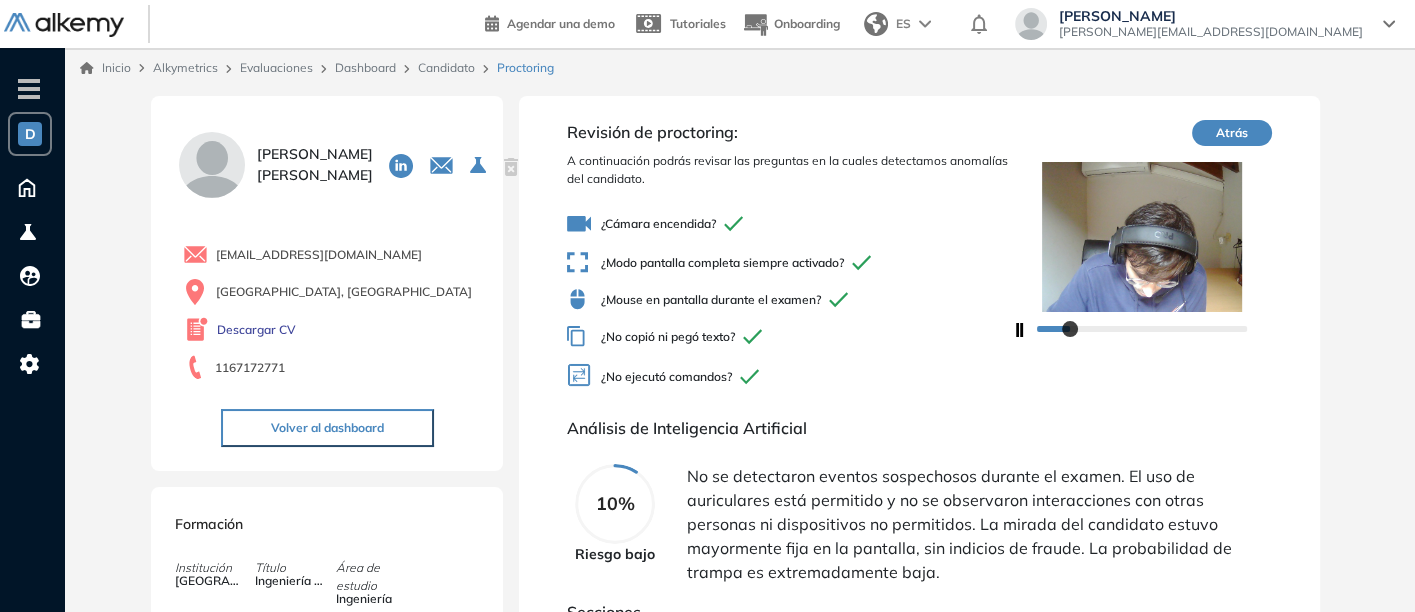 click on "Dashboard" at bounding box center (365, 67) 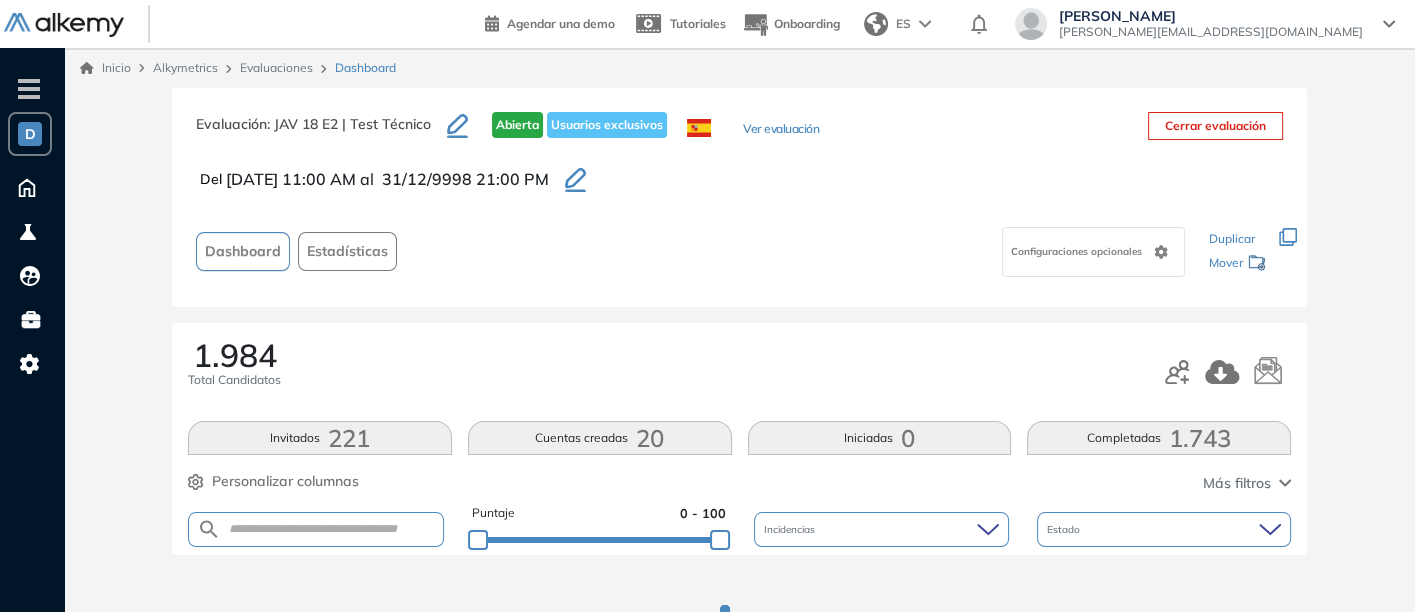 scroll, scrollTop: 81, scrollLeft: 0, axis: vertical 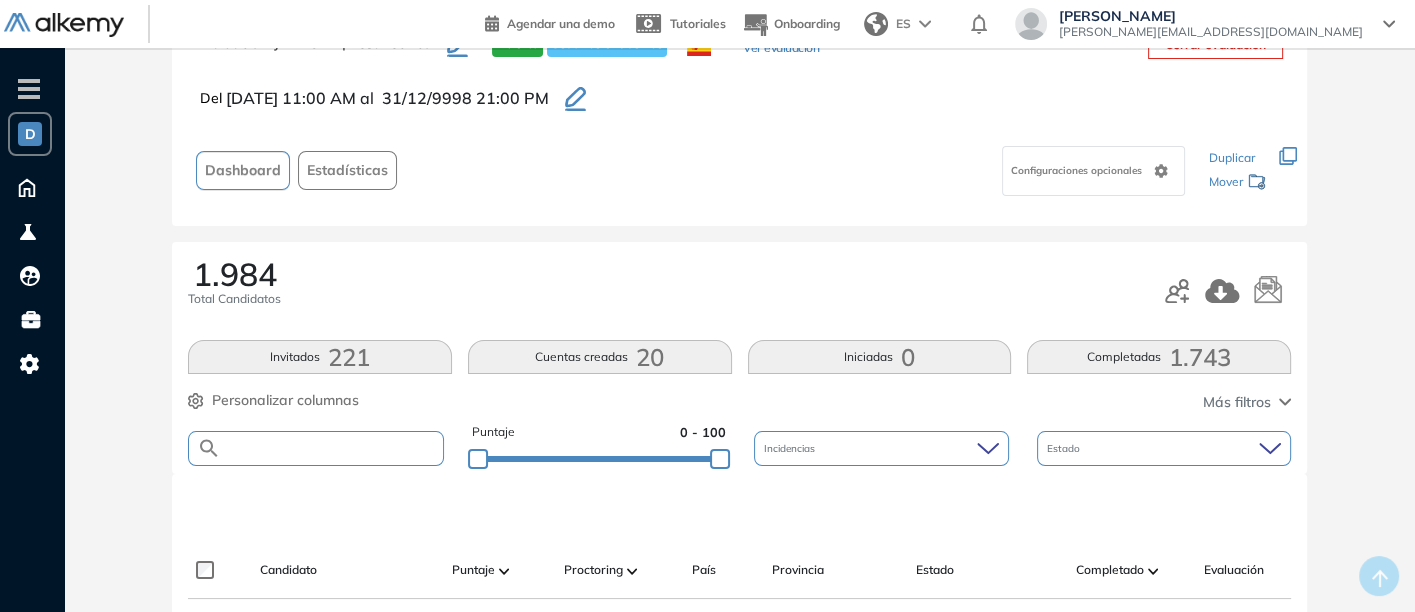 click at bounding box center [332, 448] 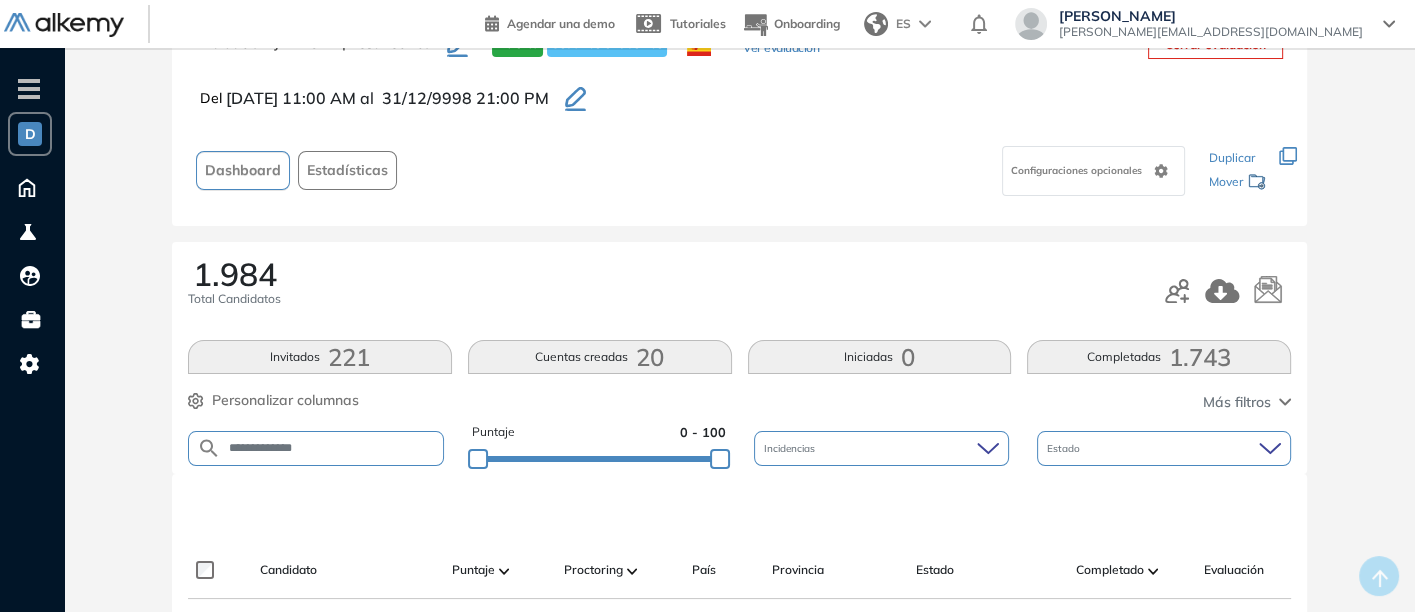 type on "**********" 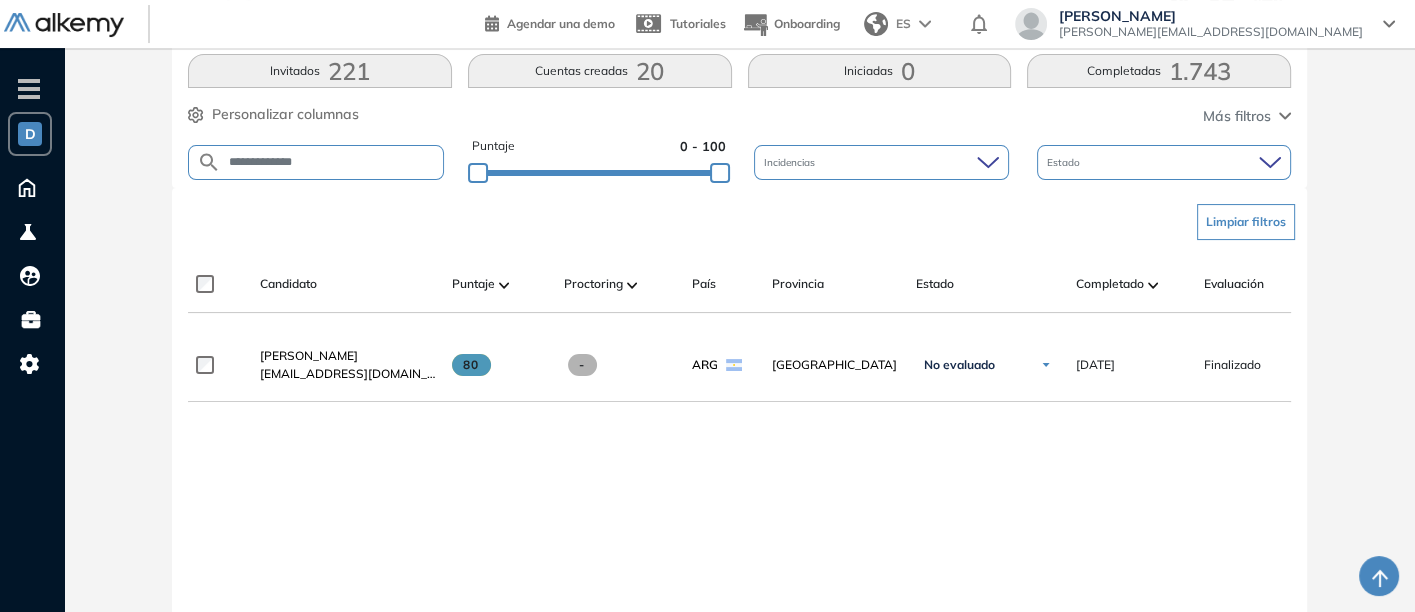 scroll, scrollTop: 368, scrollLeft: 0, axis: vertical 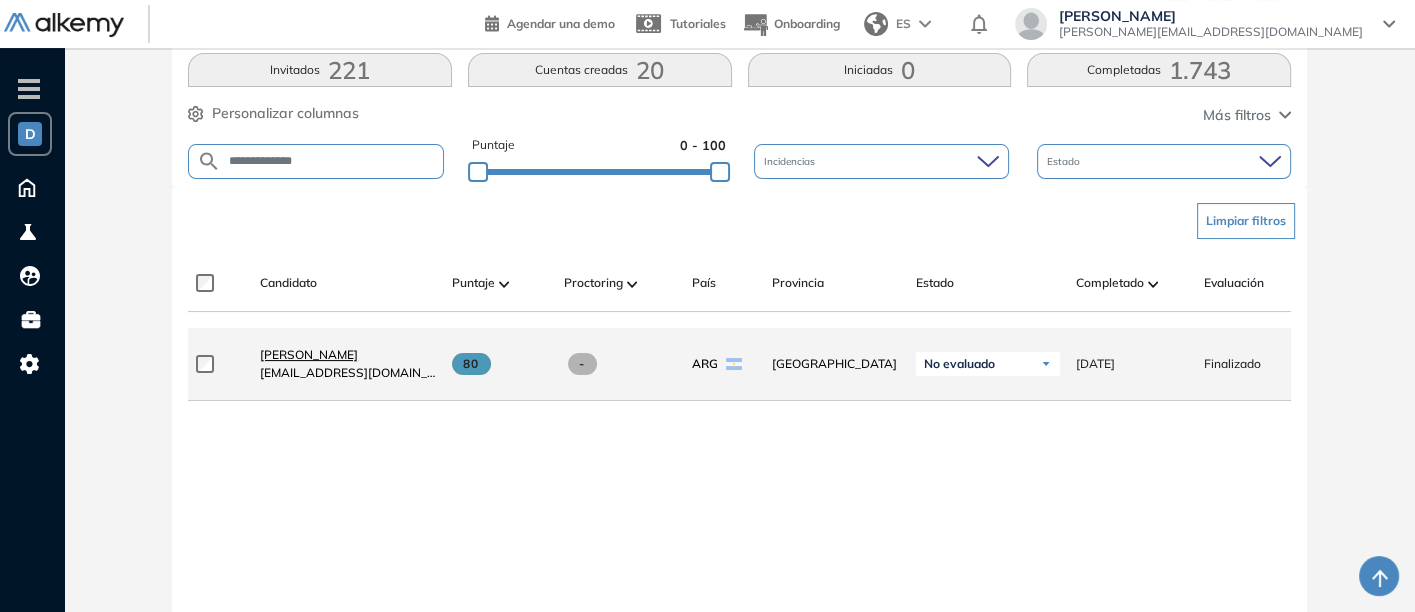 click on "[PERSON_NAME]" at bounding box center [309, 354] 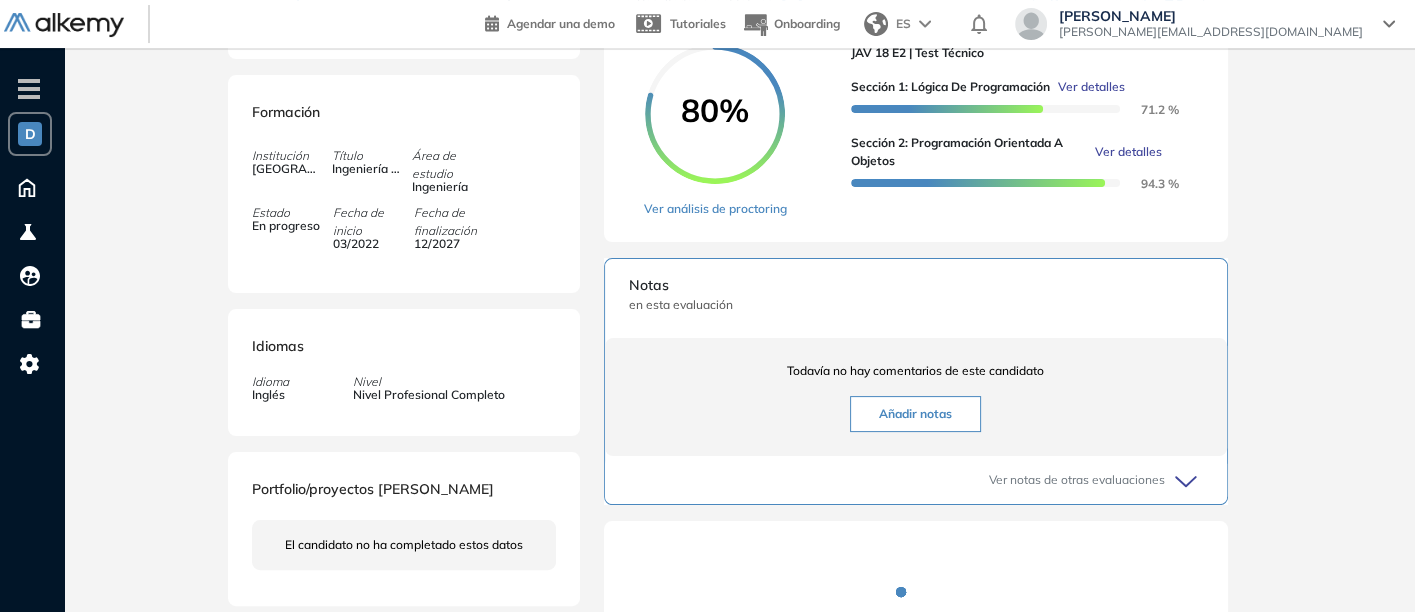 scroll, scrollTop: 465, scrollLeft: 0, axis: vertical 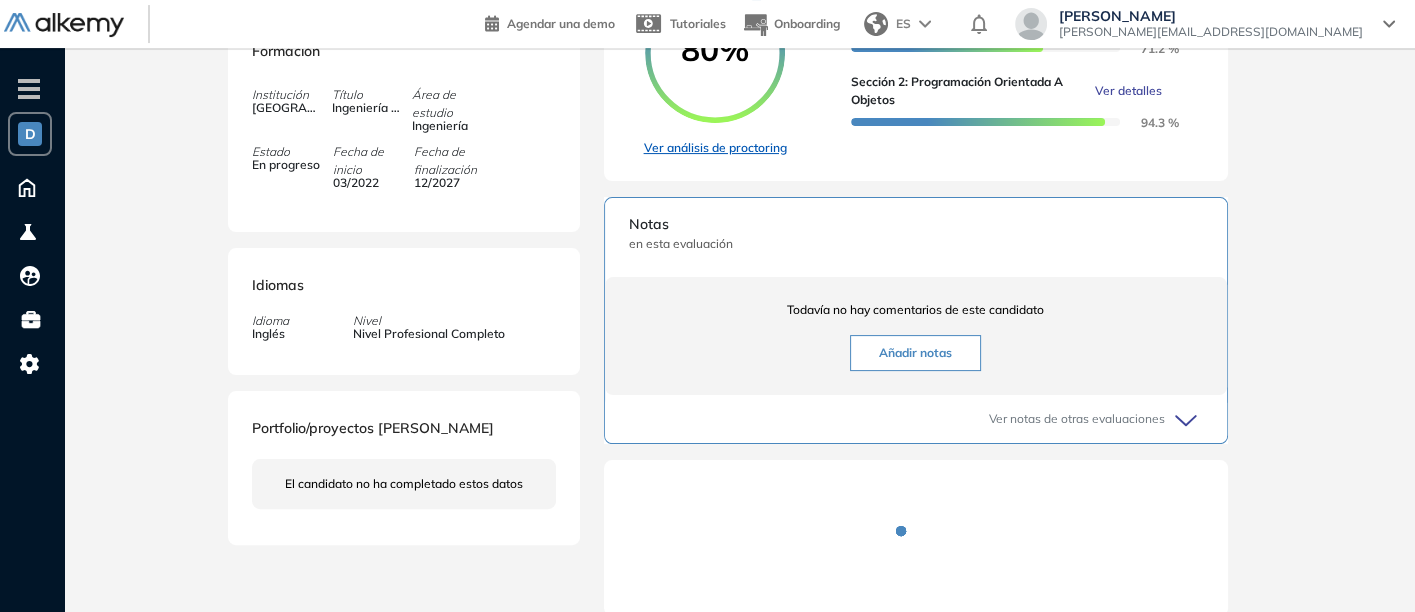 click on "Ver análisis de proctoring" at bounding box center (715, 148) 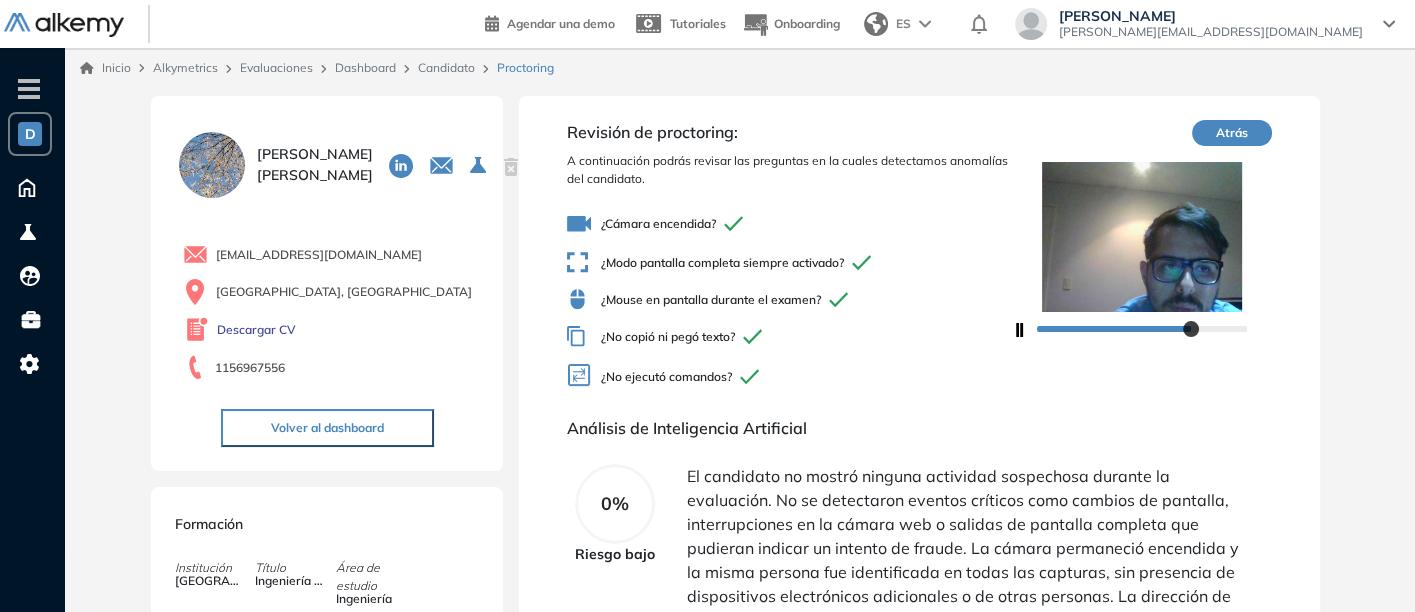 click on "Dashboard" at bounding box center [365, 67] 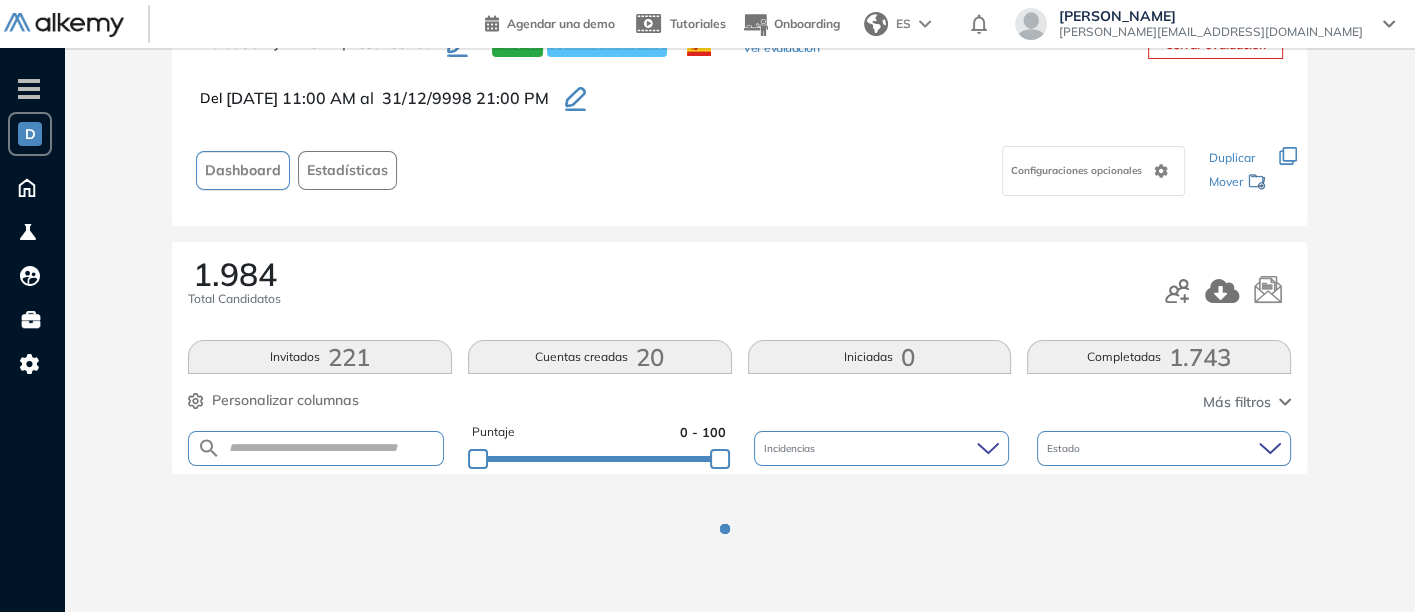scroll, scrollTop: 82, scrollLeft: 0, axis: vertical 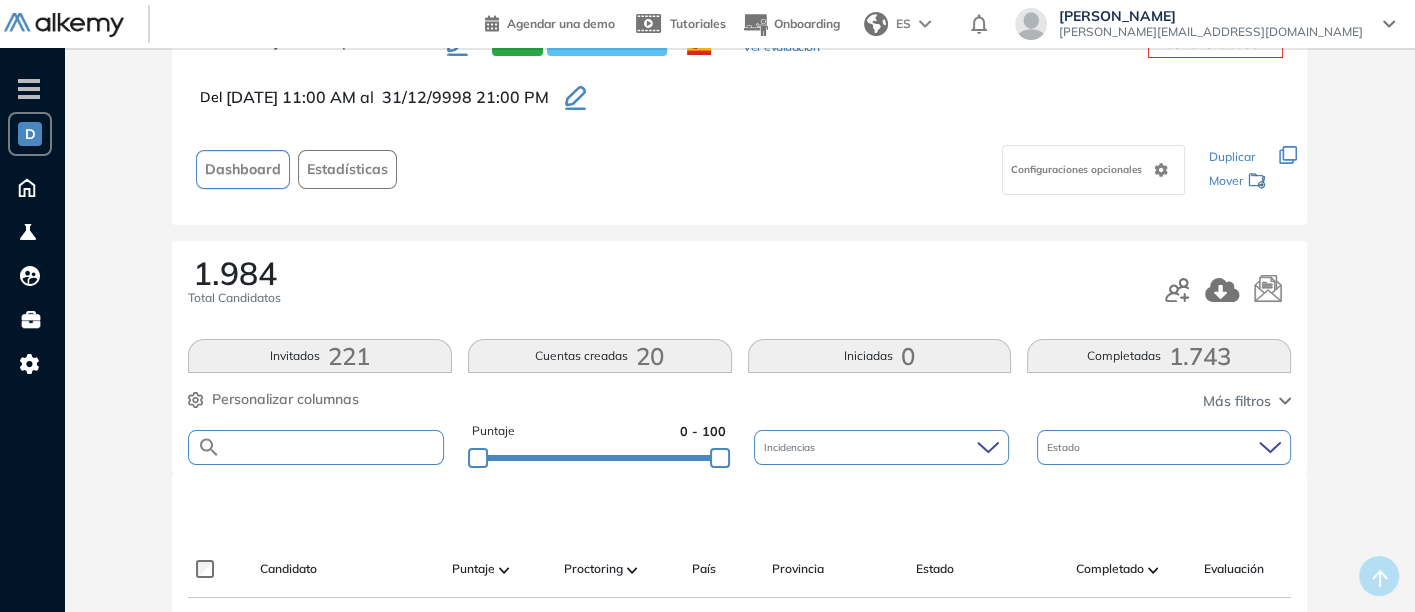 click at bounding box center [332, 447] 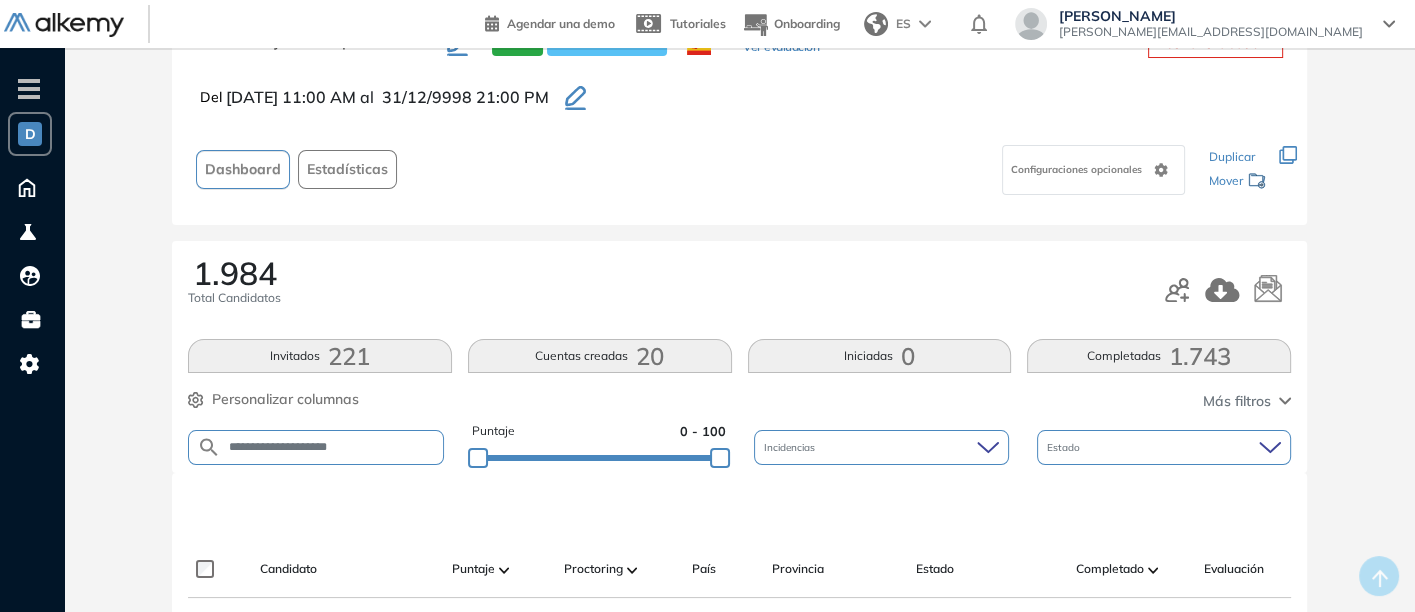 type on "**********" 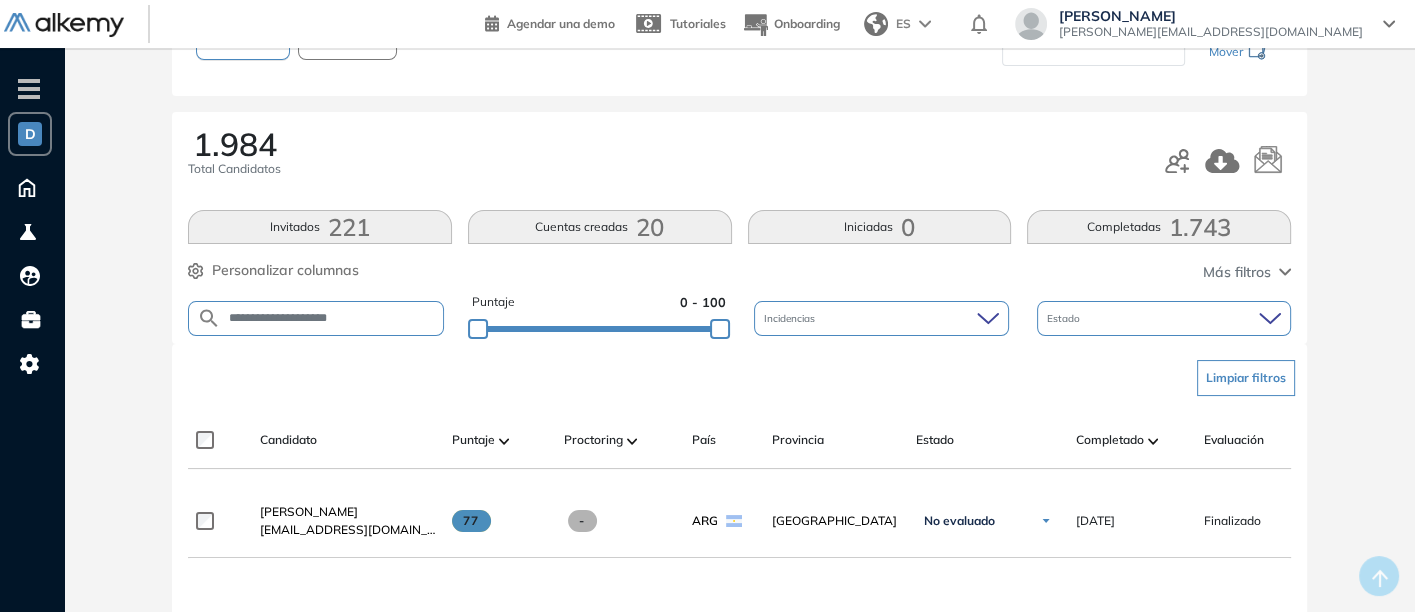 scroll, scrollTop: 249, scrollLeft: 0, axis: vertical 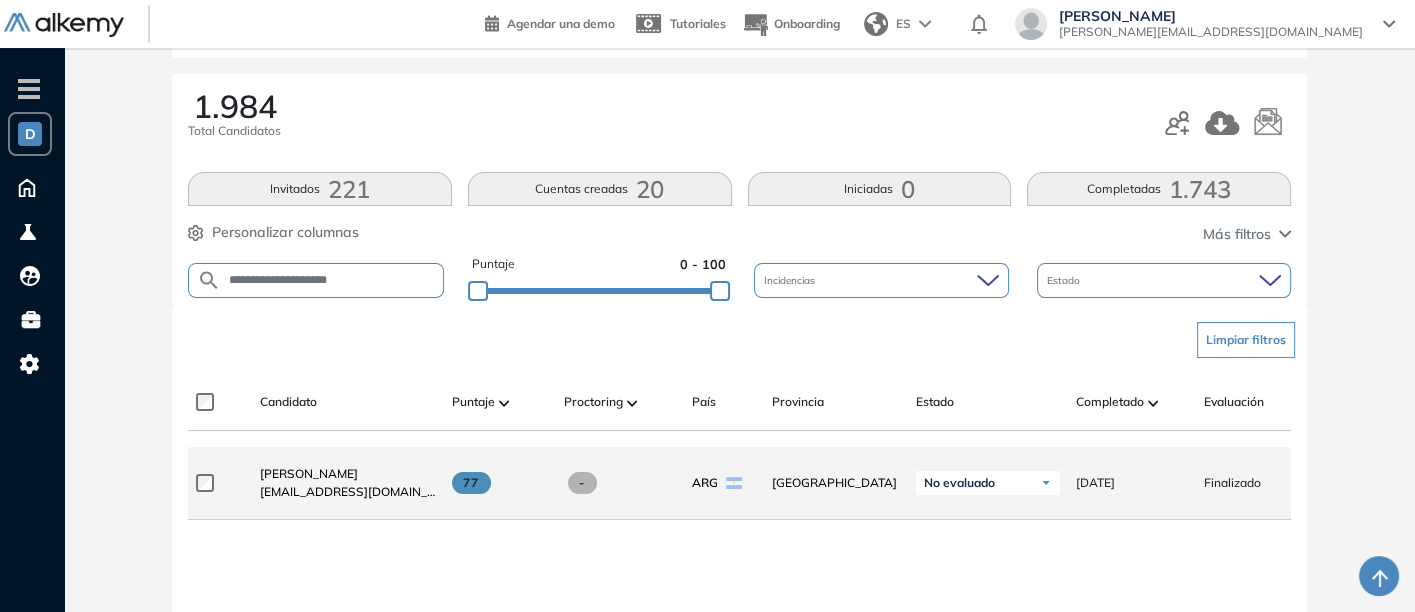 click on "[PERSON_NAME] [EMAIL_ADDRESS][DOMAIN_NAME]" 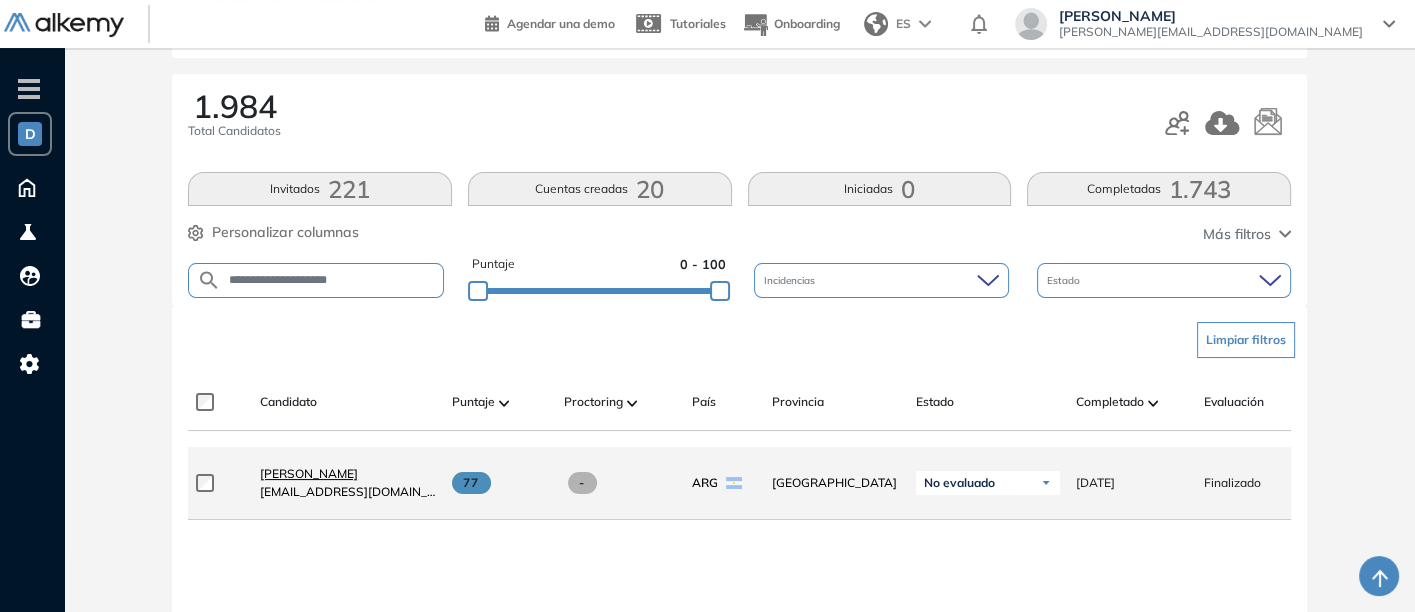 click on "[PERSON_NAME]" at bounding box center (309, 473) 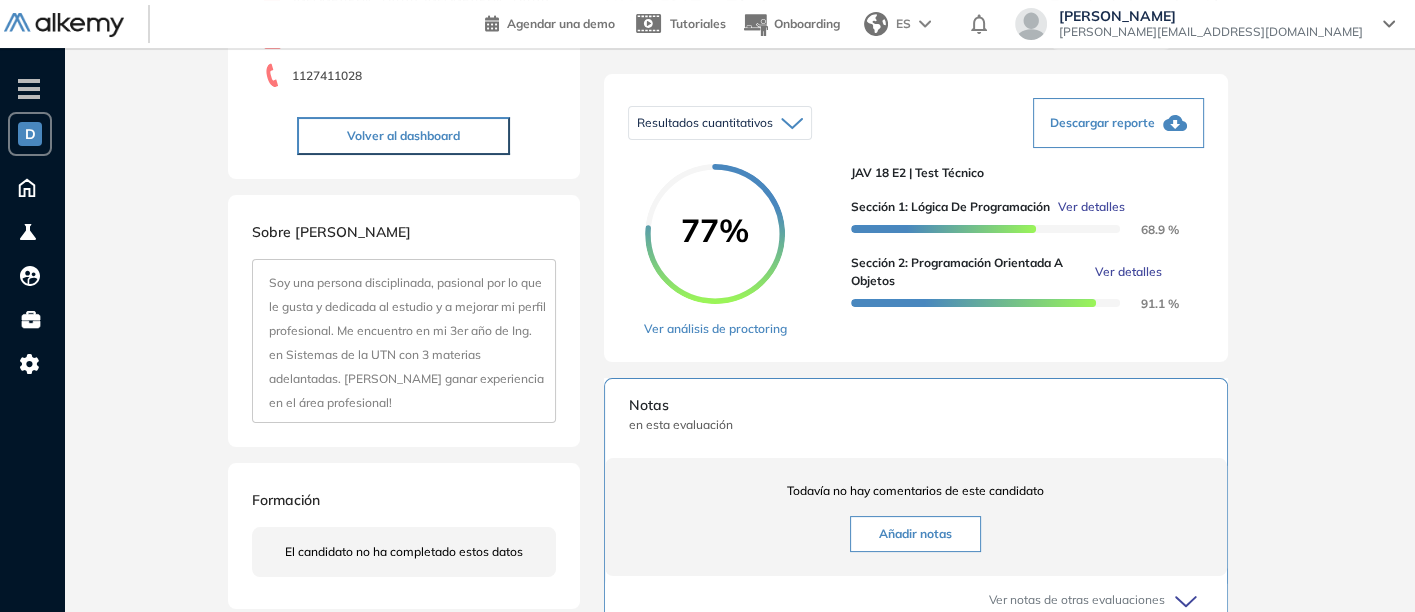 scroll, scrollTop: 285, scrollLeft: 0, axis: vertical 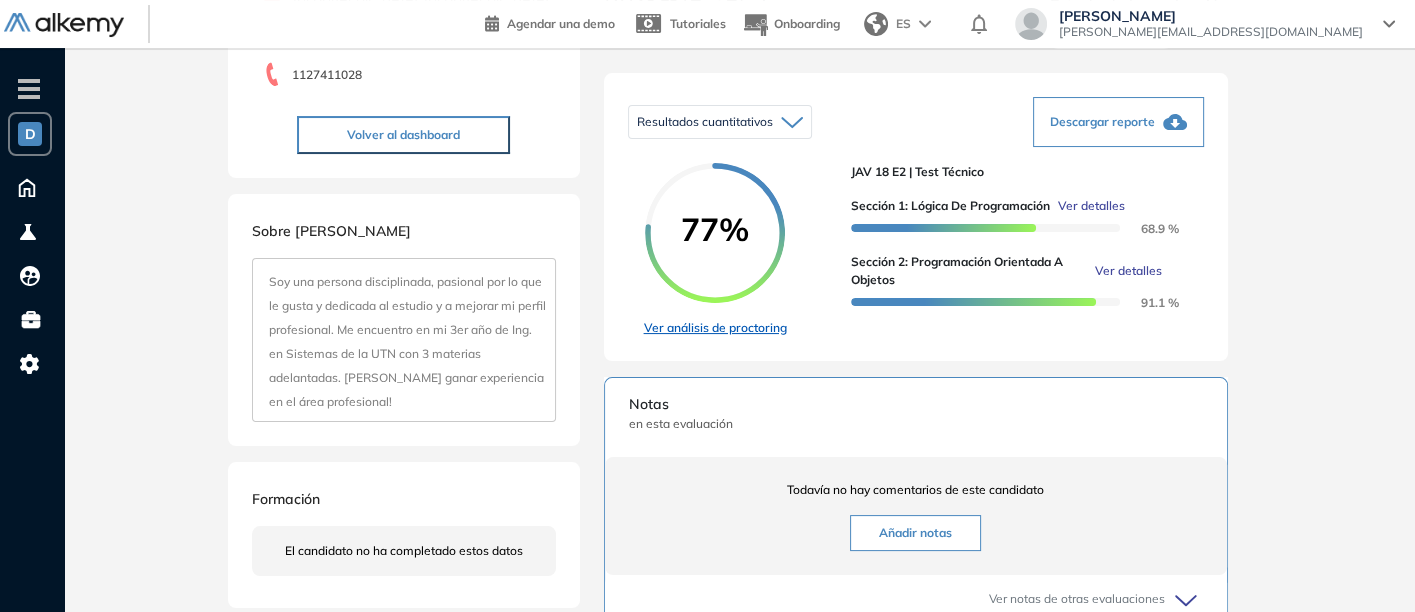 click on "Ver análisis de proctoring" at bounding box center [715, 328] 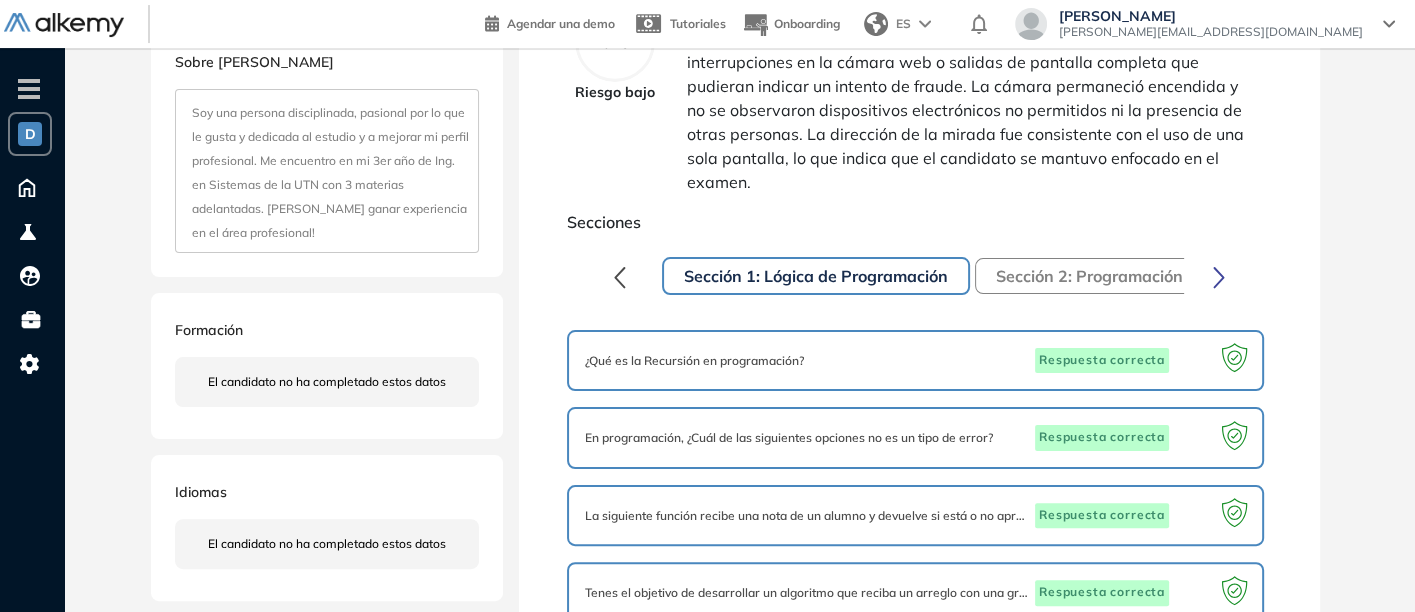 scroll, scrollTop: 0, scrollLeft: 0, axis: both 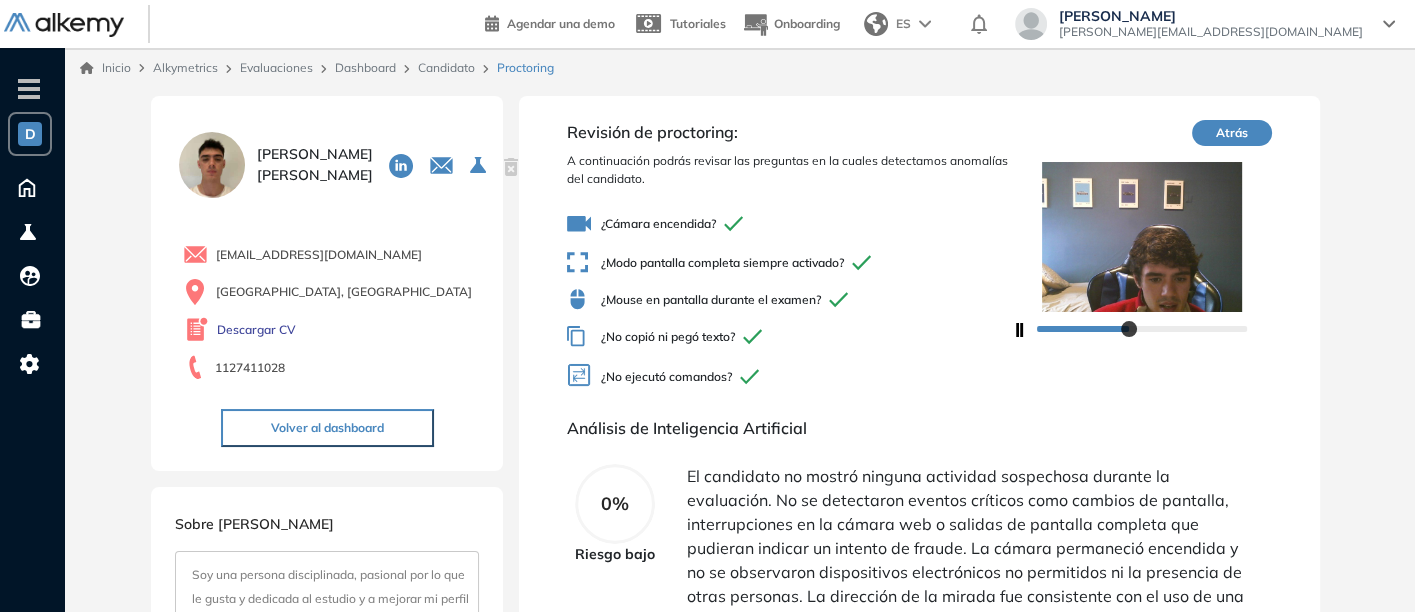 click on "Dashboard" at bounding box center (365, 67) 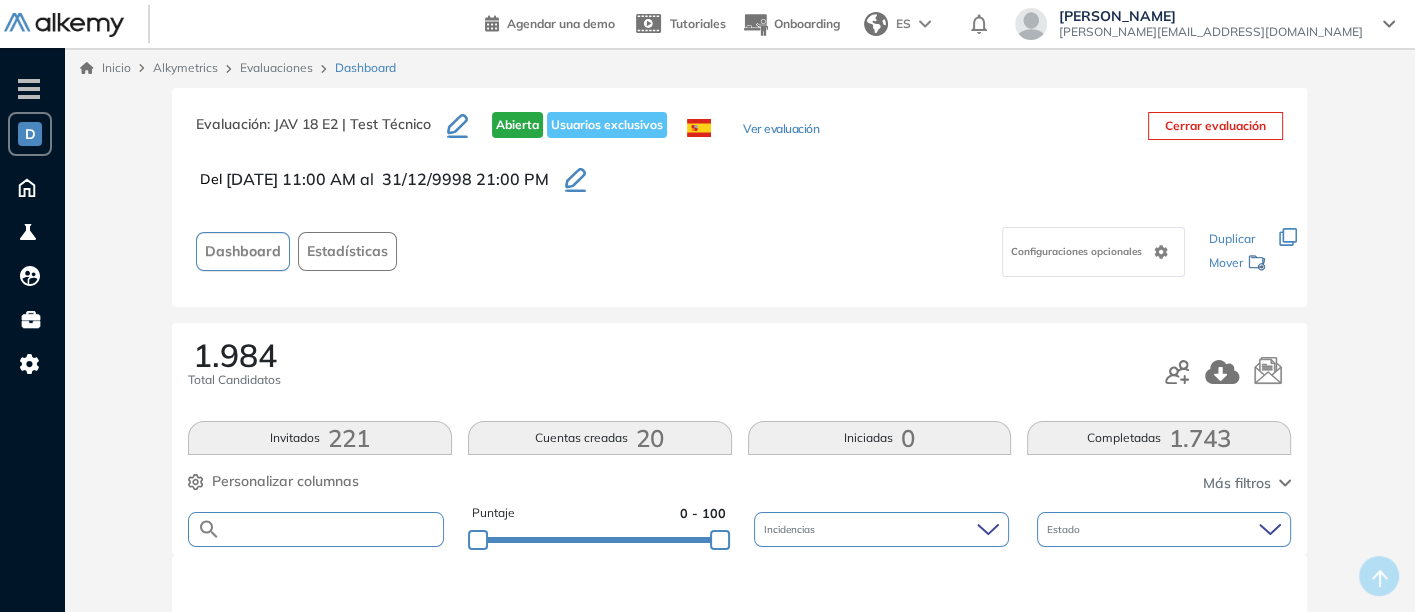 click at bounding box center (332, 529) 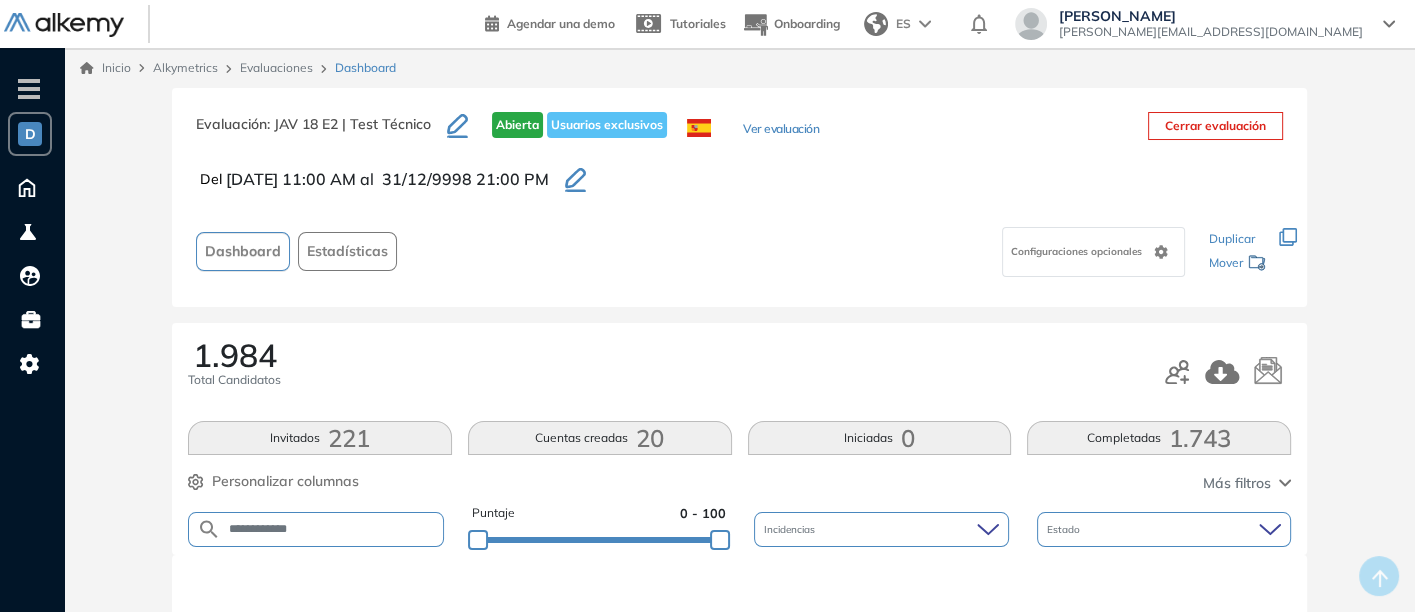 type on "**********" 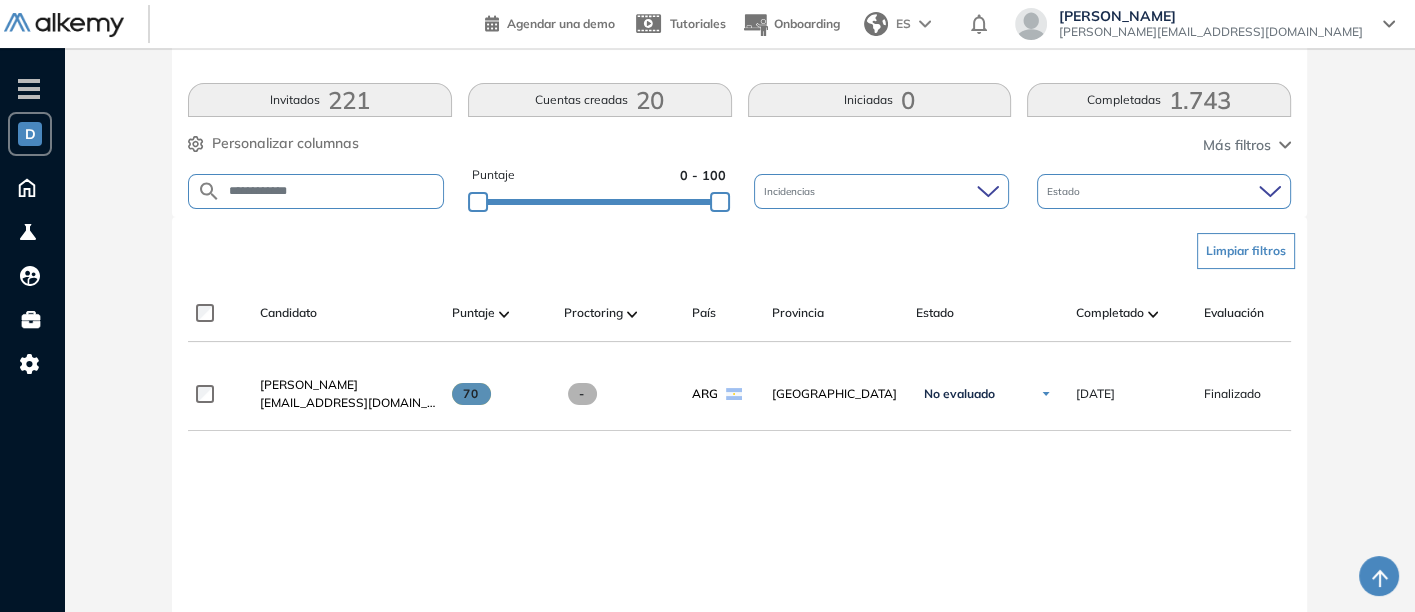 scroll, scrollTop: 339, scrollLeft: 0, axis: vertical 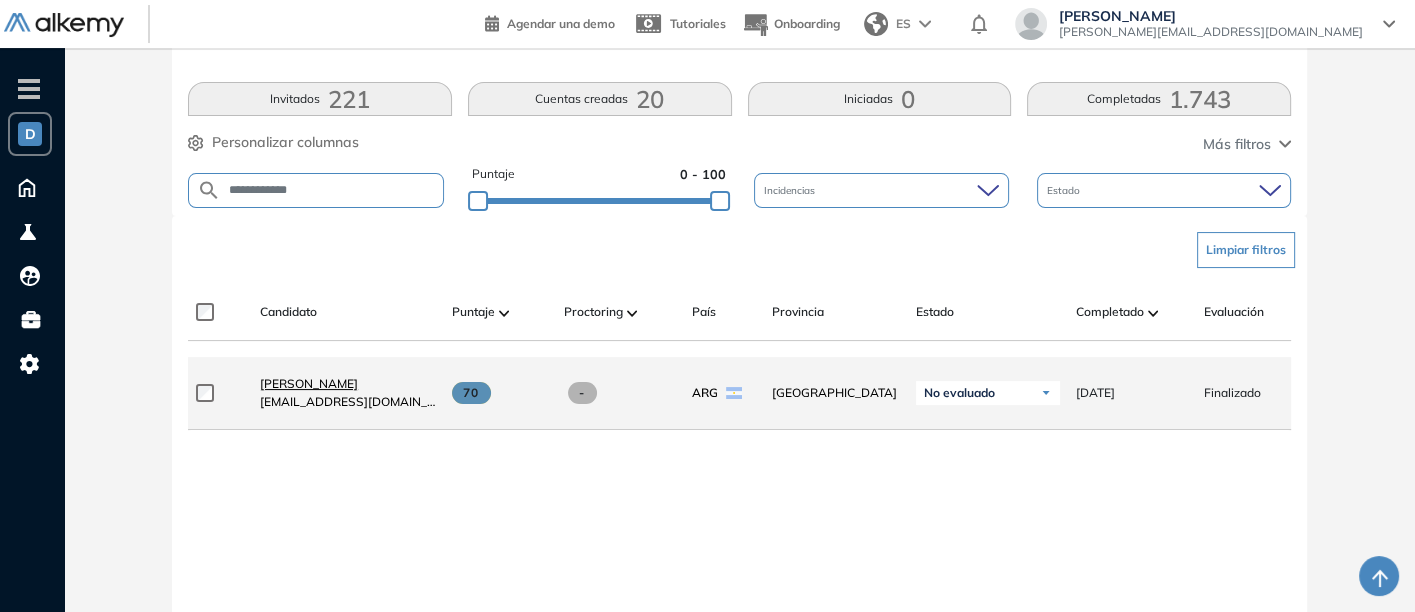 click on "[PERSON_NAME]" at bounding box center [309, 383] 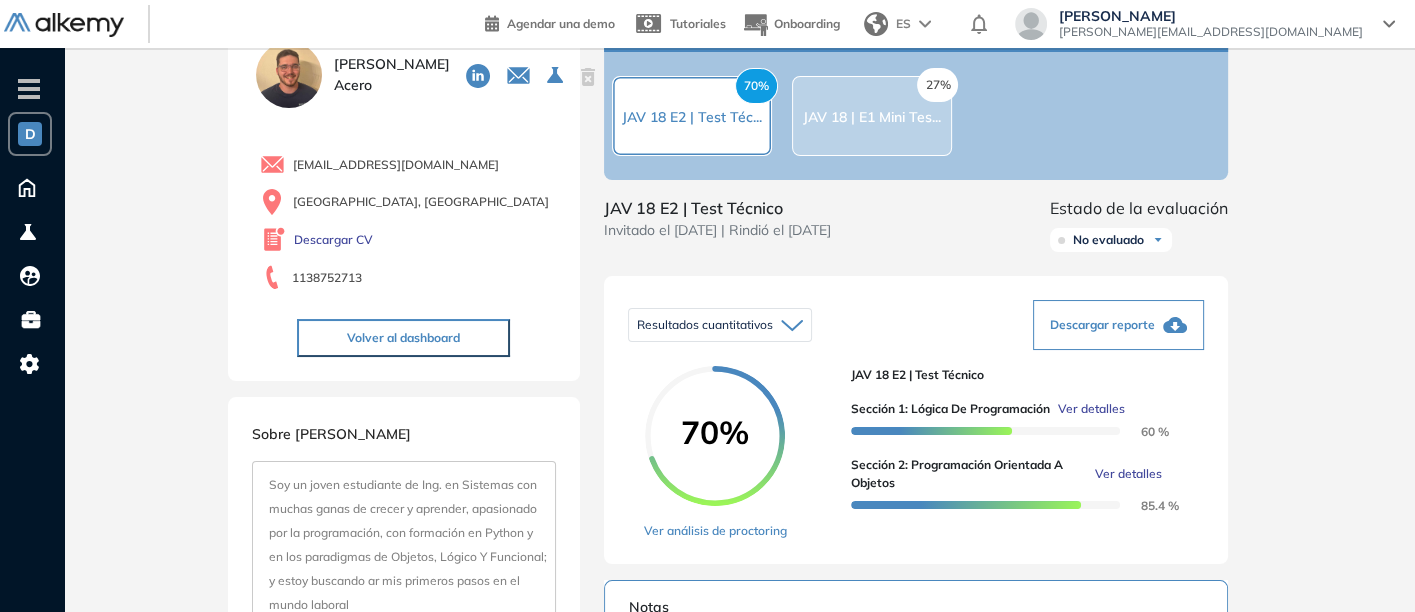 scroll, scrollTop: 83, scrollLeft: 0, axis: vertical 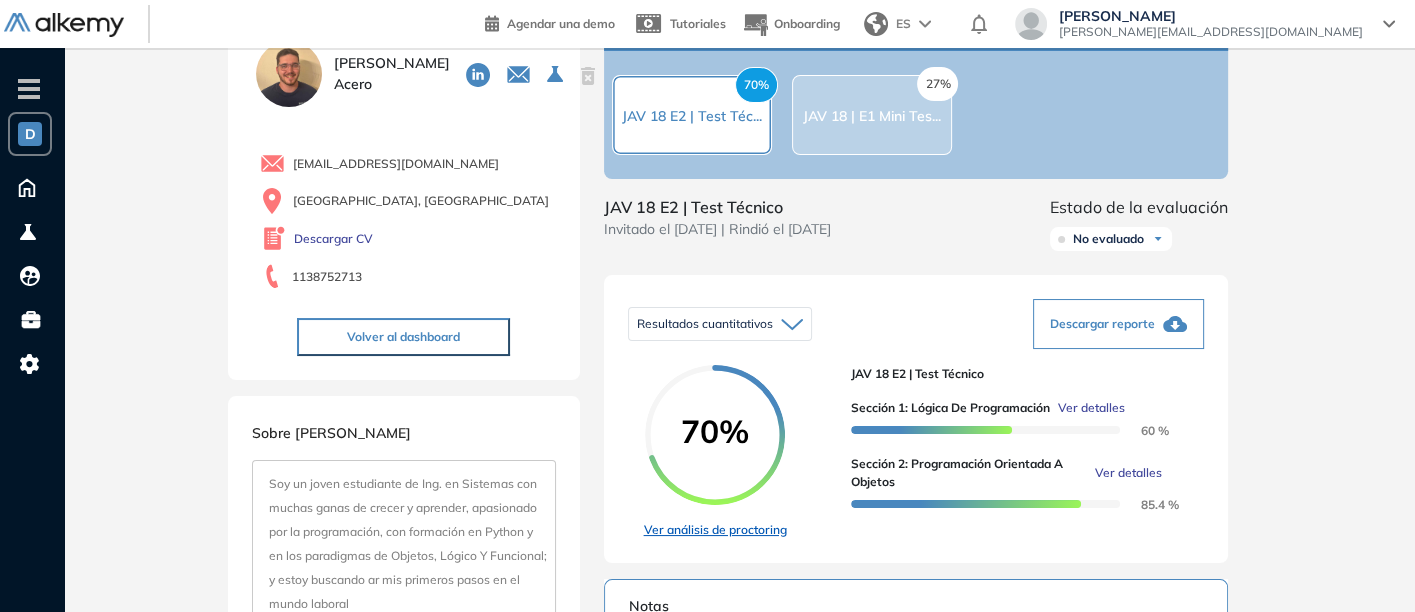 click on "Ver análisis de proctoring" at bounding box center (715, 530) 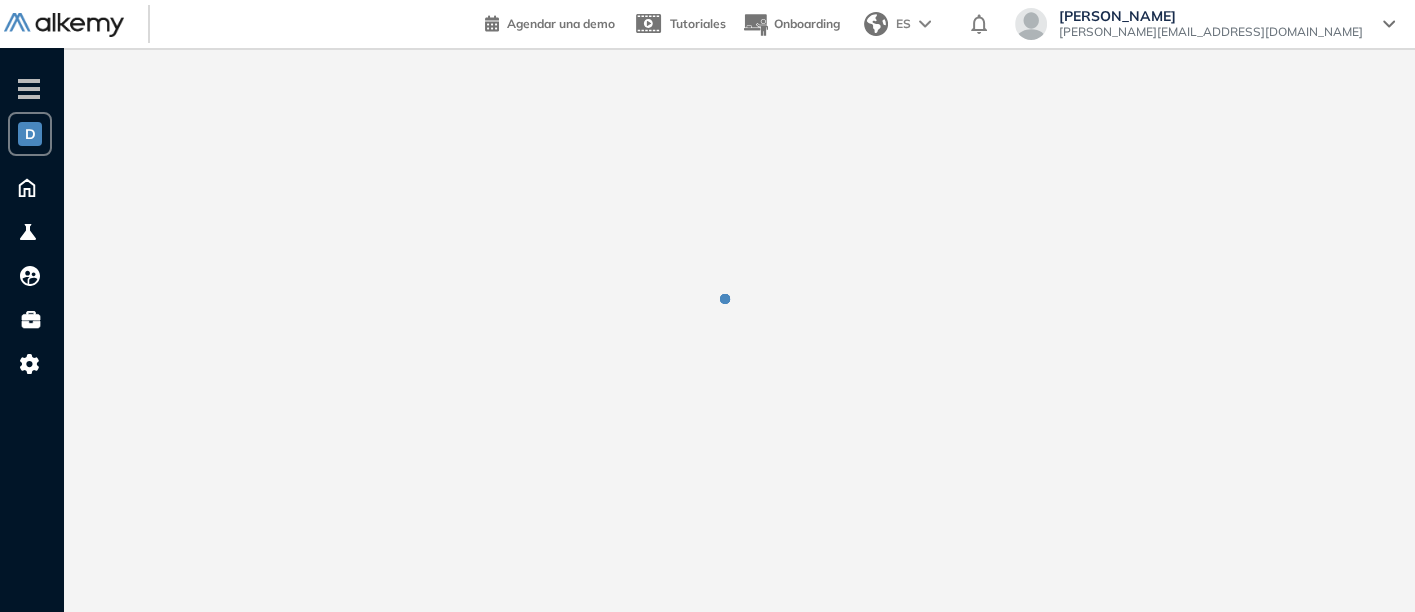 scroll, scrollTop: 0, scrollLeft: 0, axis: both 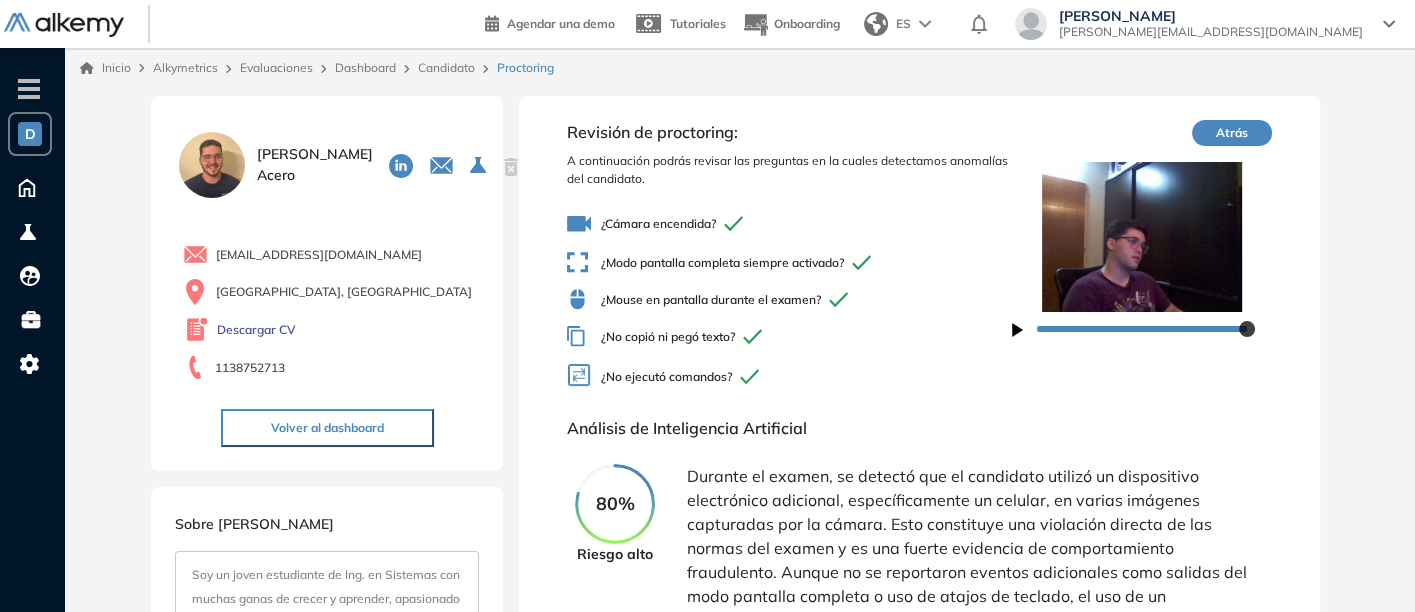 click on "Dashboard" at bounding box center [365, 67] 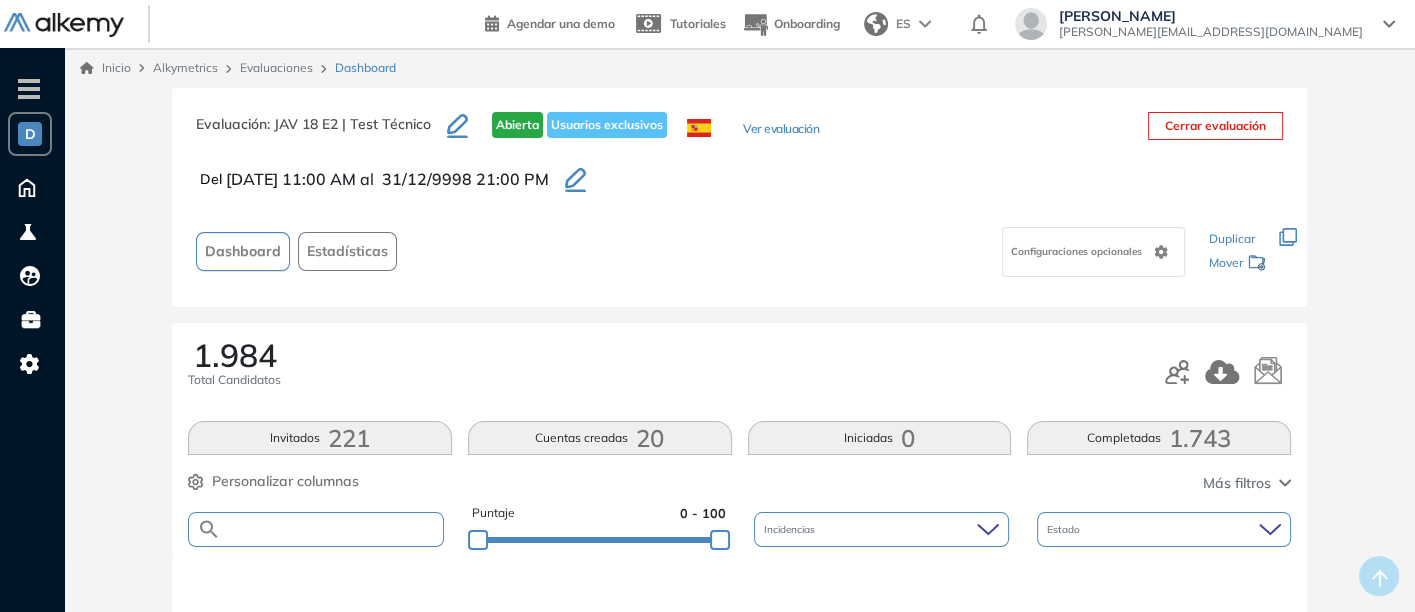 click at bounding box center [332, 529] 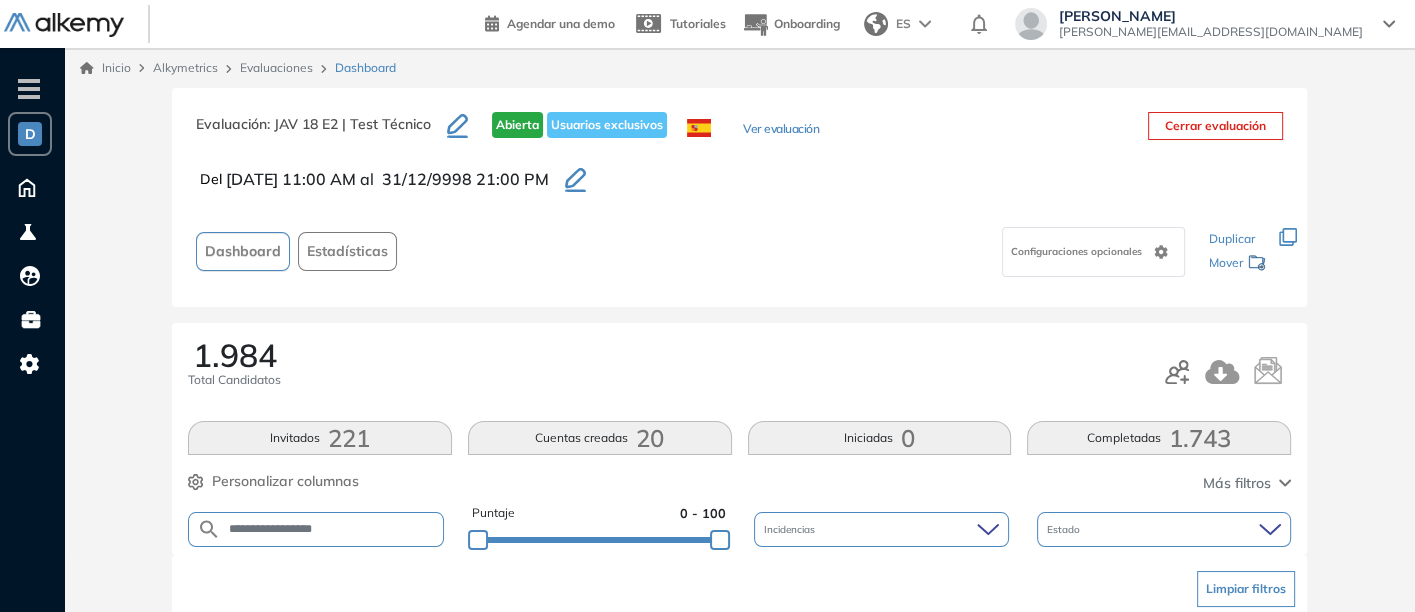 scroll, scrollTop: 161, scrollLeft: 0, axis: vertical 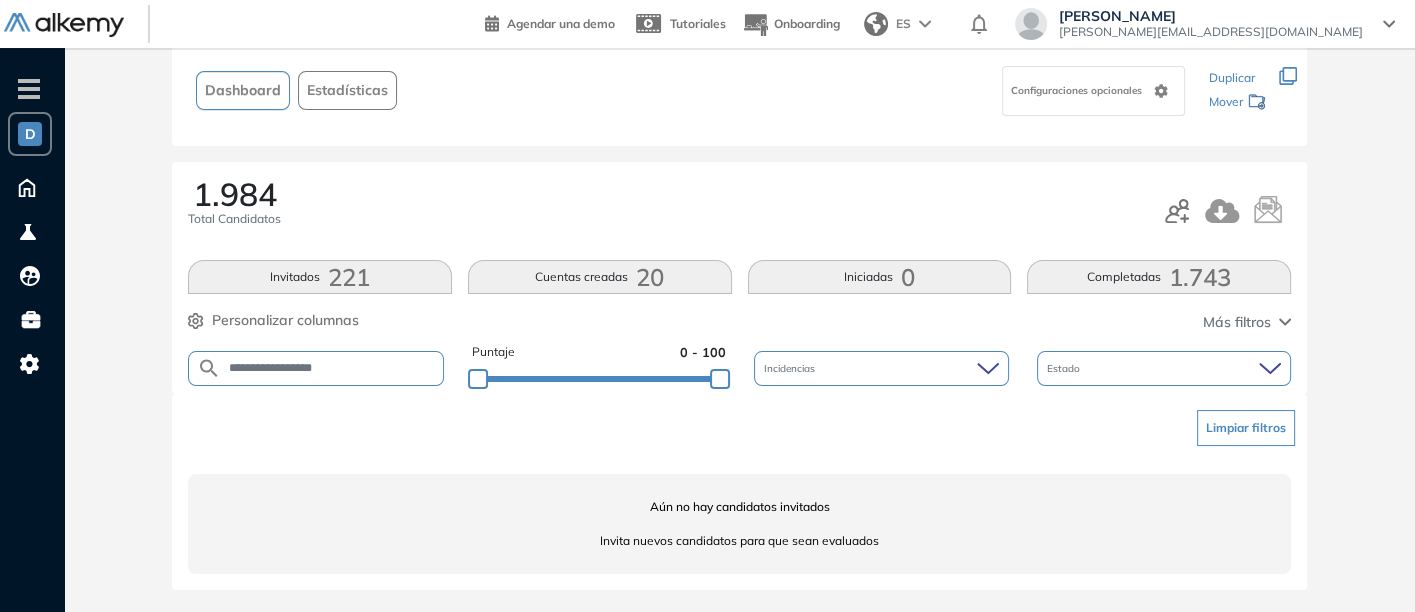 click on "**********" at bounding box center (332, 368) 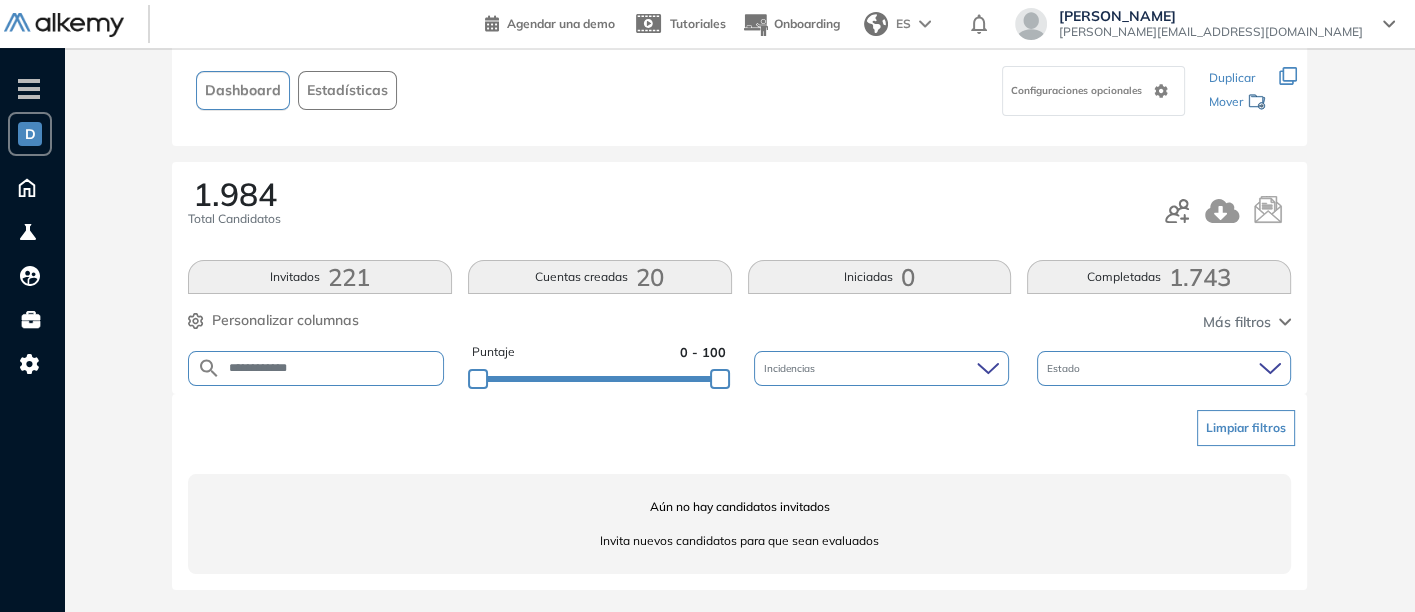 type on "**********" 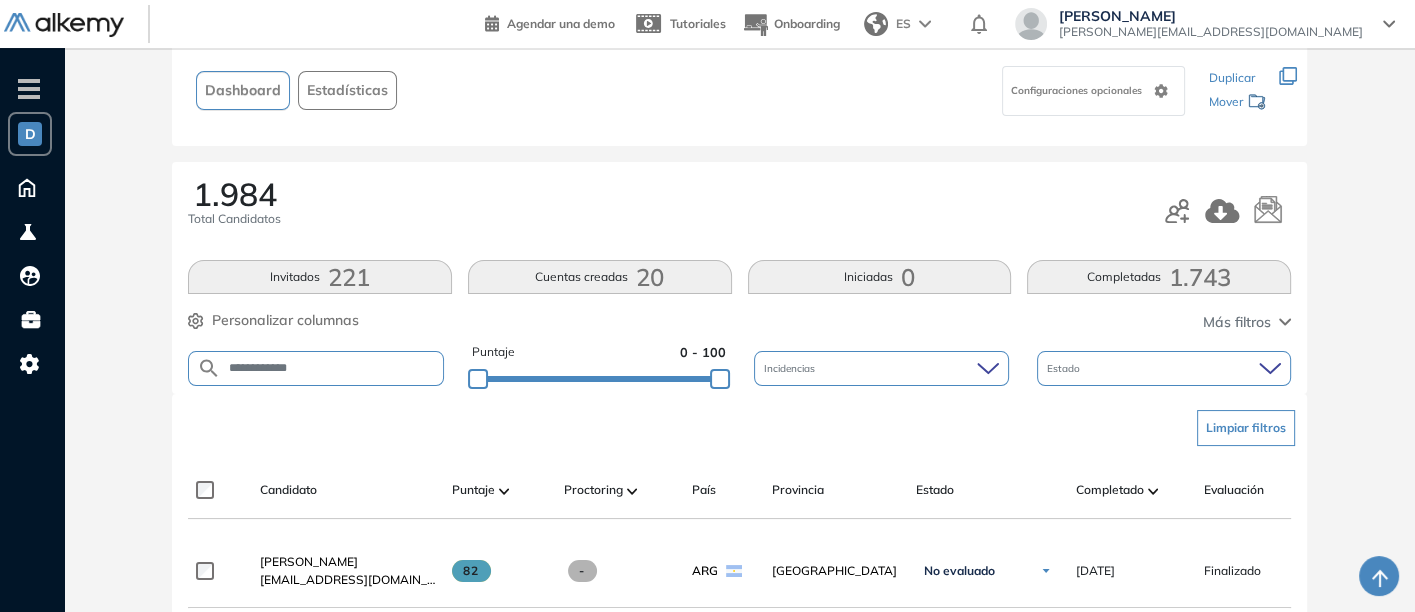 scroll, scrollTop: 334, scrollLeft: 0, axis: vertical 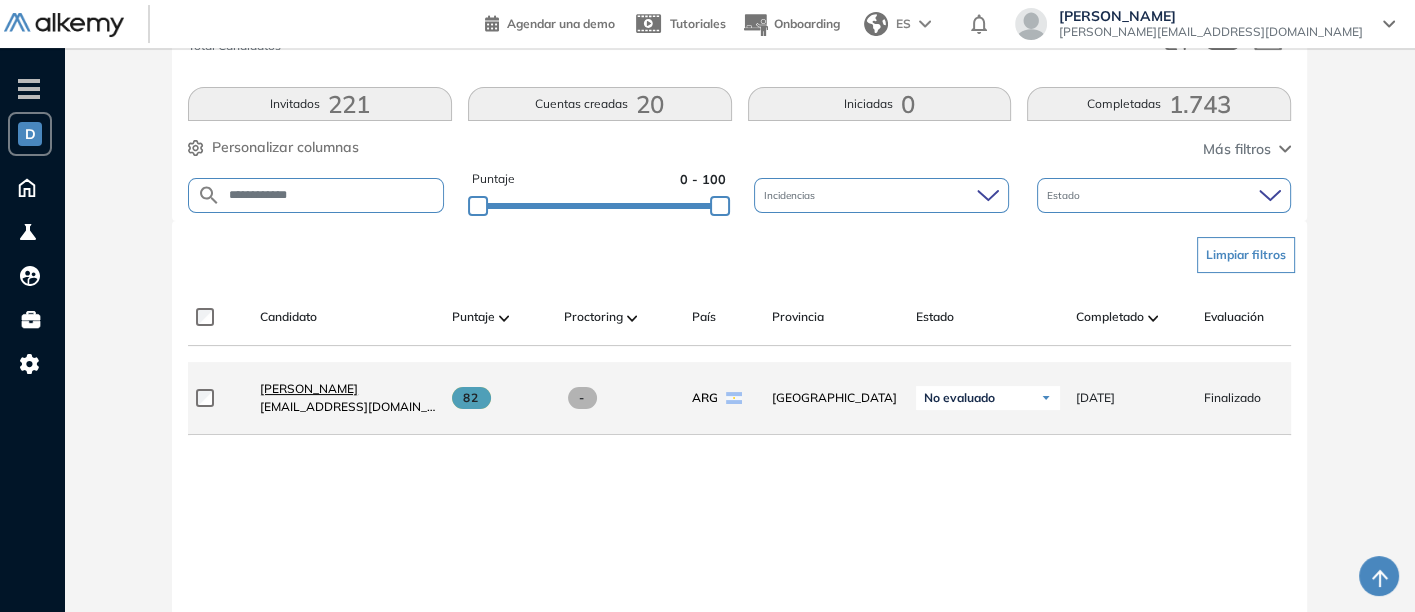click on "[PERSON_NAME]" at bounding box center [309, 388] 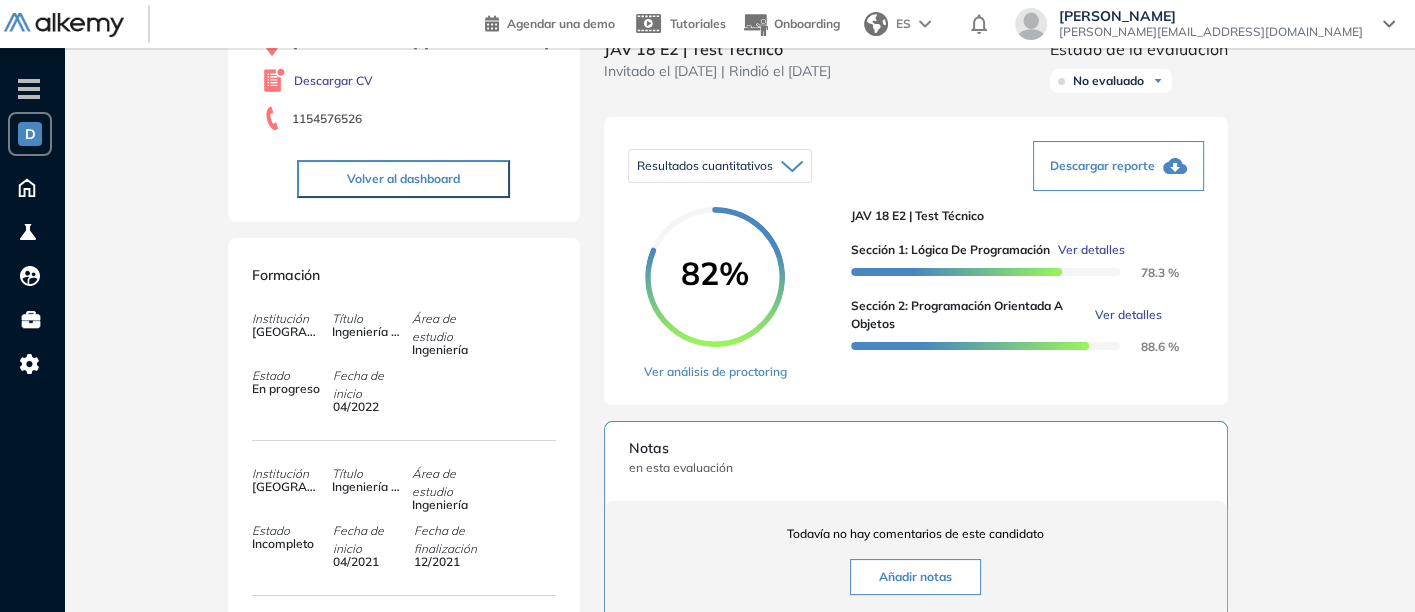 scroll, scrollTop: 253, scrollLeft: 0, axis: vertical 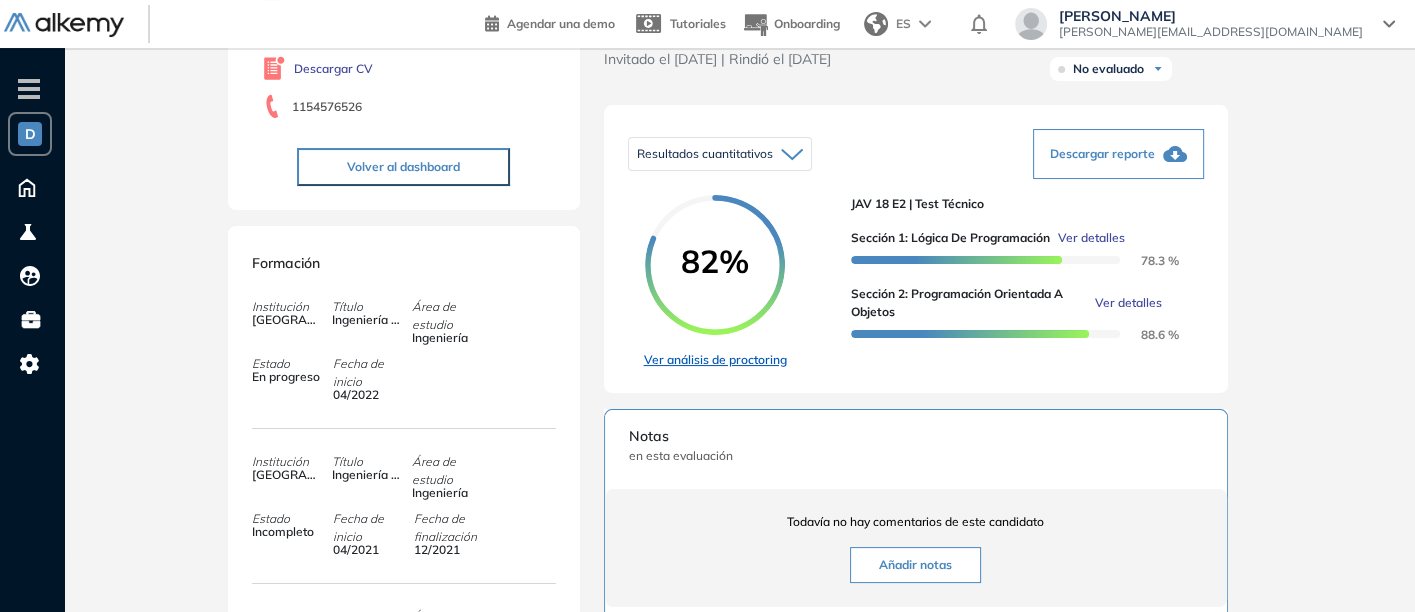 click on "Ver análisis de proctoring" at bounding box center [715, 360] 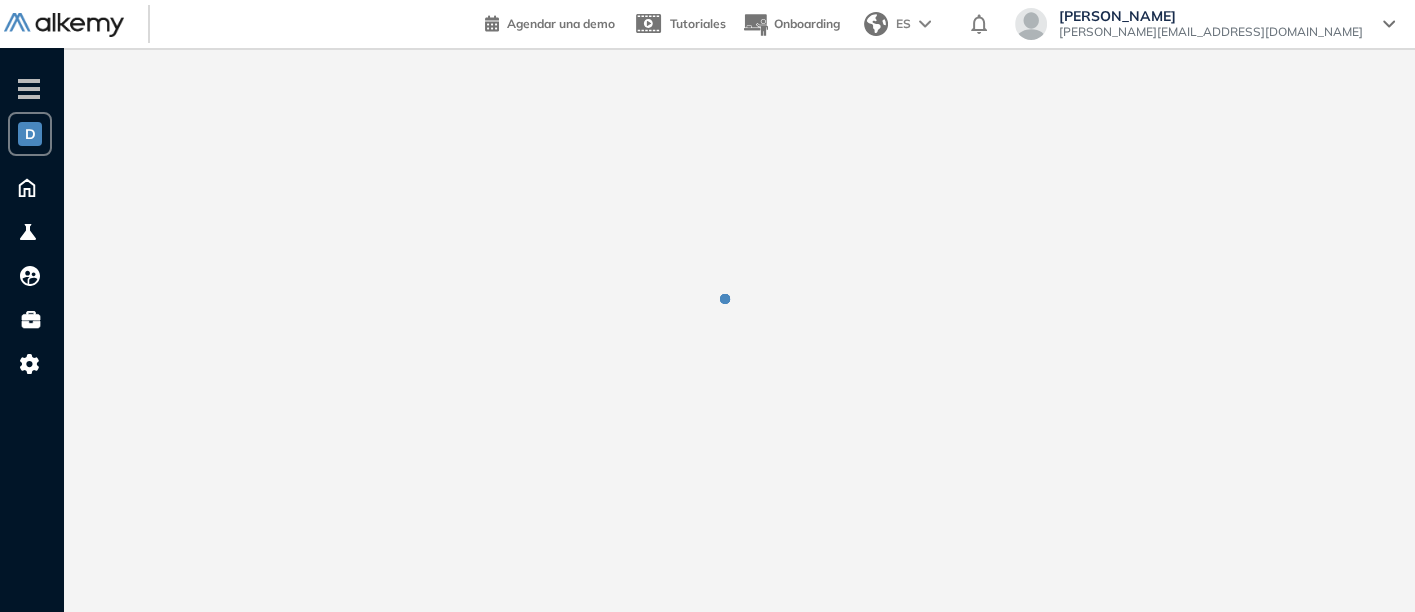 scroll, scrollTop: 0, scrollLeft: 0, axis: both 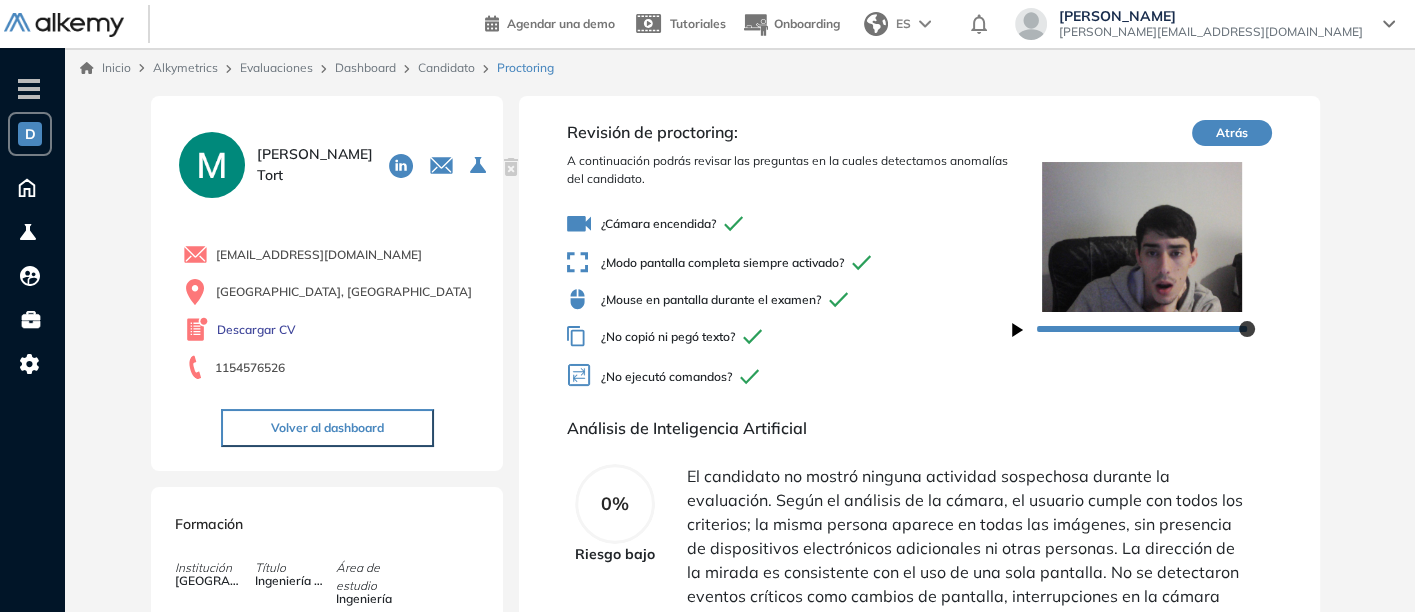 click on "Dashboard" at bounding box center (365, 67) 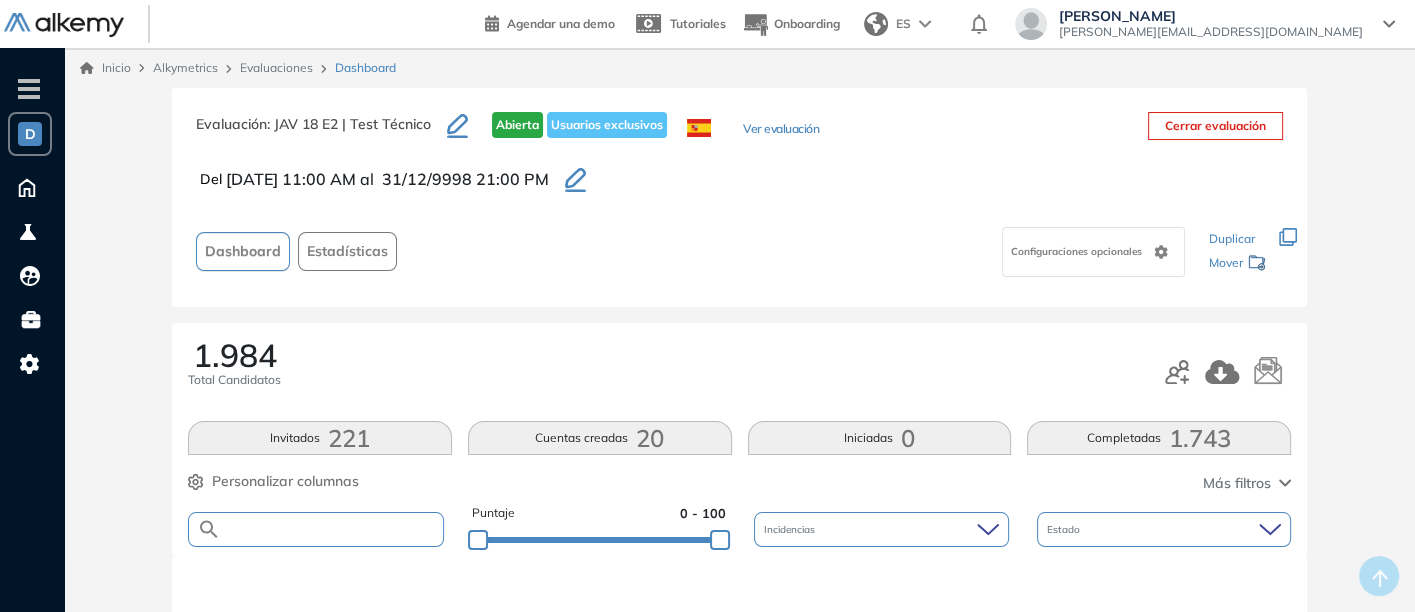 paste on "**********" 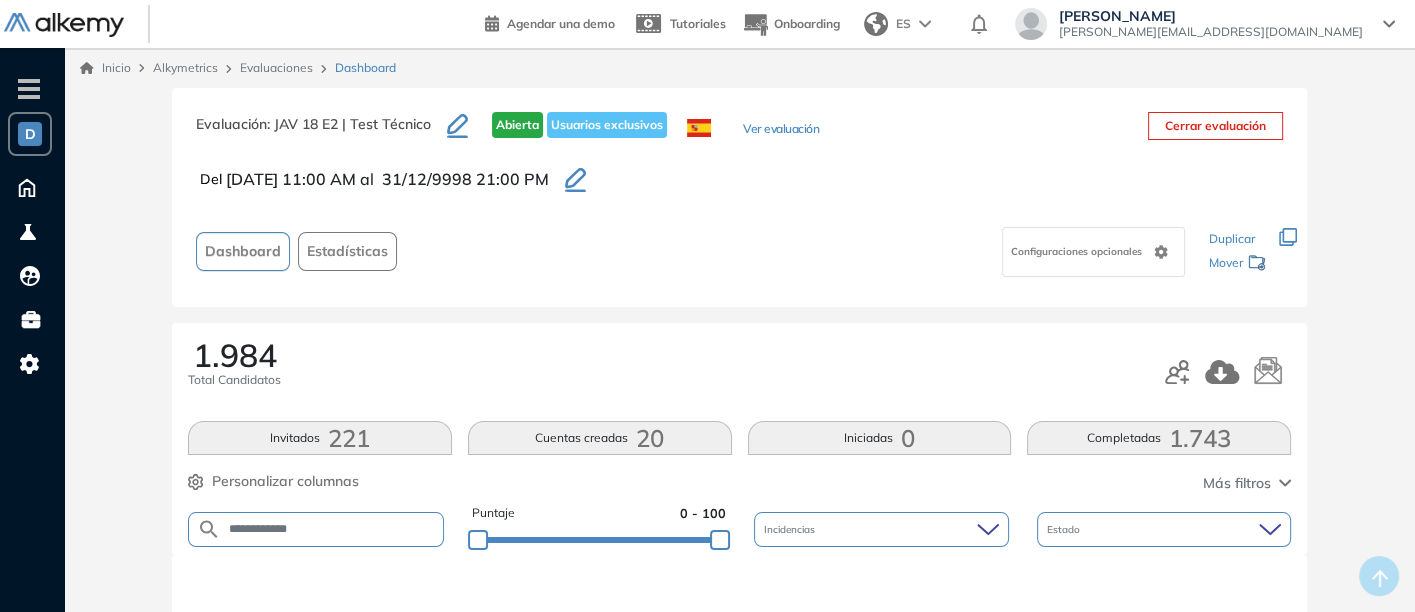 type on "**********" 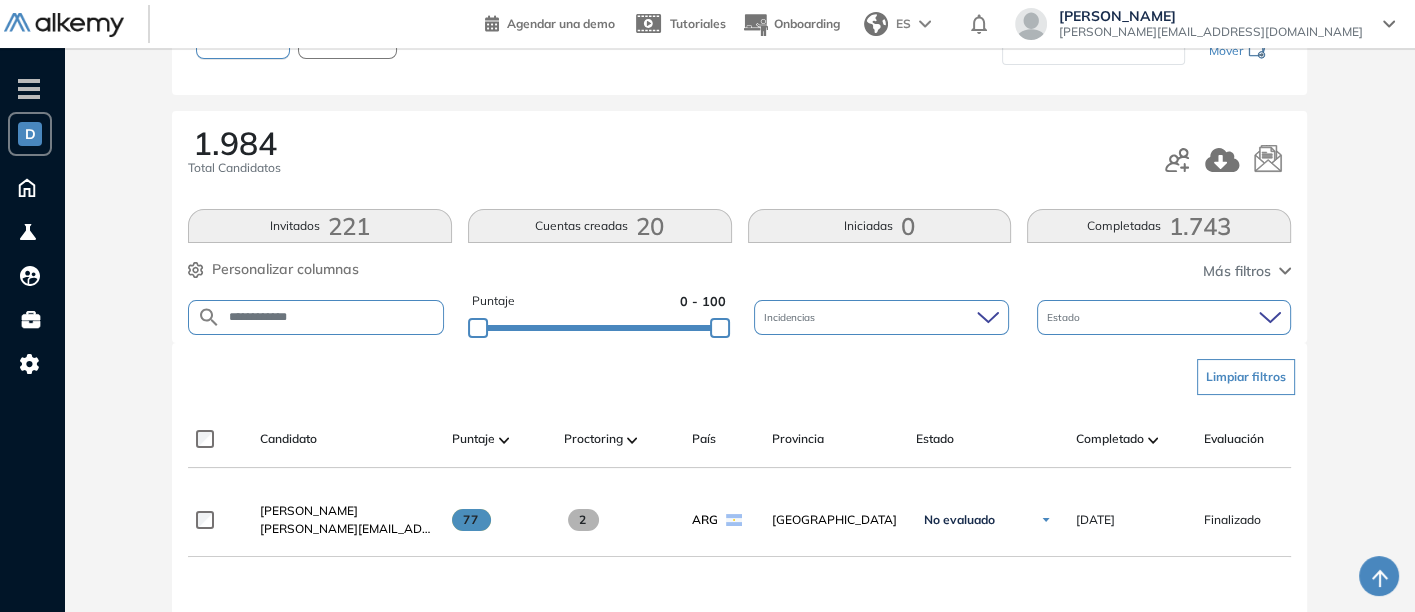 scroll, scrollTop: 215, scrollLeft: 0, axis: vertical 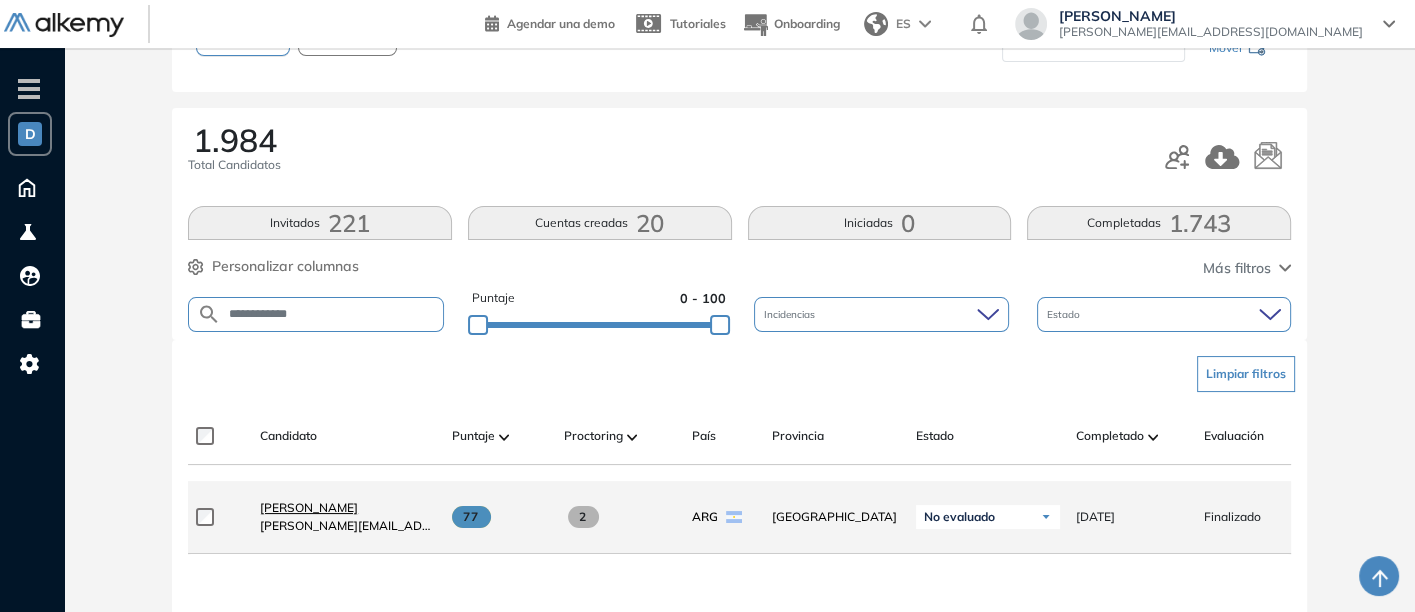click on "[PERSON_NAME]" at bounding box center (309, 507) 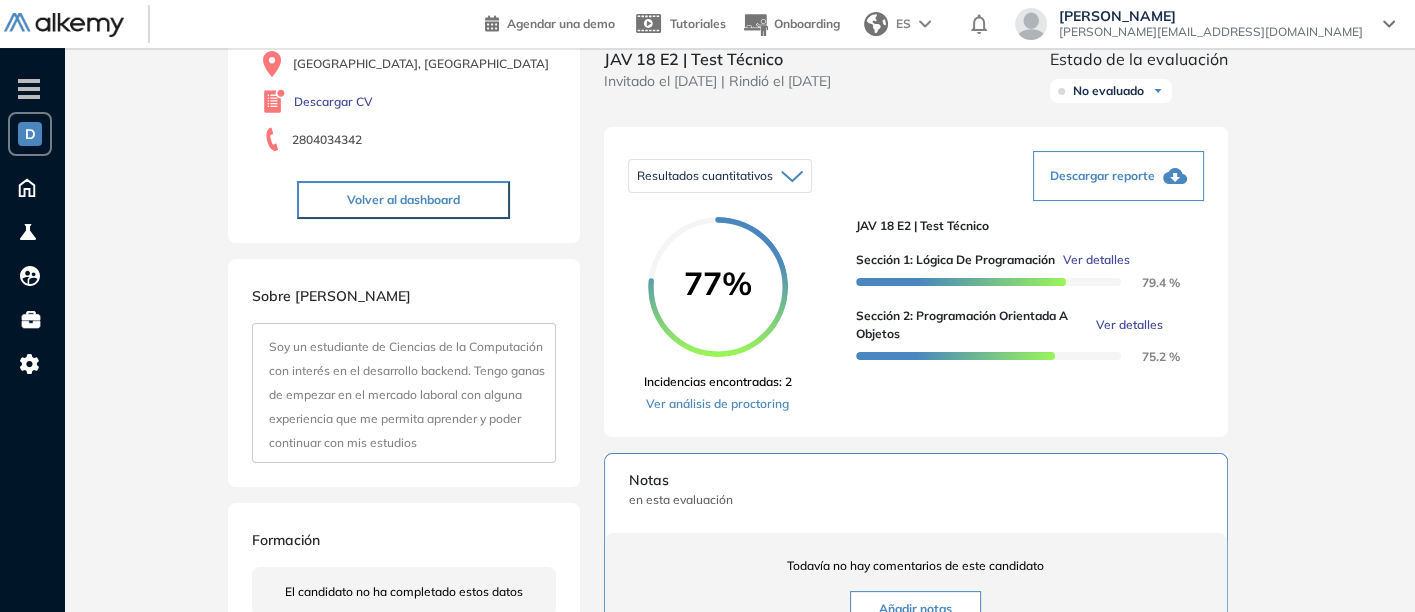 scroll, scrollTop: 235, scrollLeft: 0, axis: vertical 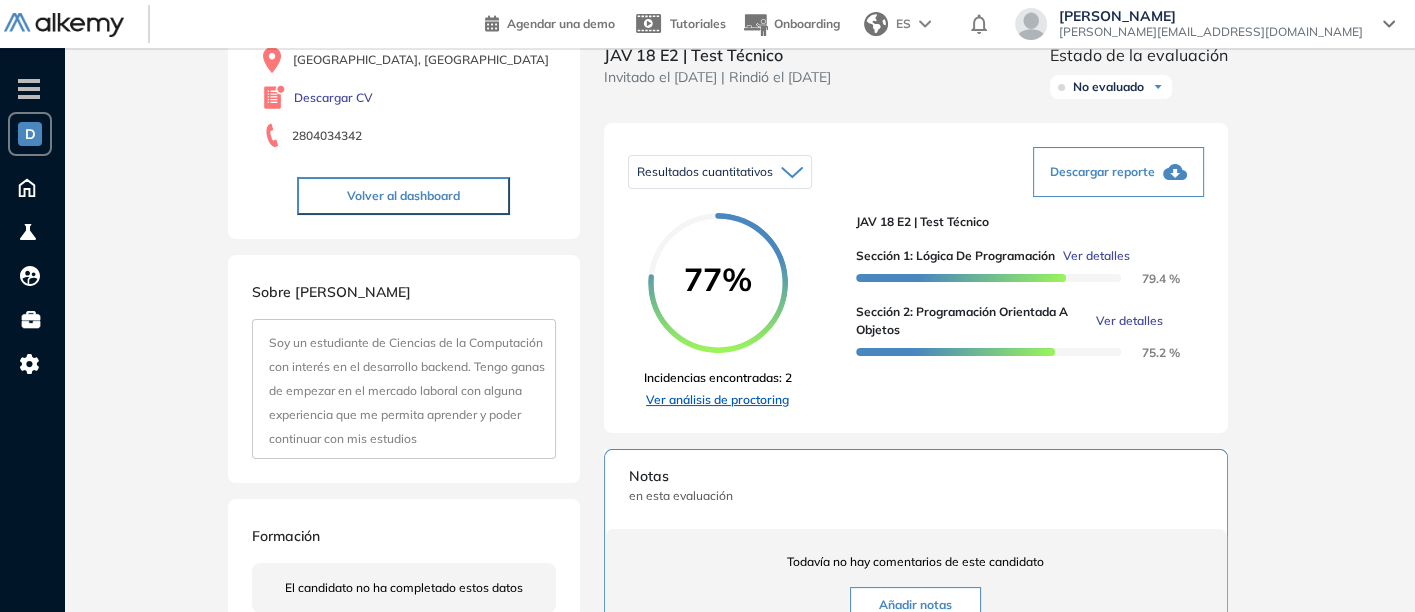 click on "Ver análisis de proctoring" at bounding box center (718, 400) 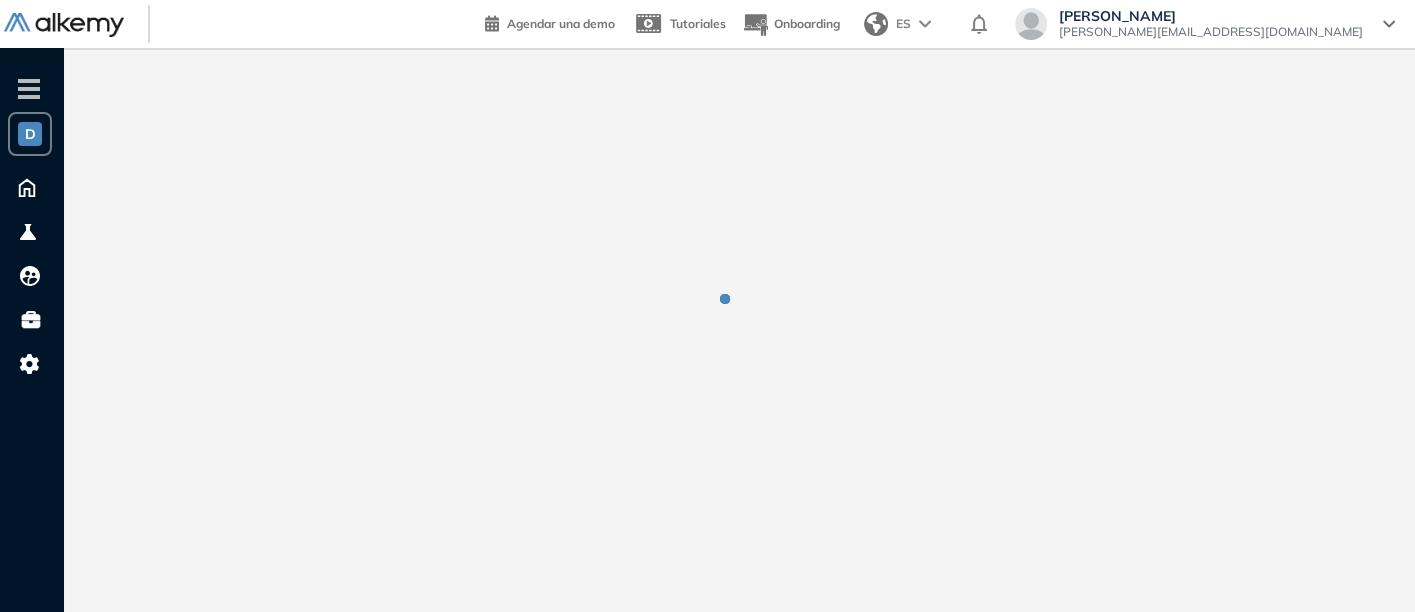 scroll, scrollTop: 0, scrollLeft: 0, axis: both 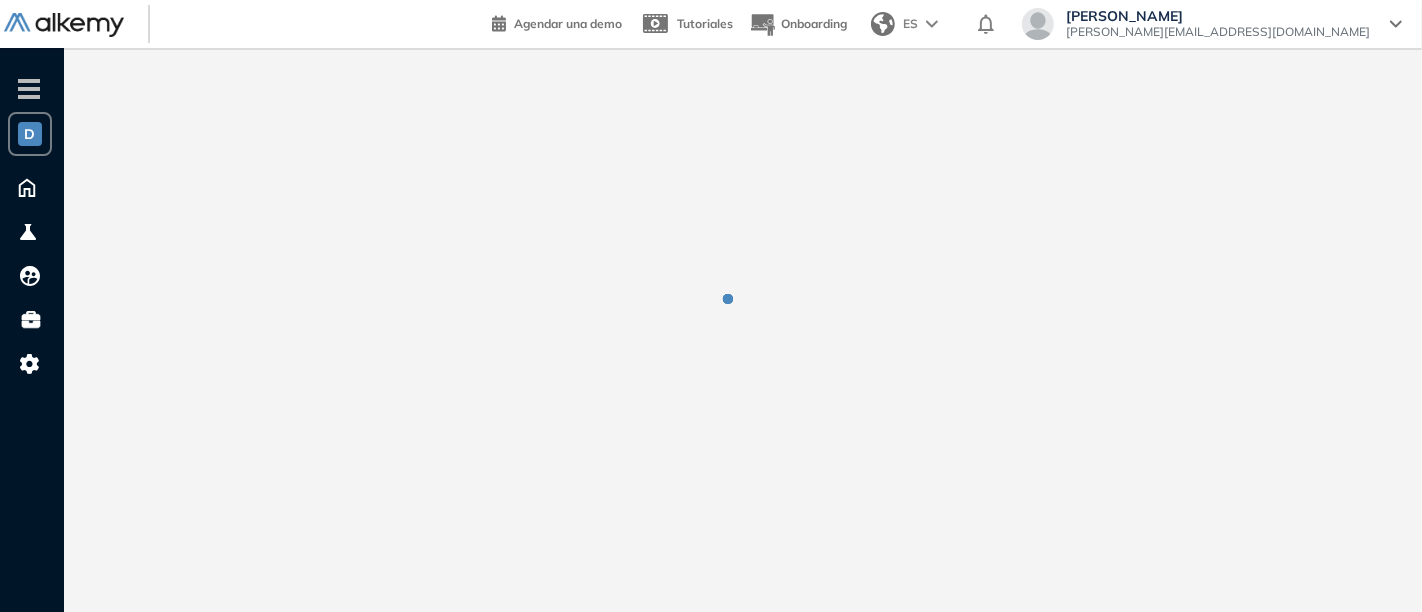 click at bounding box center [743, 314] 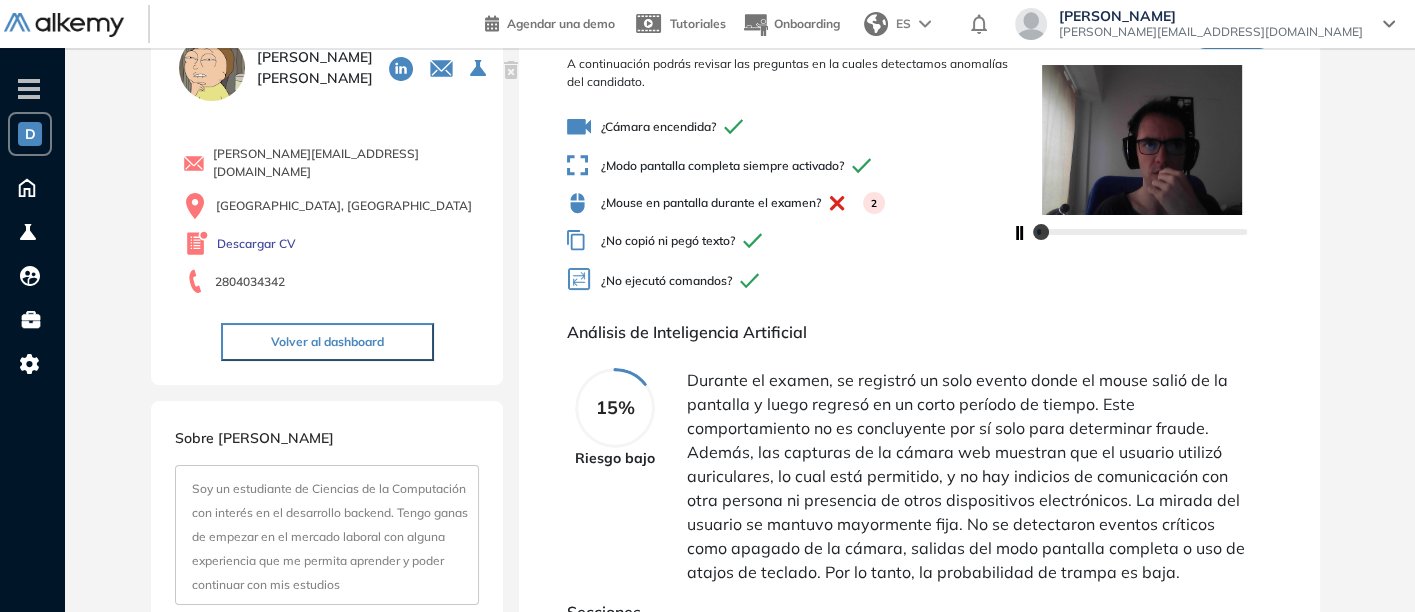 scroll, scrollTop: 0, scrollLeft: 0, axis: both 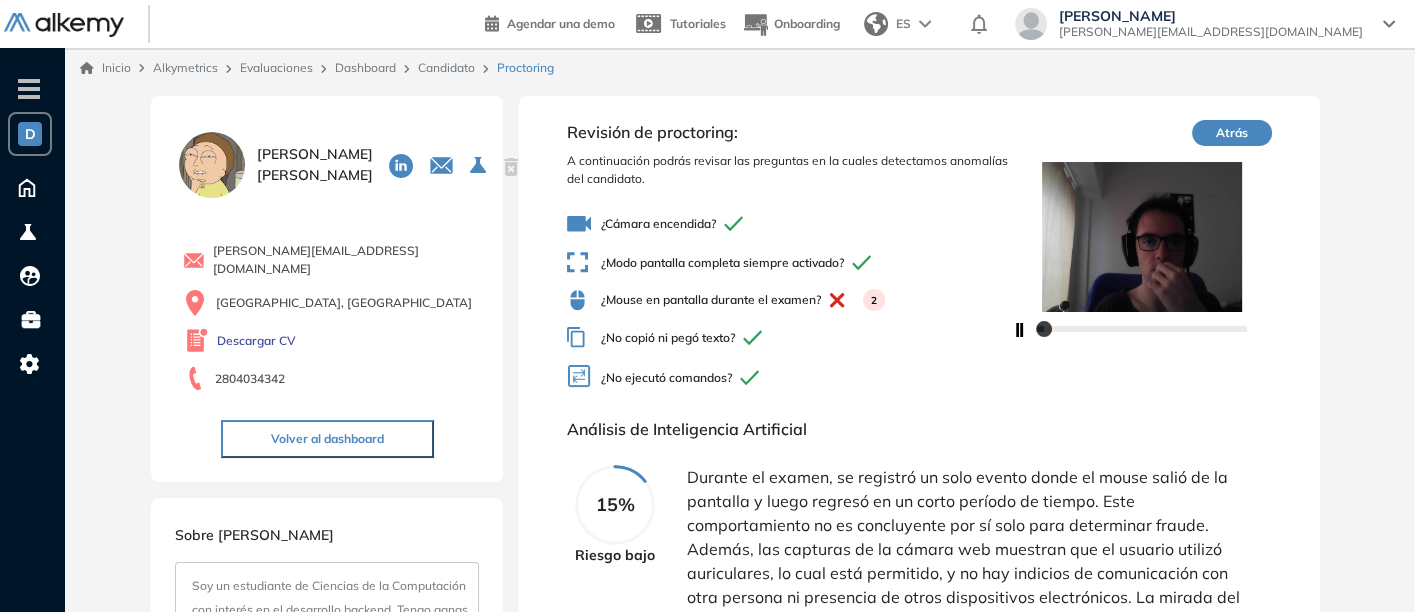 click on "Dashboard" at bounding box center [365, 67] 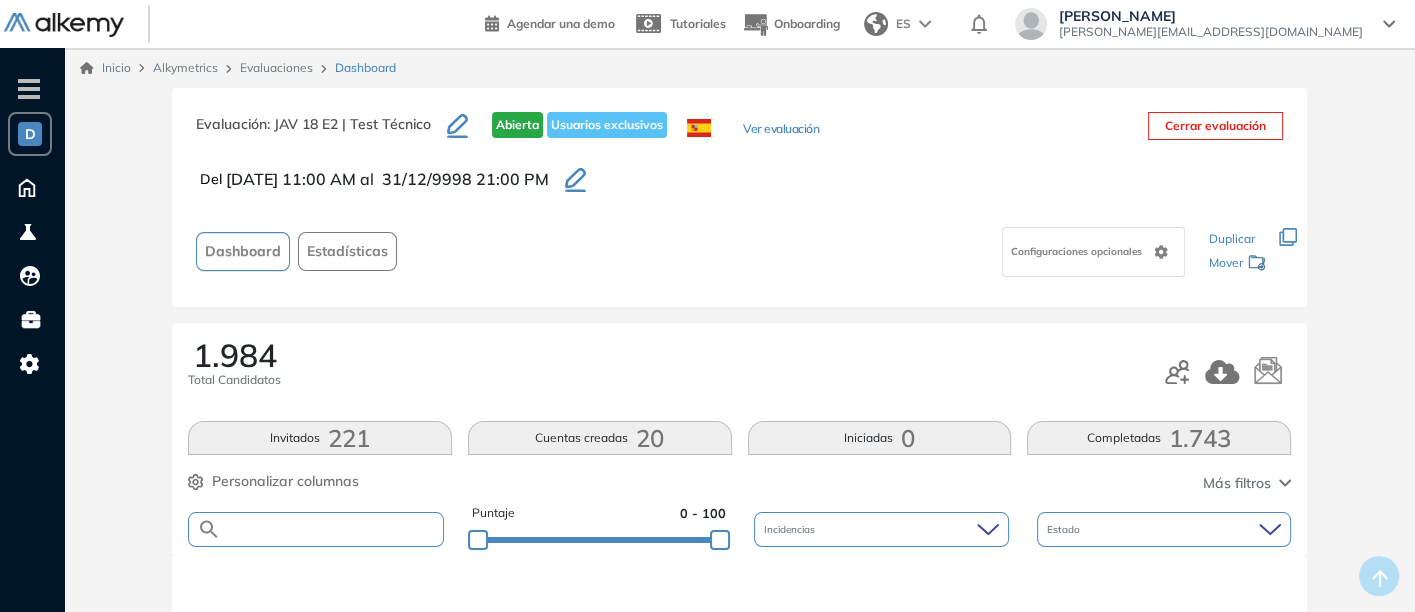 click at bounding box center (332, 529) 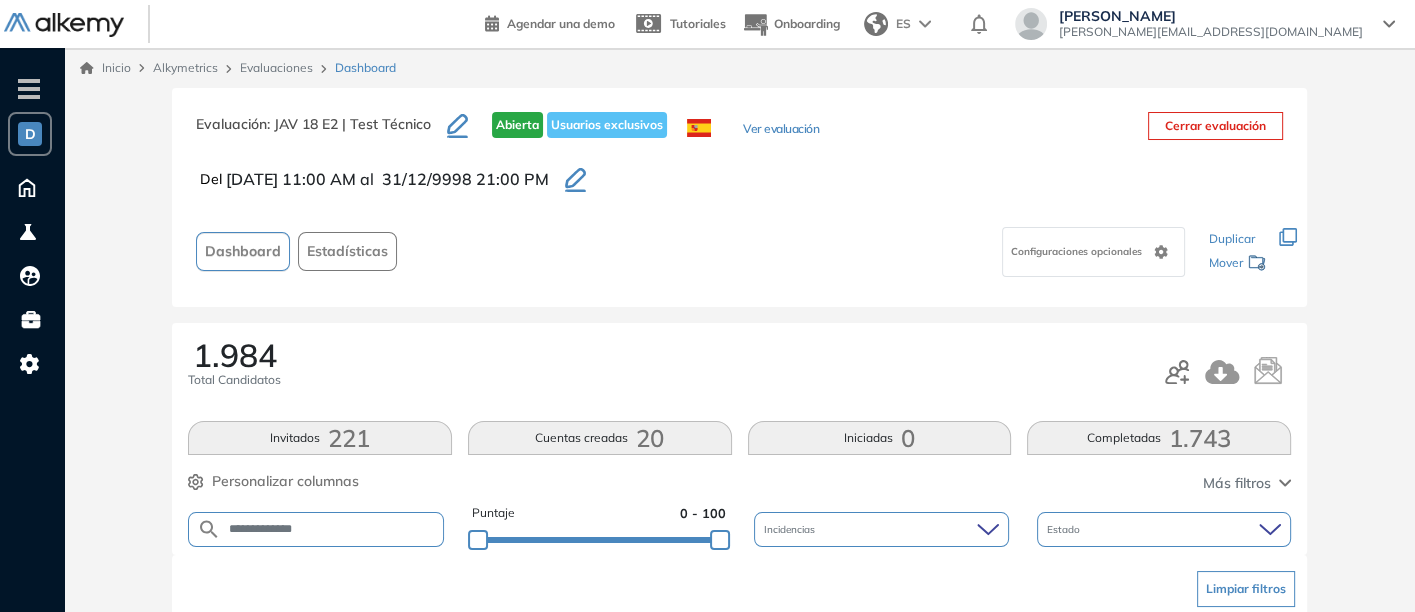 scroll, scrollTop: 161, scrollLeft: 0, axis: vertical 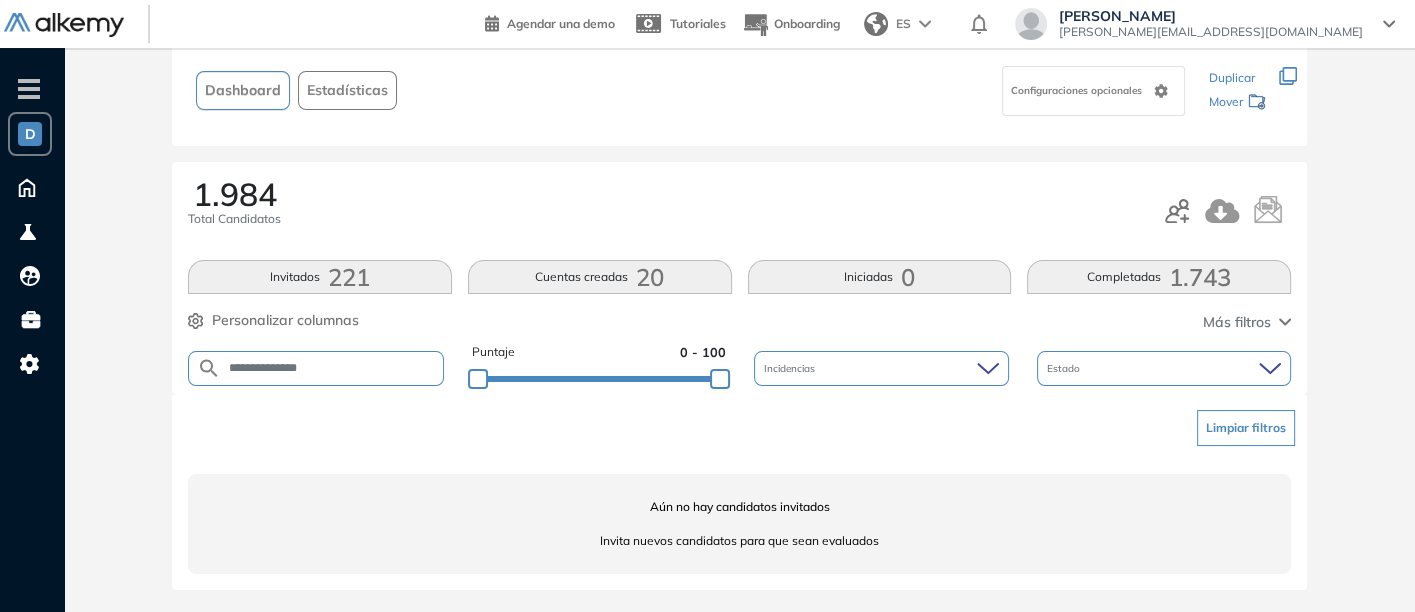 type on "**********" 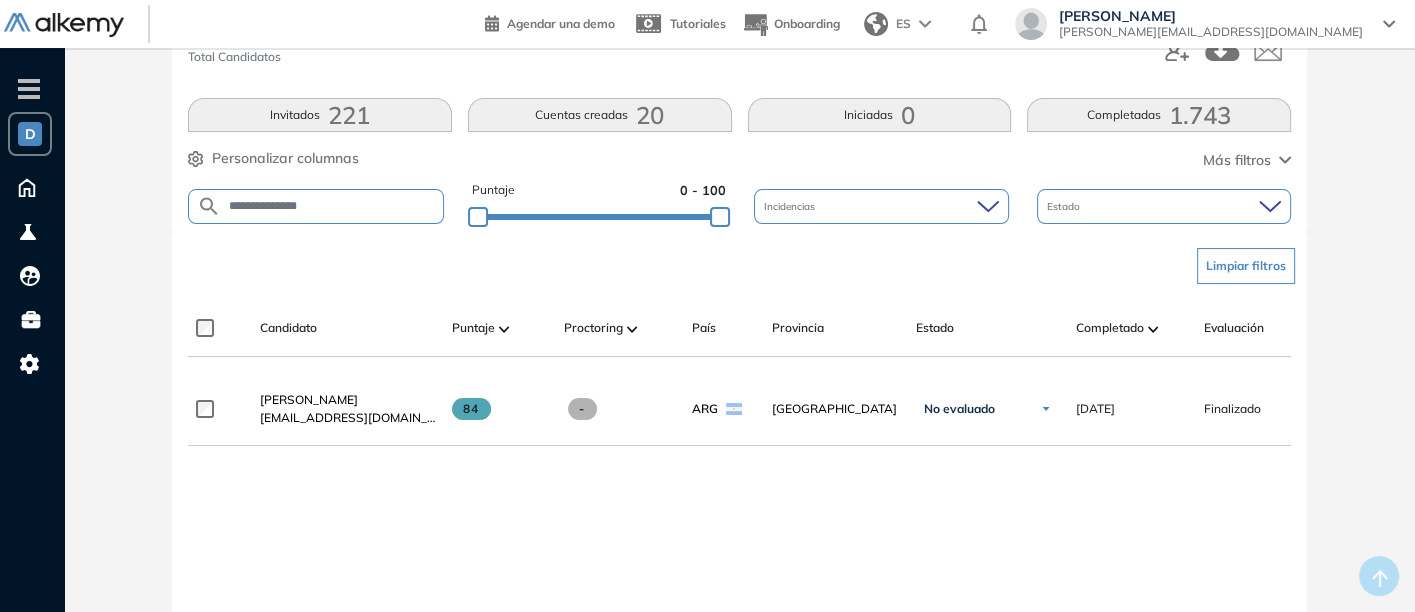 scroll, scrollTop: 361, scrollLeft: 0, axis: vertical 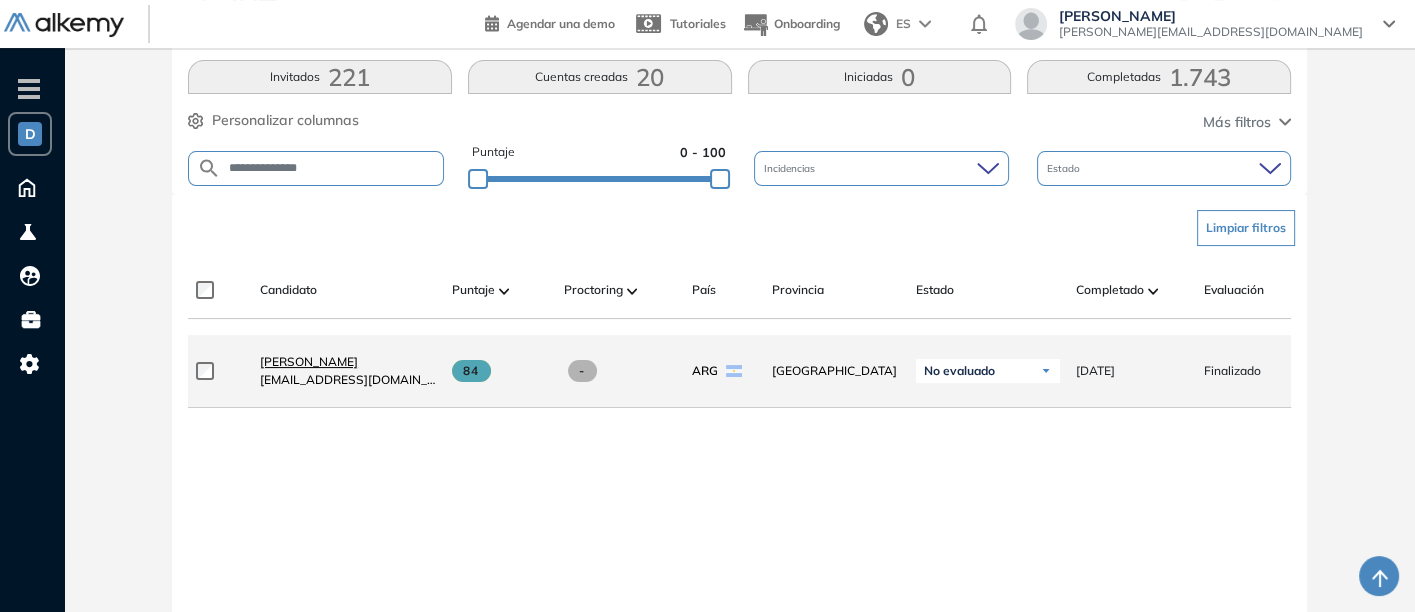 click on "[PERSON_NAME]" at bounding box center [309, 361] 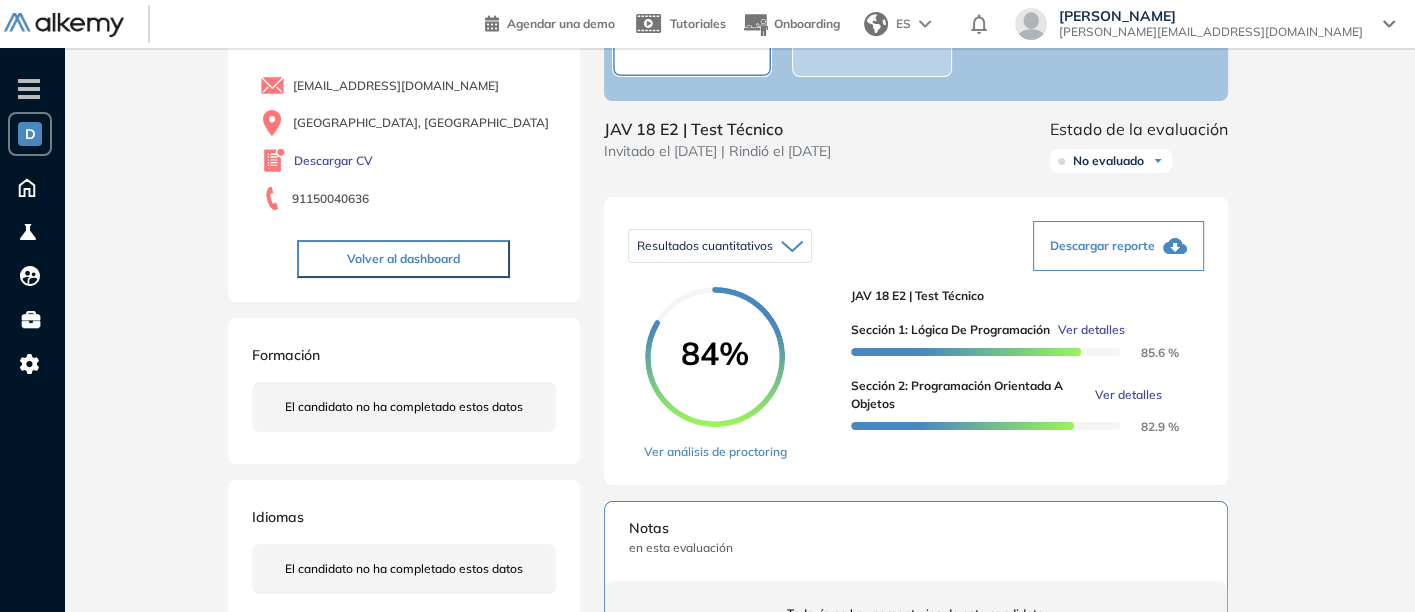 scroll, scrollTop: 162, scrollLeft: 0, axis: vertical 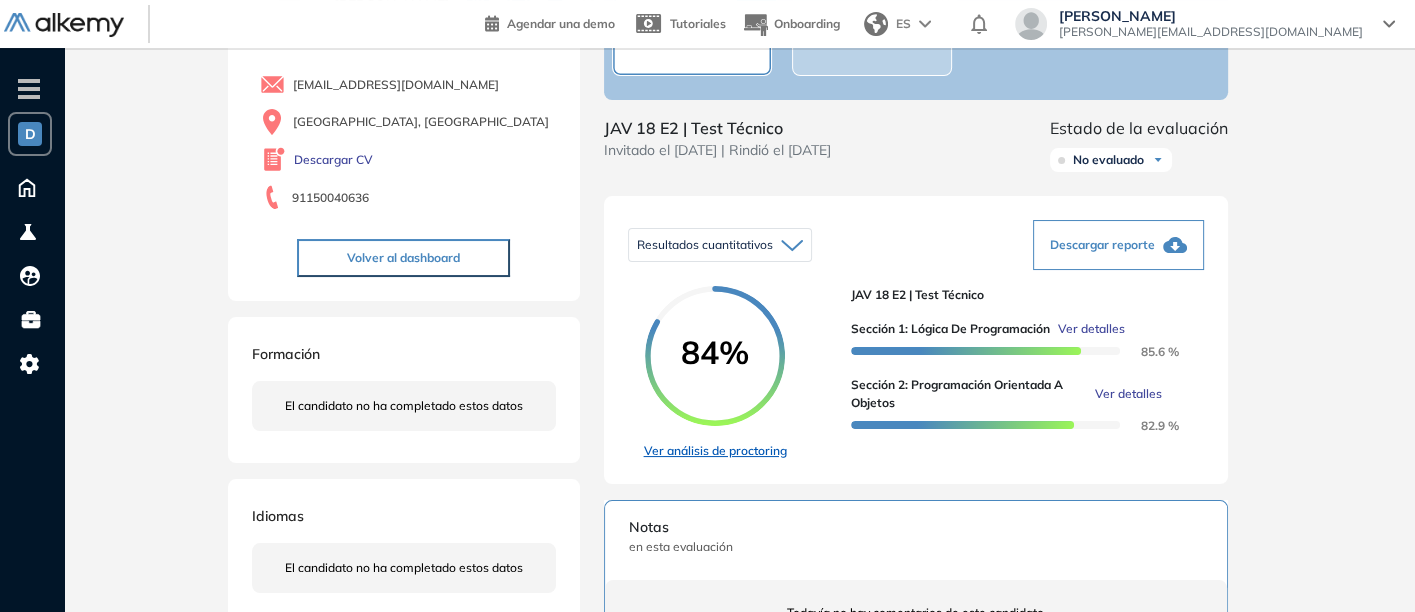 click on "Ver análisis de proctoring" at bounding box center (715, 451) 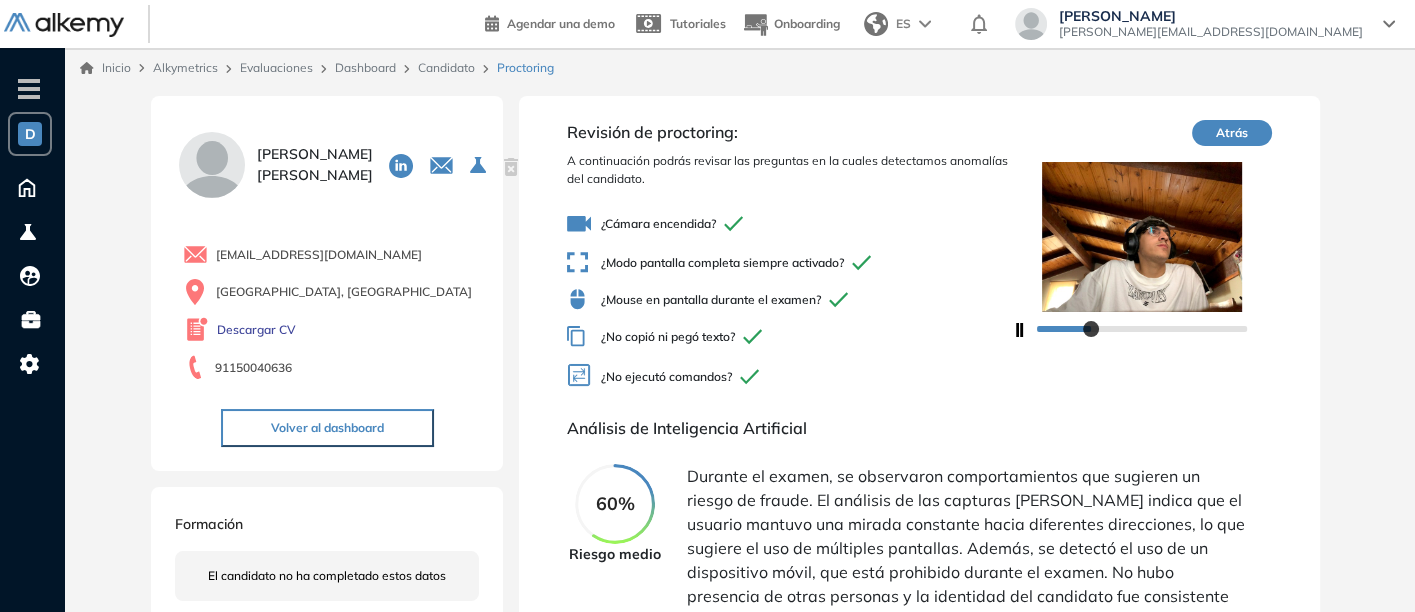 click at bounding box center (1142, 328) 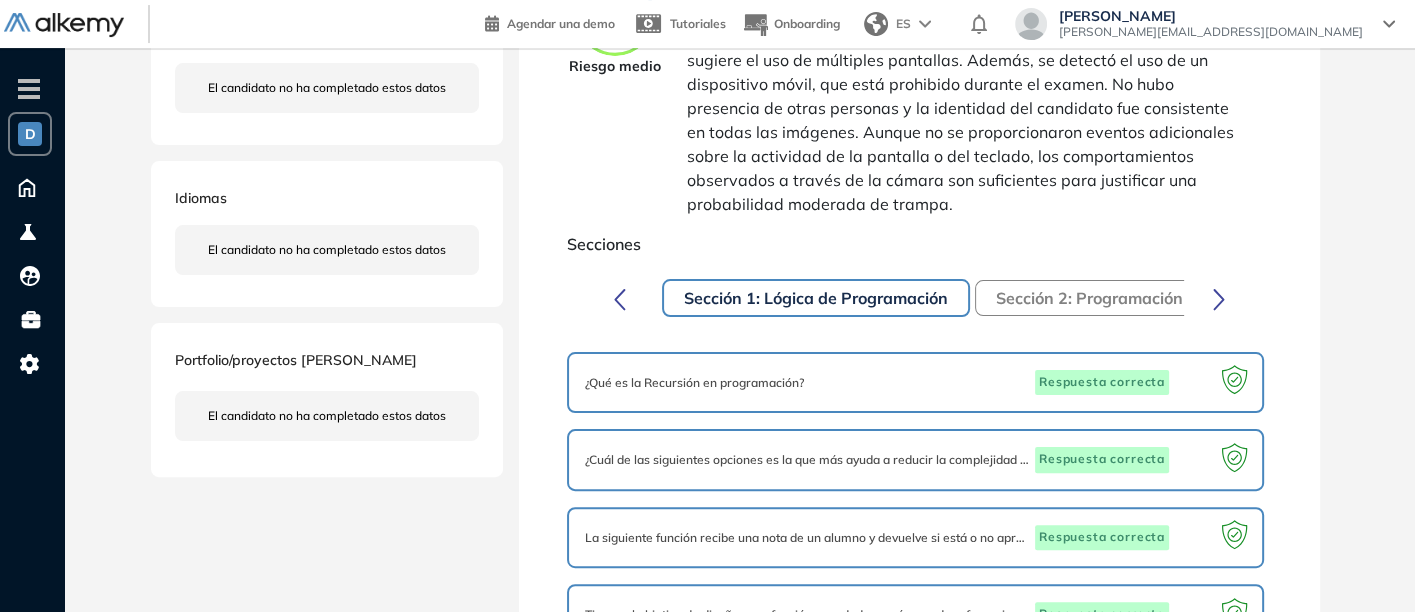 scroll, scrollTop: 0, scrollLeft: 0, axis: both 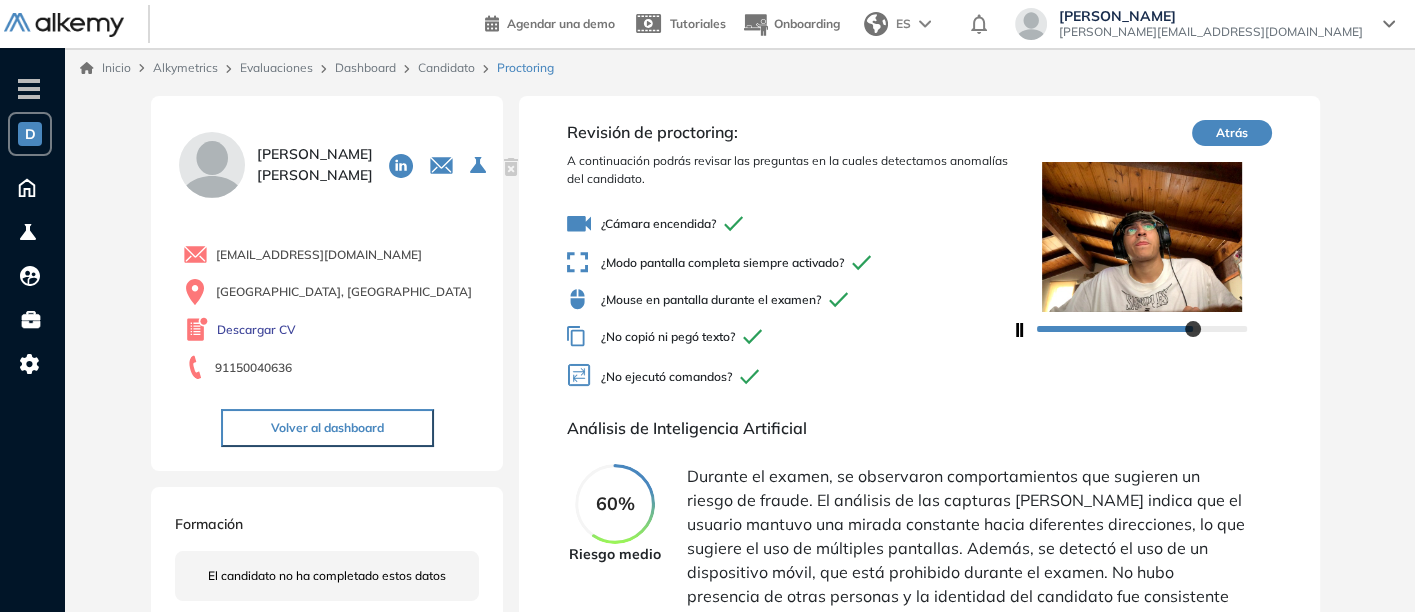 click on "Dashboard" at bounding box center [365, 67] 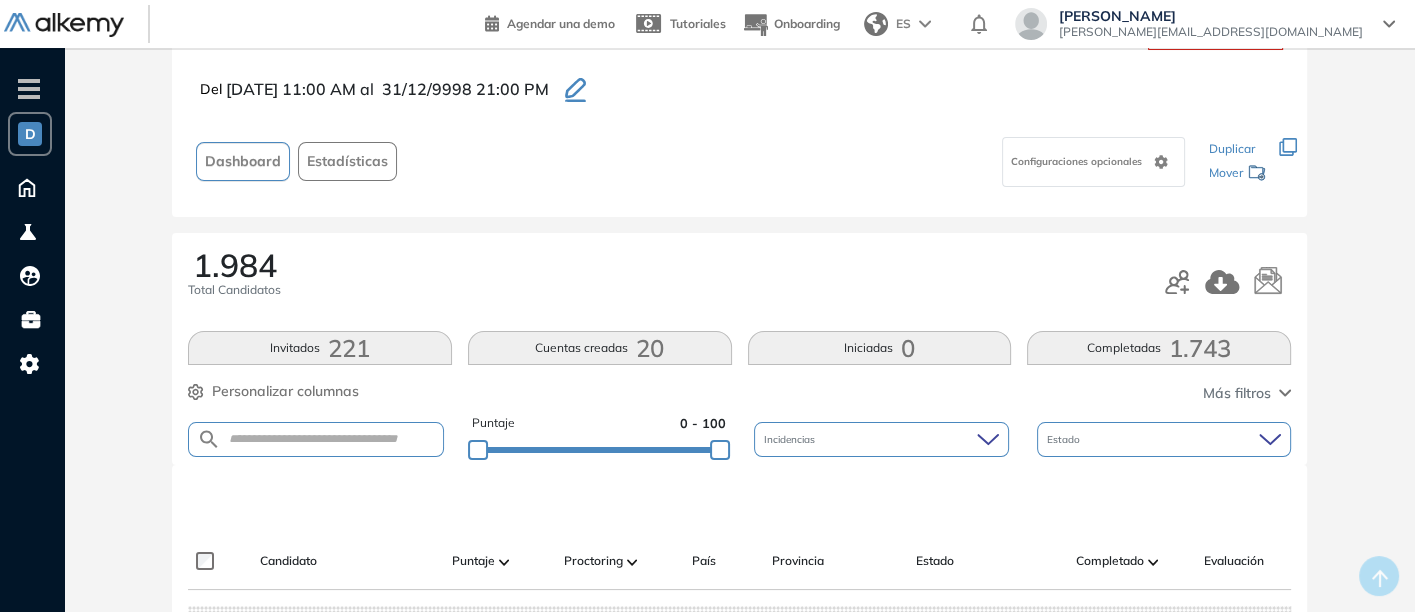 scroll, scrollTop: 94, scrollLeft: 0, axis: vertical 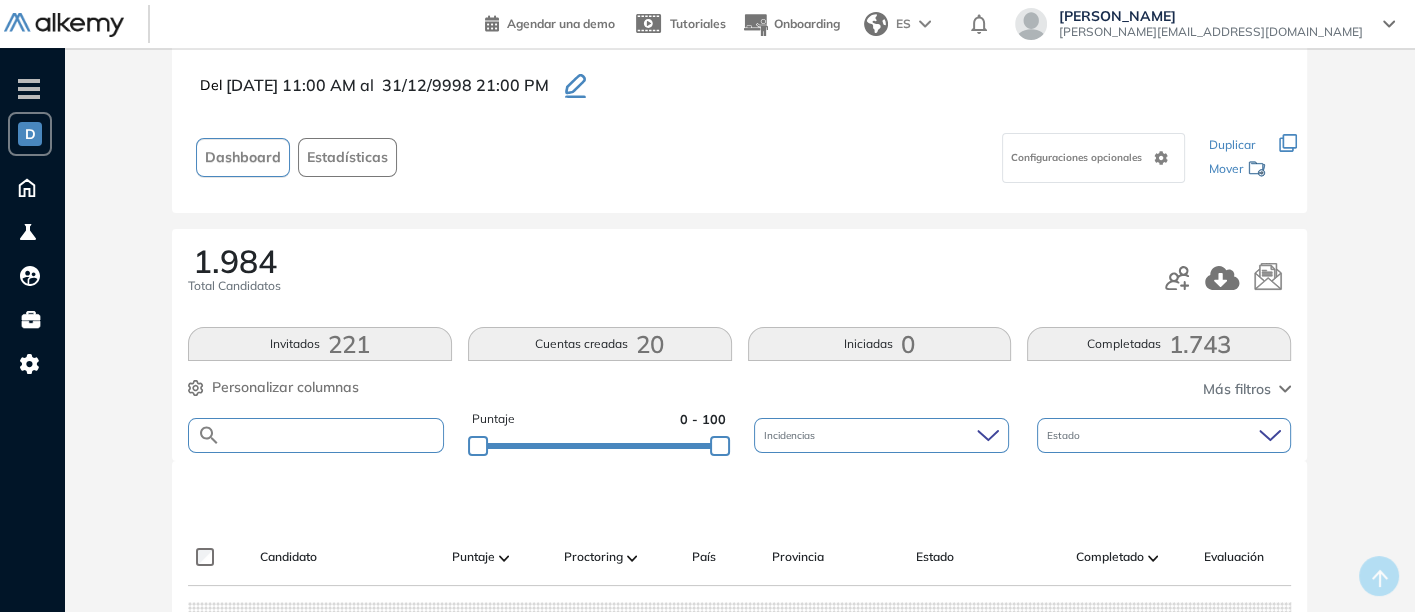 click at bounding box center (332, 435) 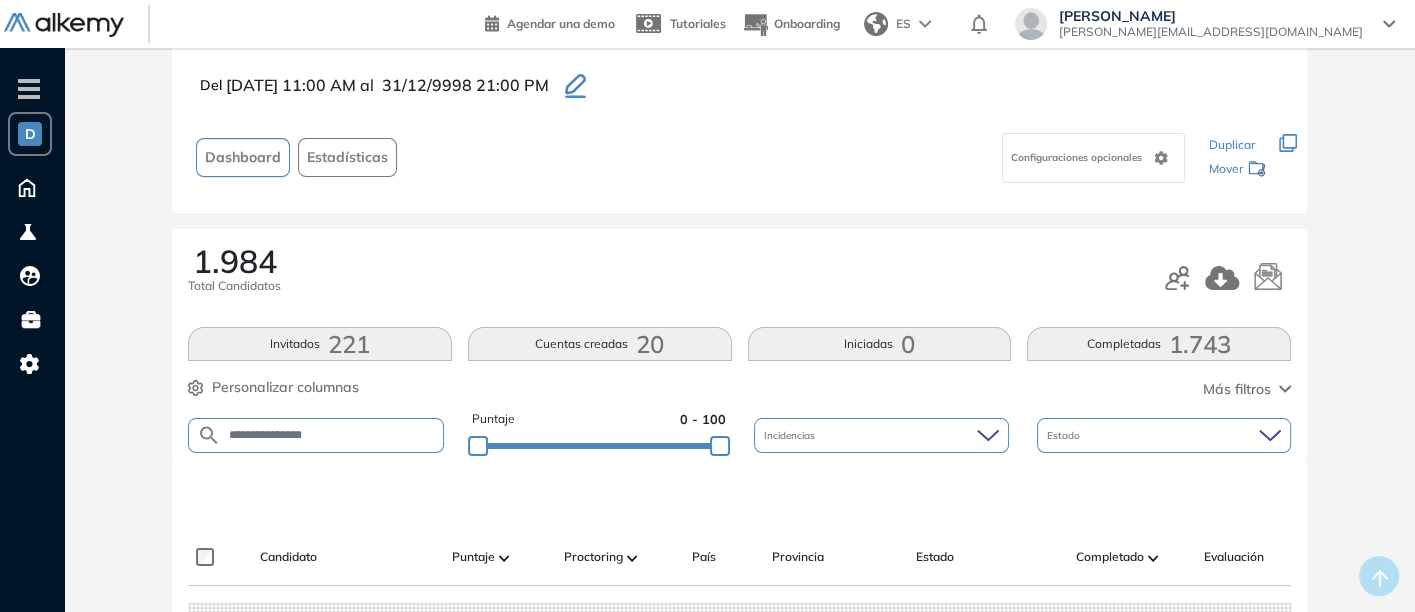 type on "**********" 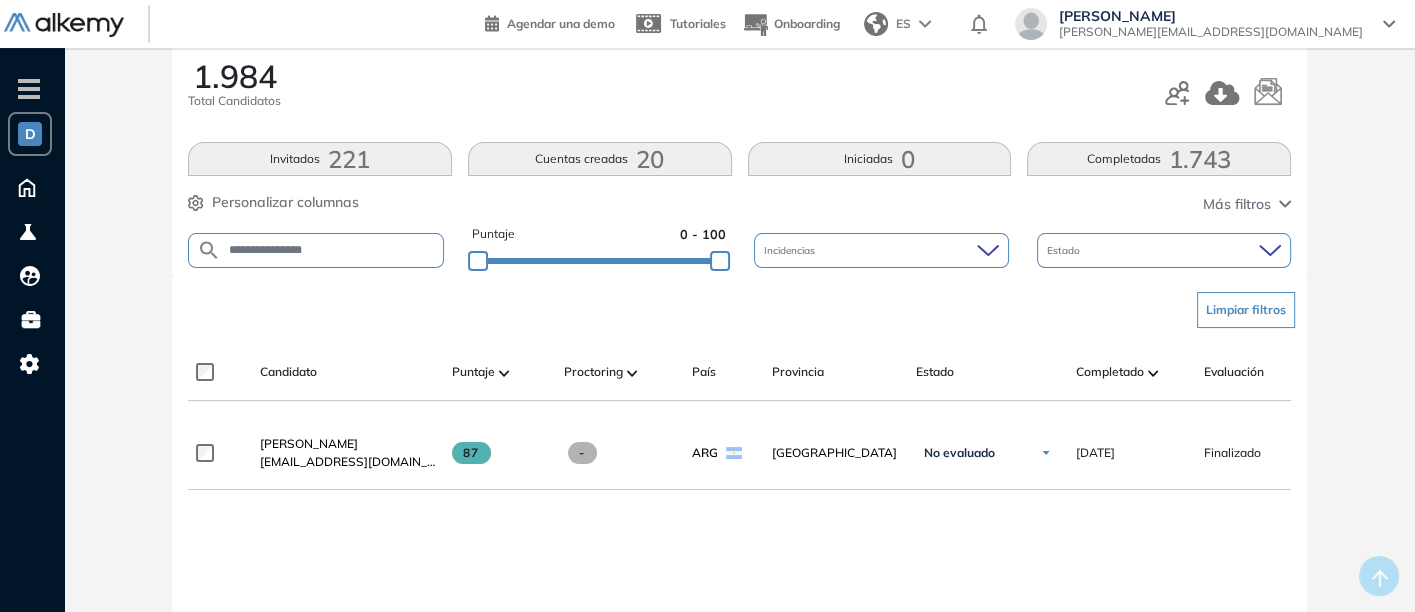 scroll, scrollTop: 281, scrollLeft: 0, axis: vertical 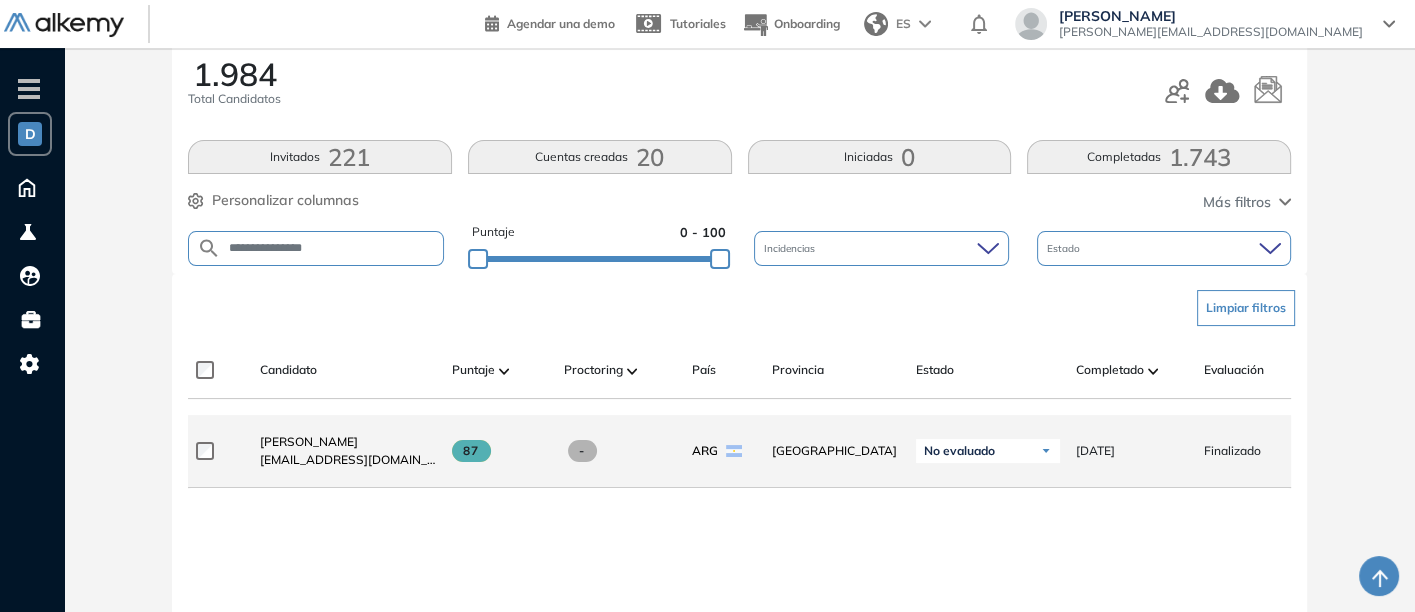 click on "[EMAIL_ADDRESS][DOMAIN_NAME]" at bounding box center (348, 460) 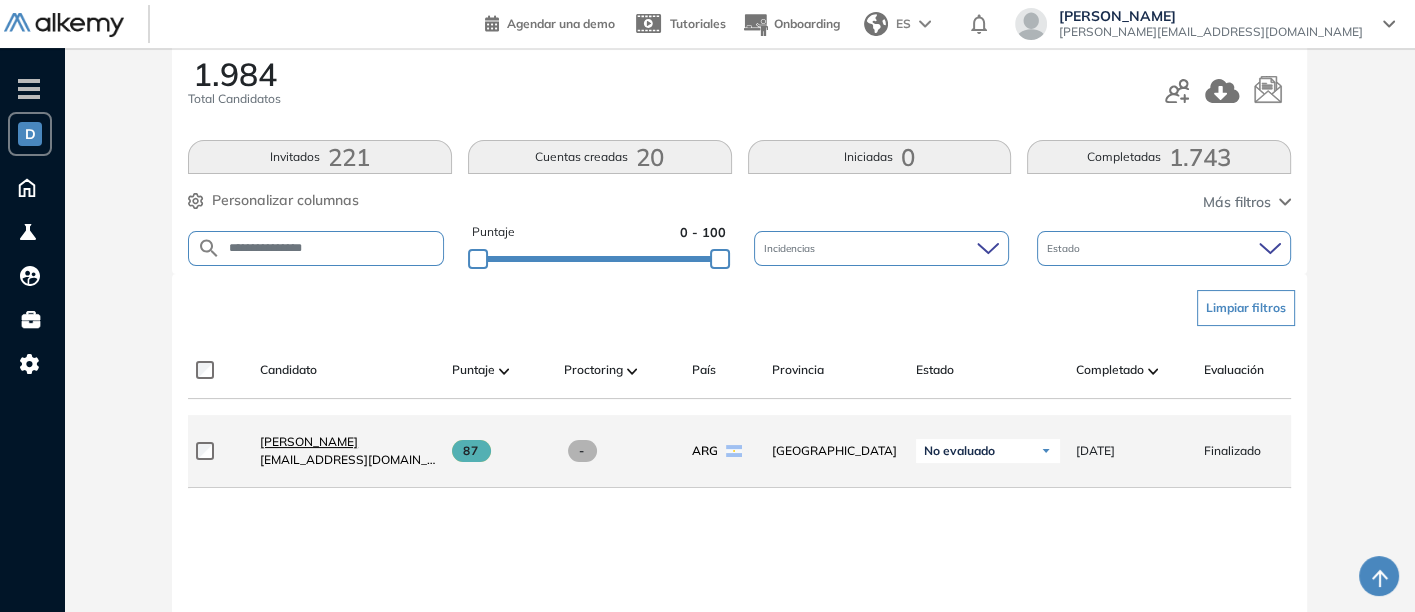 click on "[PERSON_NAME]" at bounding box center [309, 441] 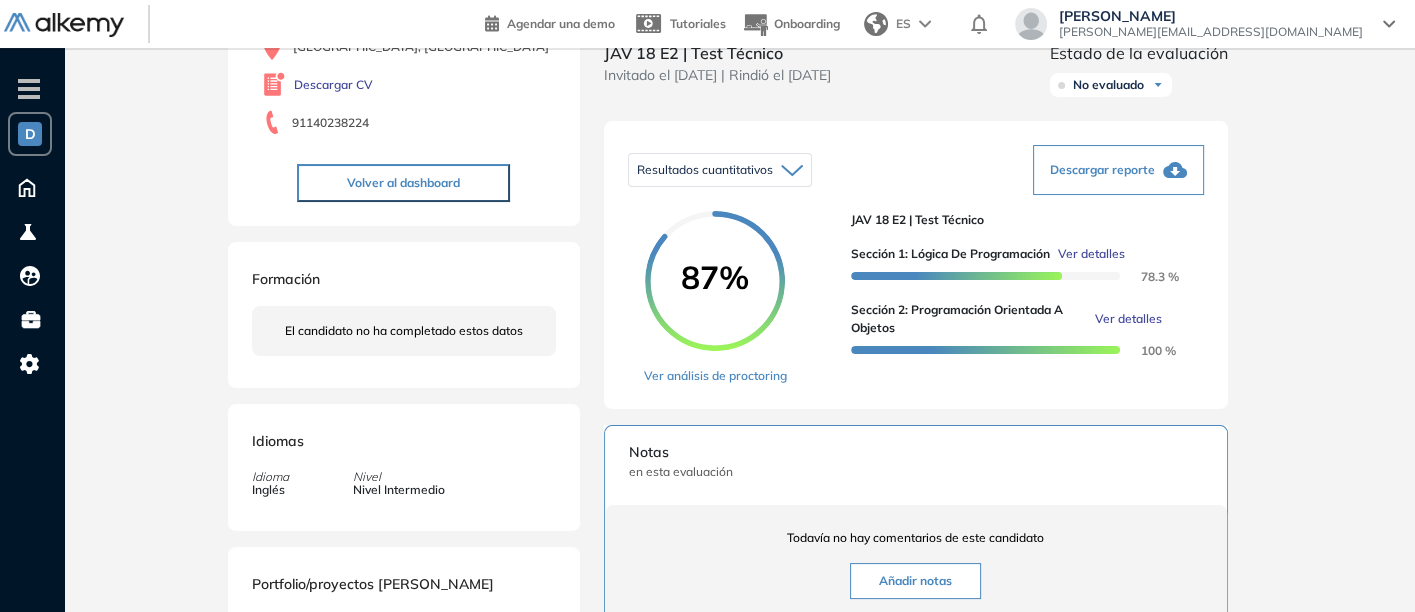 scroll, scrollTop: 240, scrollLeft: 0, axis: vertical 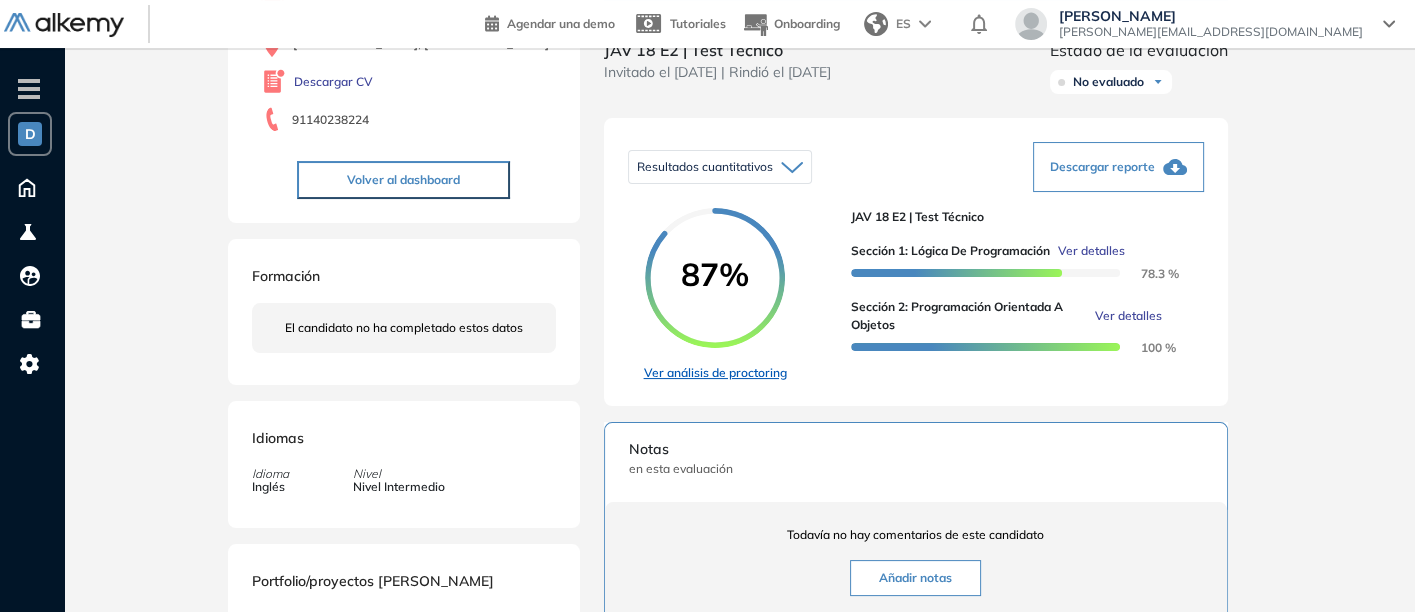 click on "Ver análisis de proctoring" at bounding box center [715, 373] 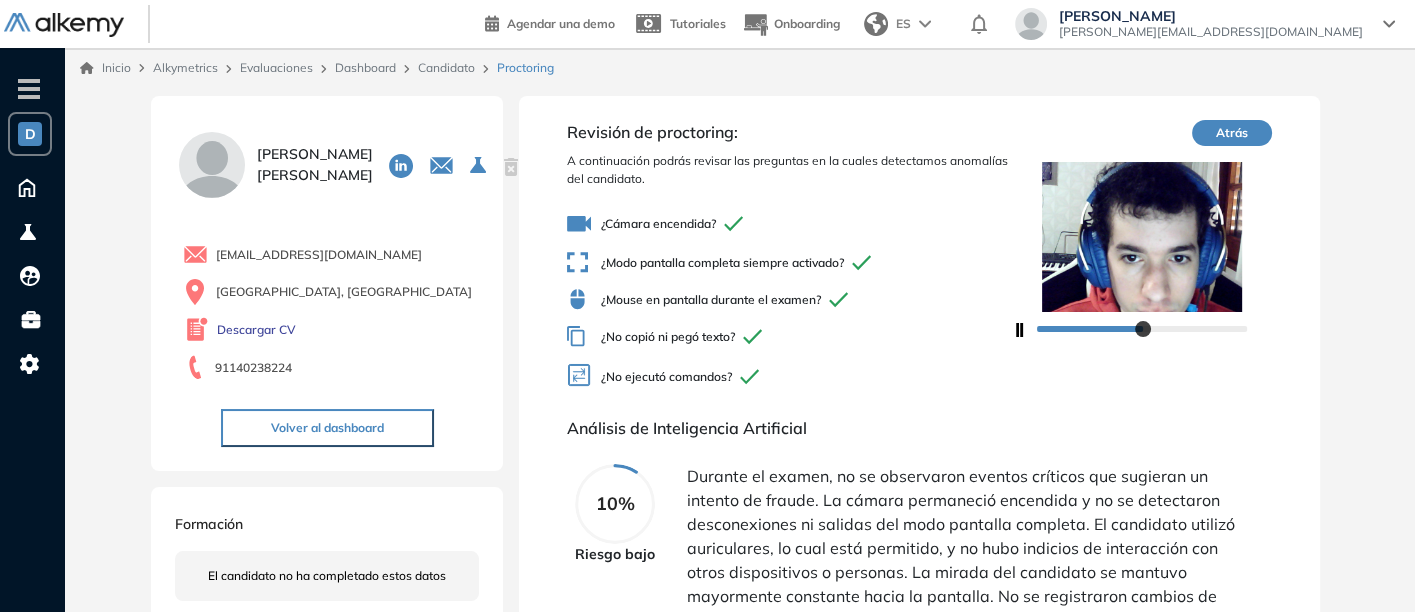 click on "Dashboard" at bounding box center (365, 67) 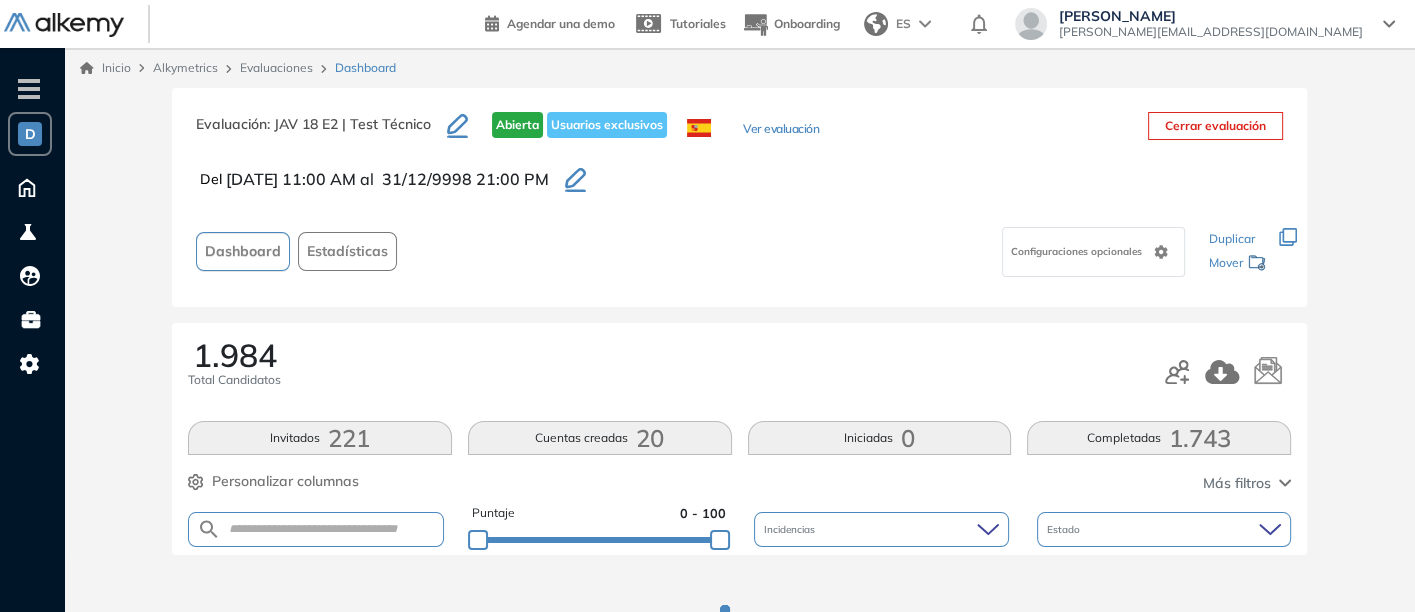 scroll, scrollTop: 81, scrollLeft: 0, axis: vertical 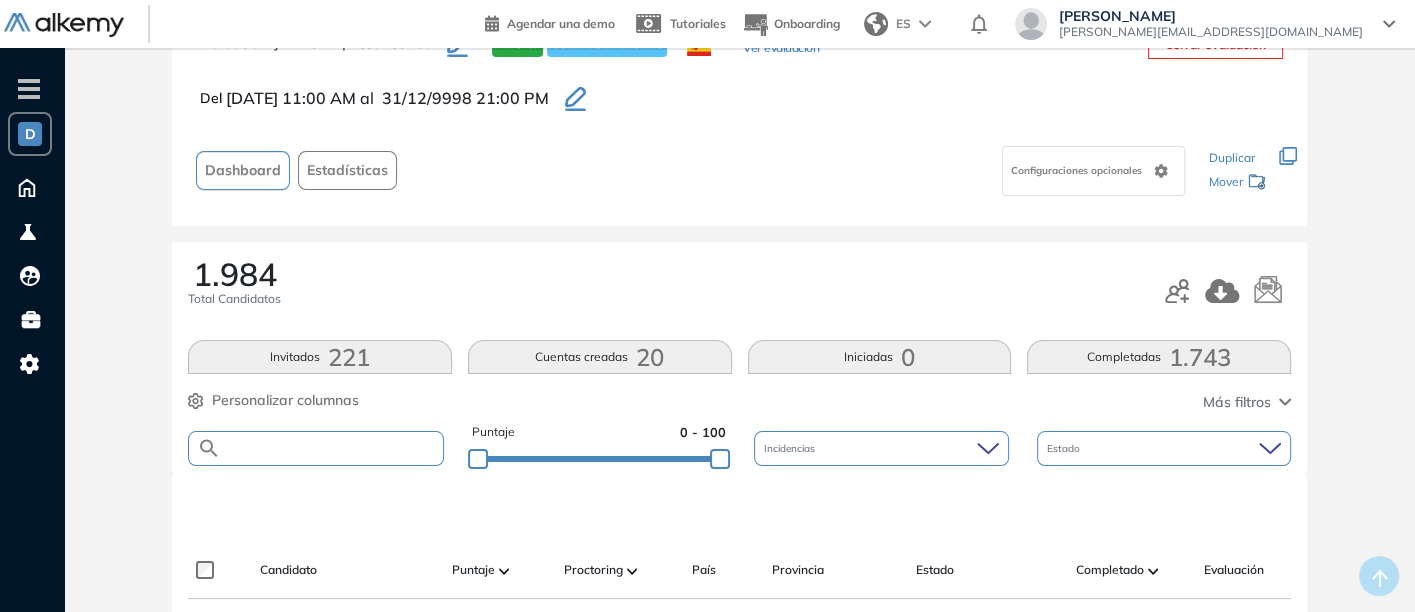 click at bounding box center (332, 448) 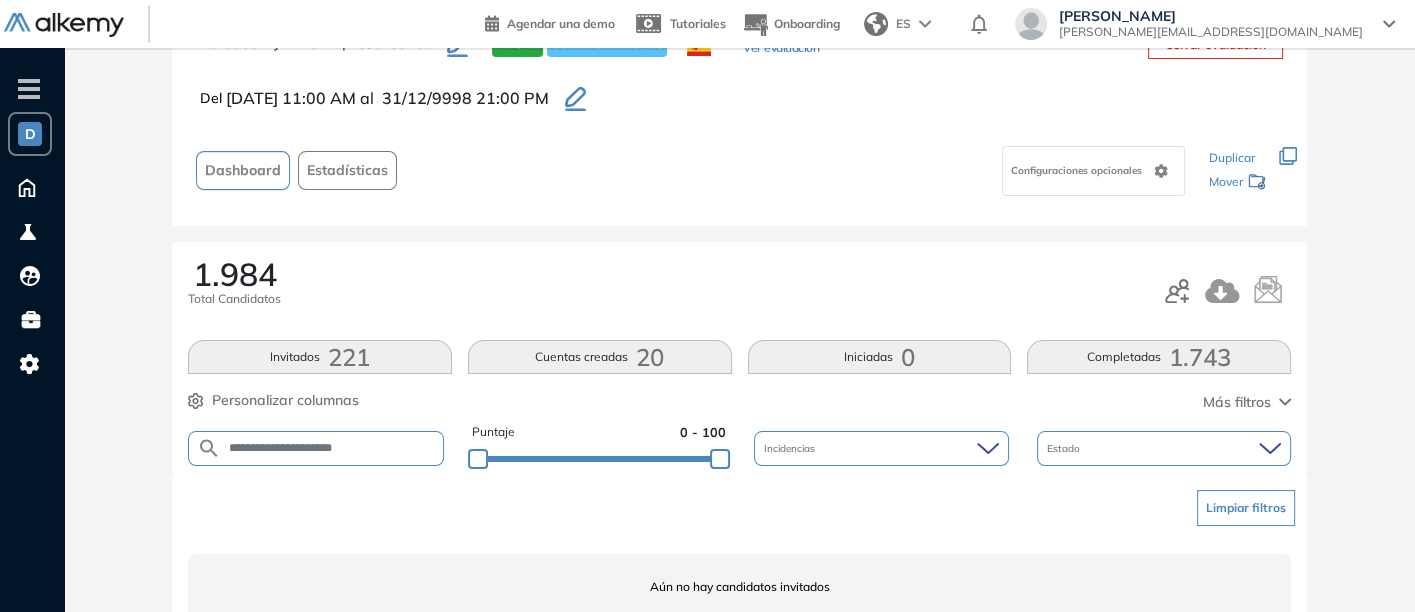 scroll, scrollTop: 161, scrollLeft: 0, axis: vertical 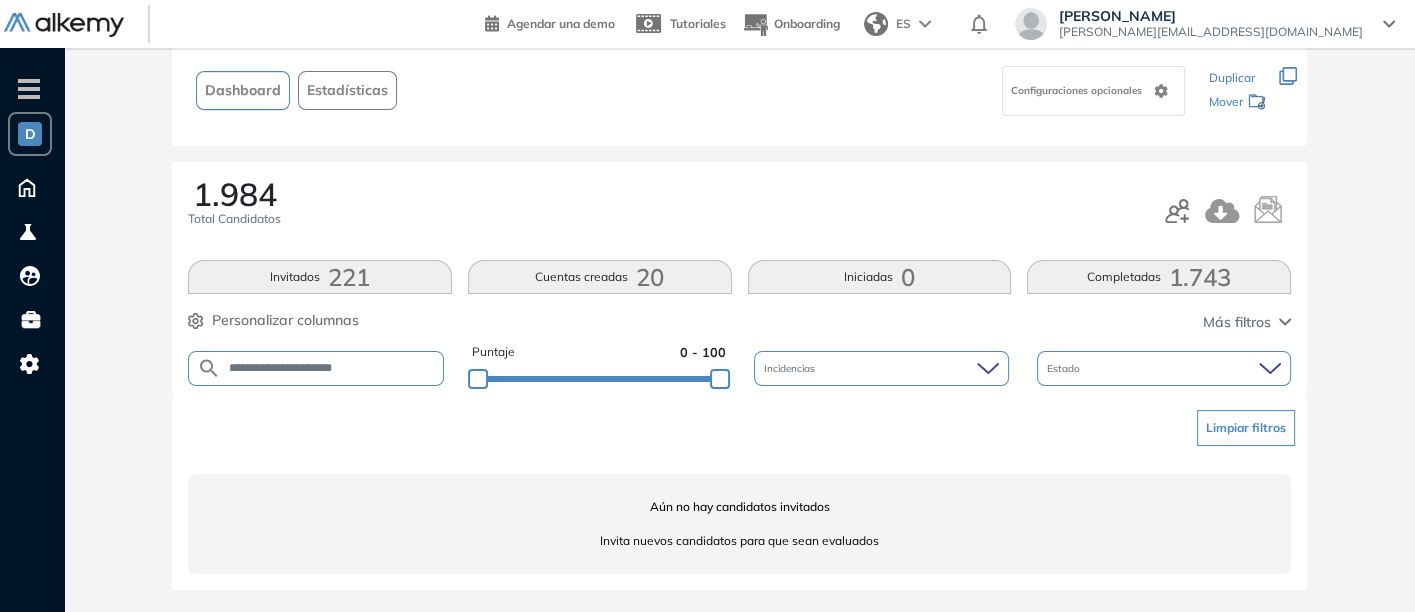 click on "**********" at bounding box center (332, 368) 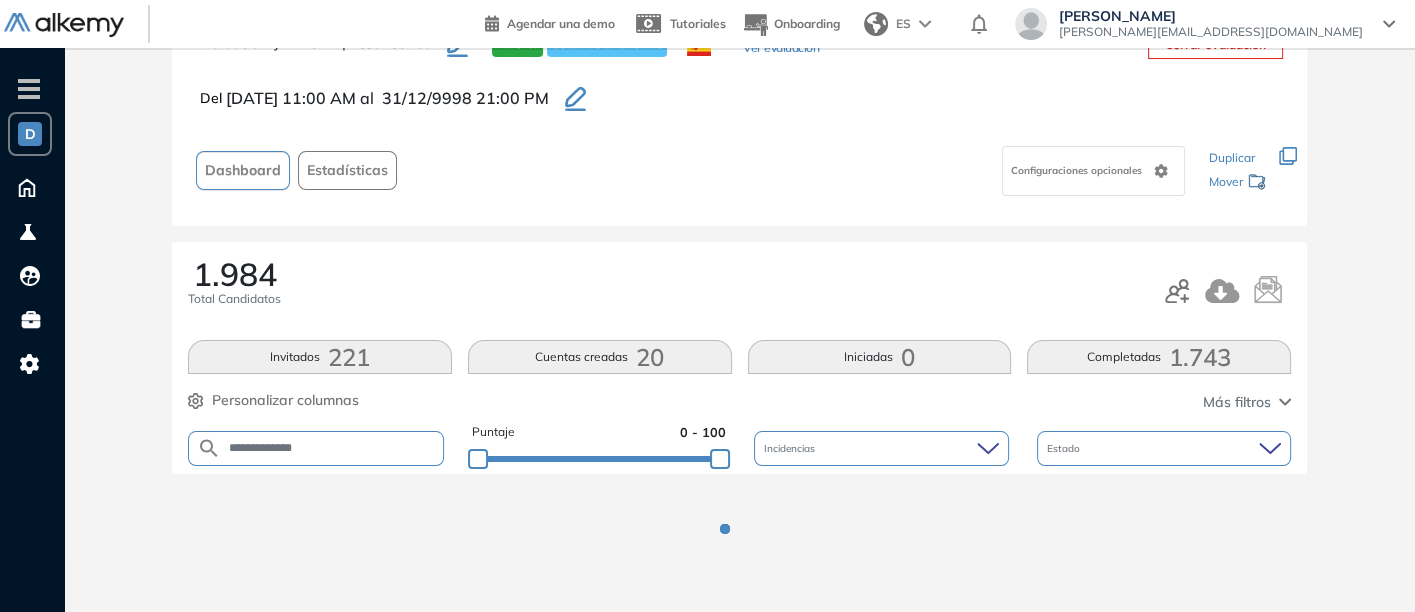 scroll, scrollTop: 161, scrollLeft: 0, axis: vertical 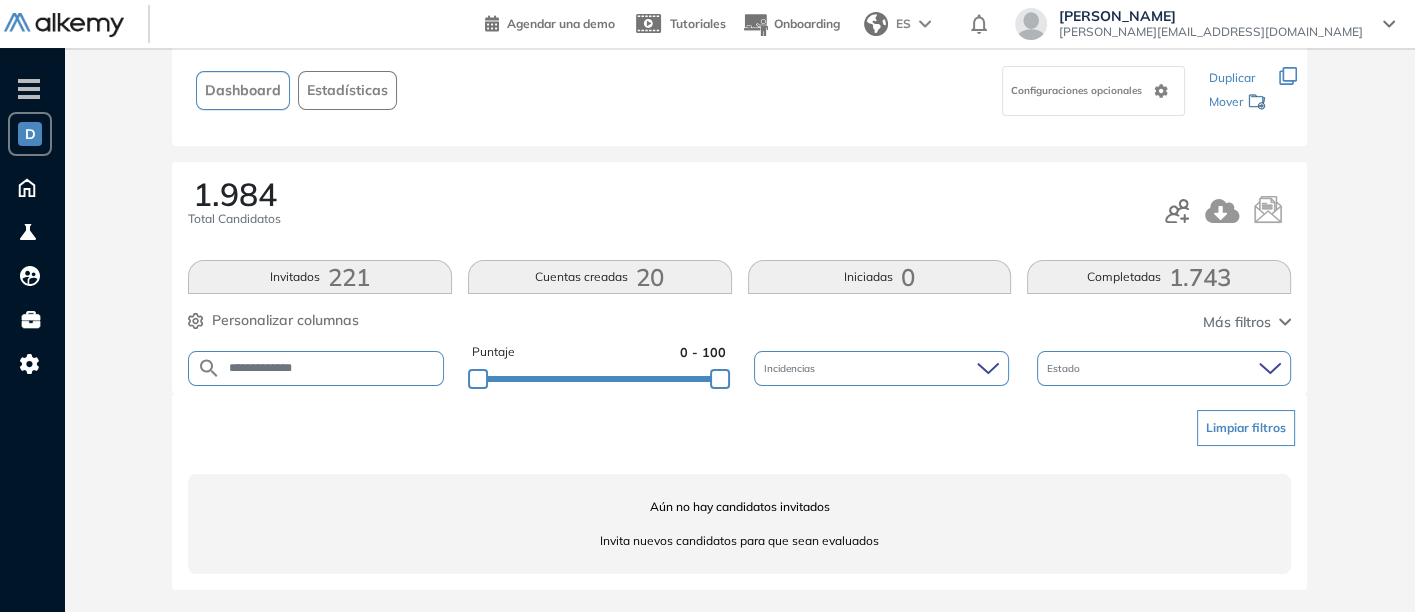 click on "**********" at bounding box center (332, 368) 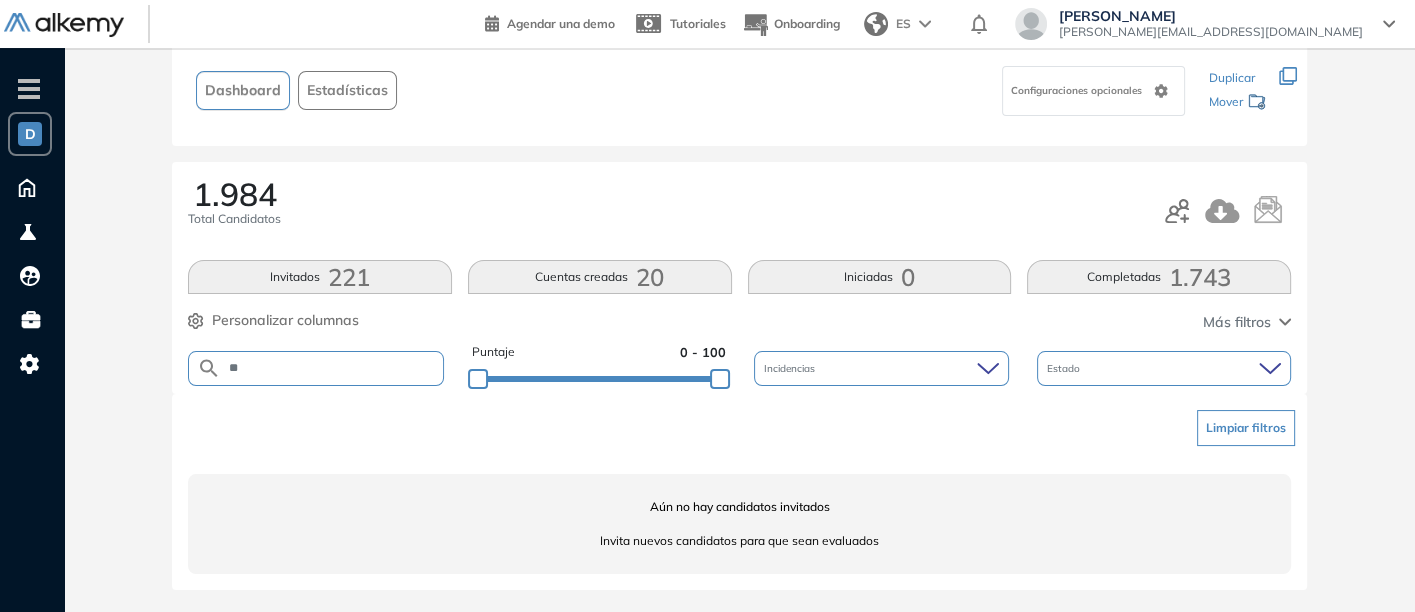 type on "*" 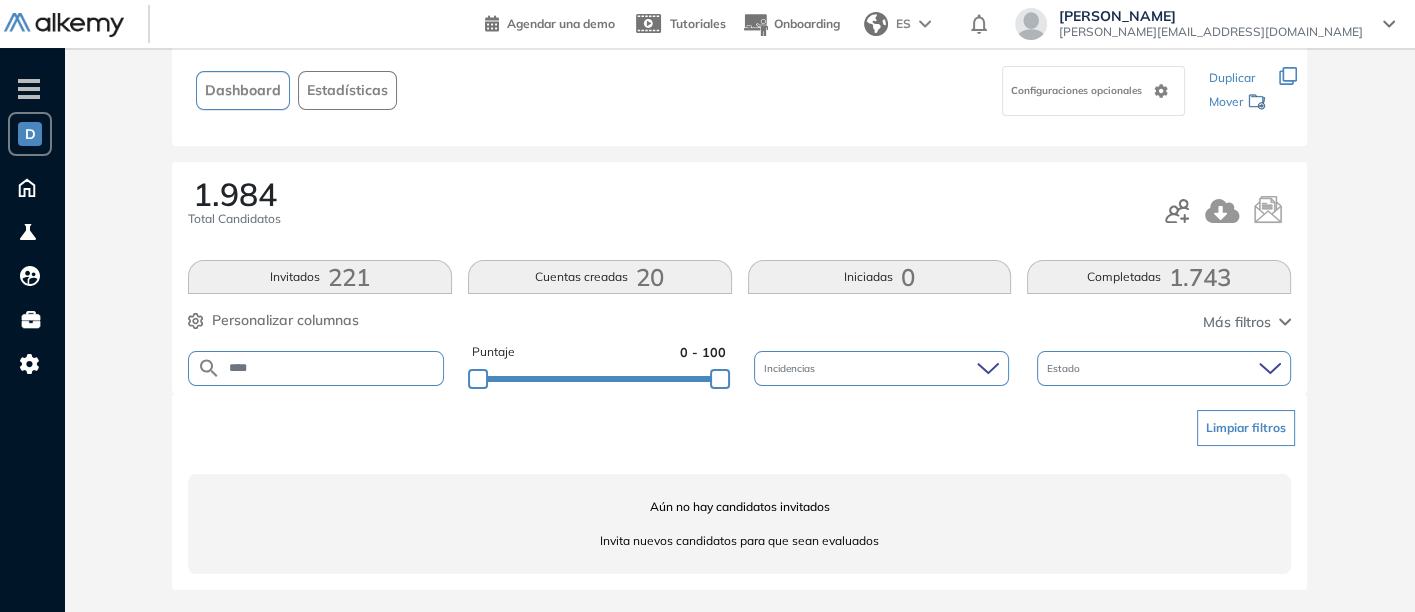 type on "****" 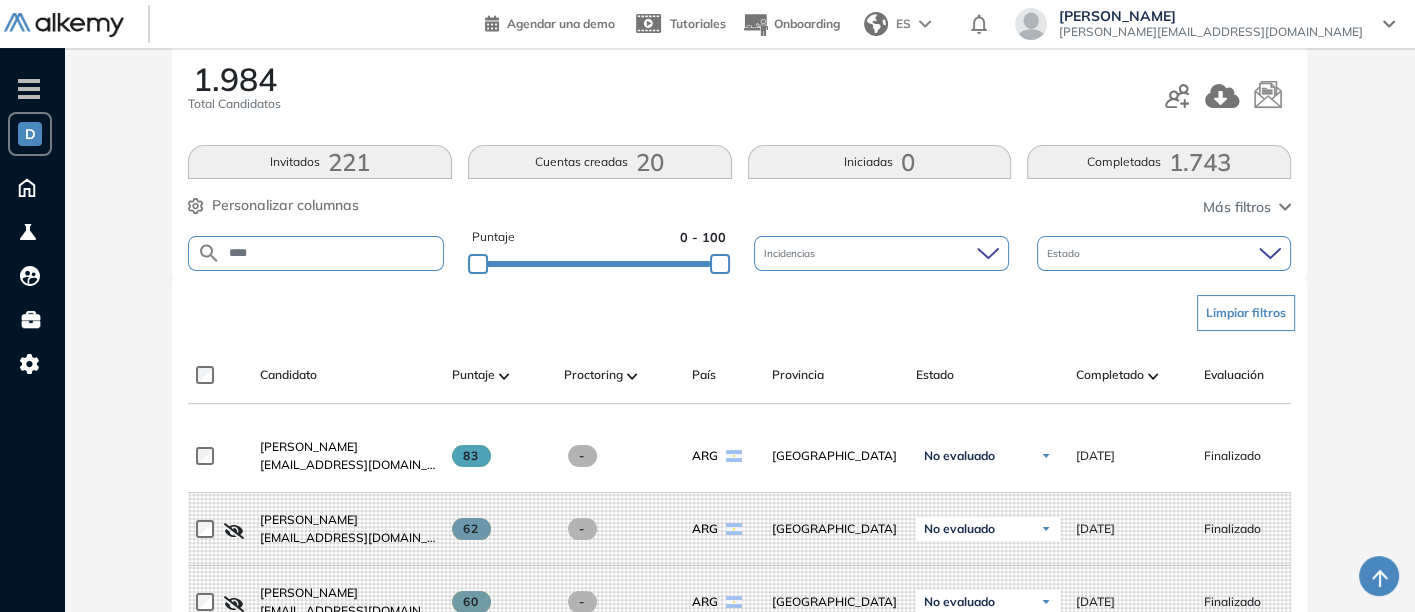 scroll, scrollTop: 323, scrollLeft: 0, axis: vertical 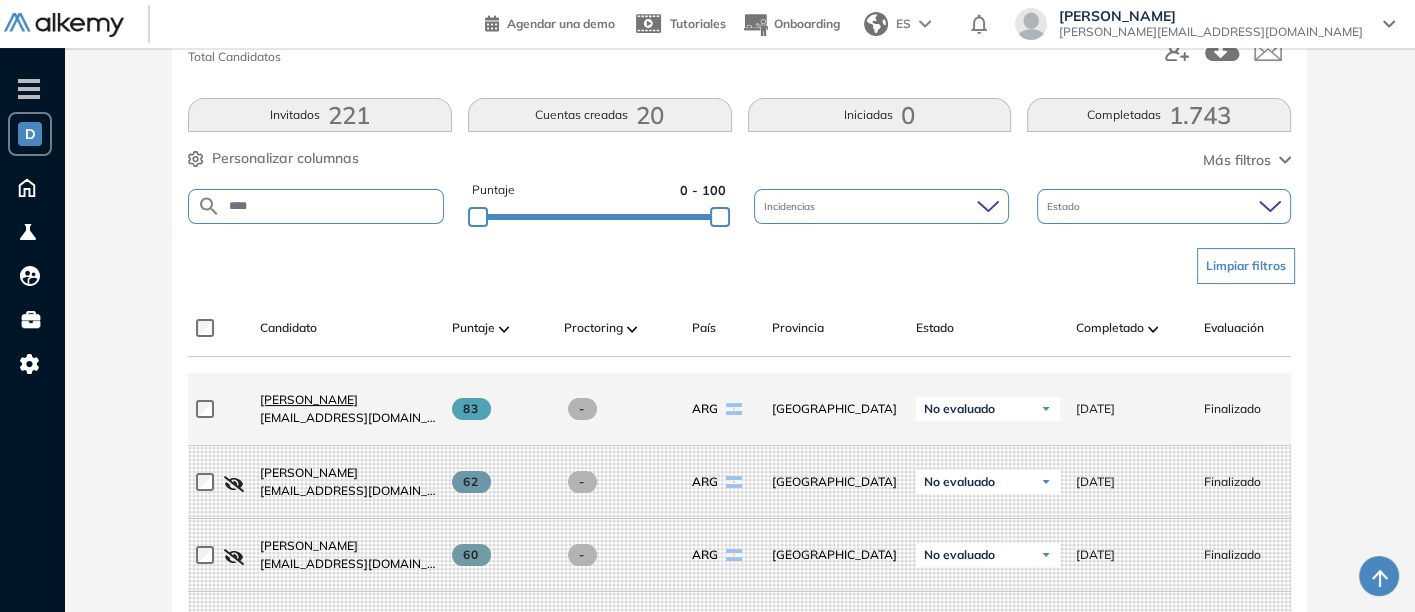 click on "[PERSON_NAME]" at bounding box center [309, 399] 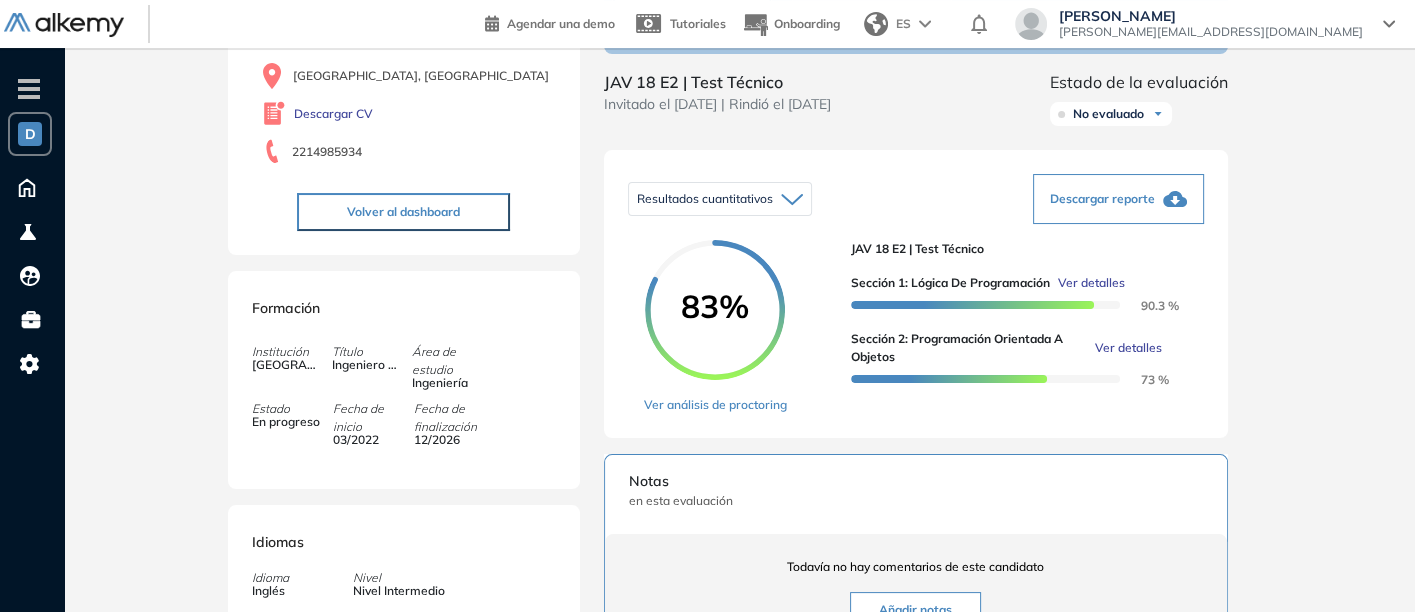 scroll, scrollTop: 228, scrollLeft: 0, axis: vertical 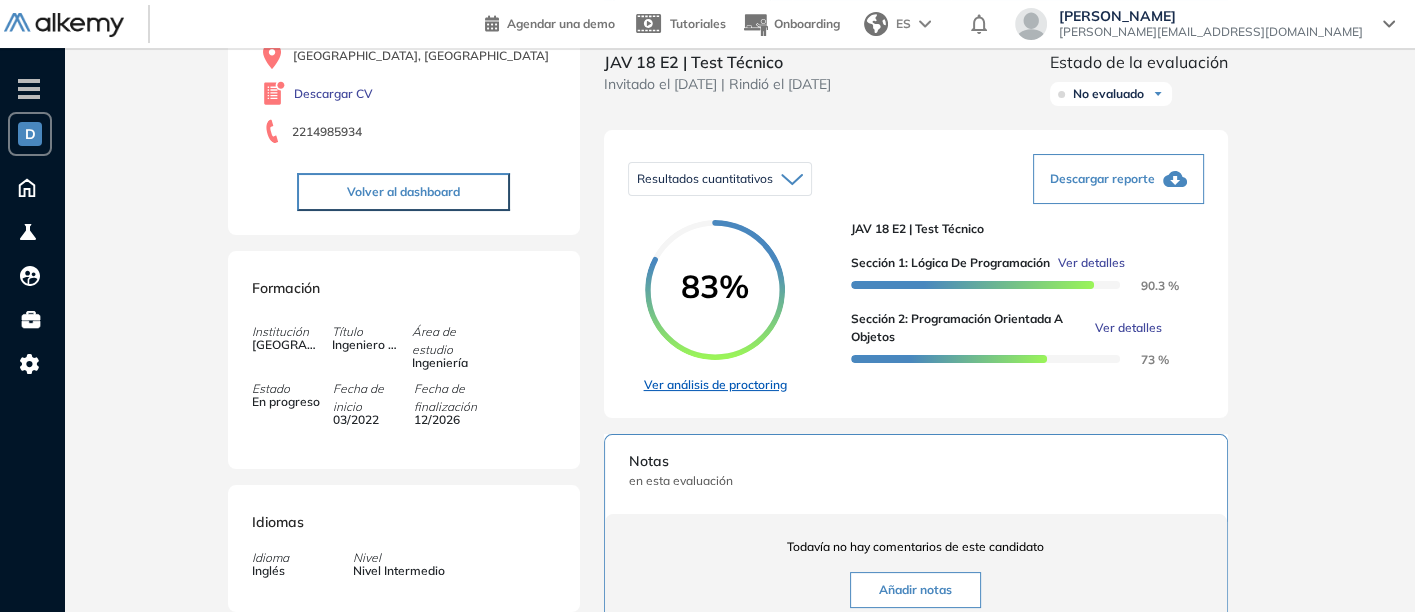 click on "Ver análisis de proctoring" at bounding box center [715, 385] 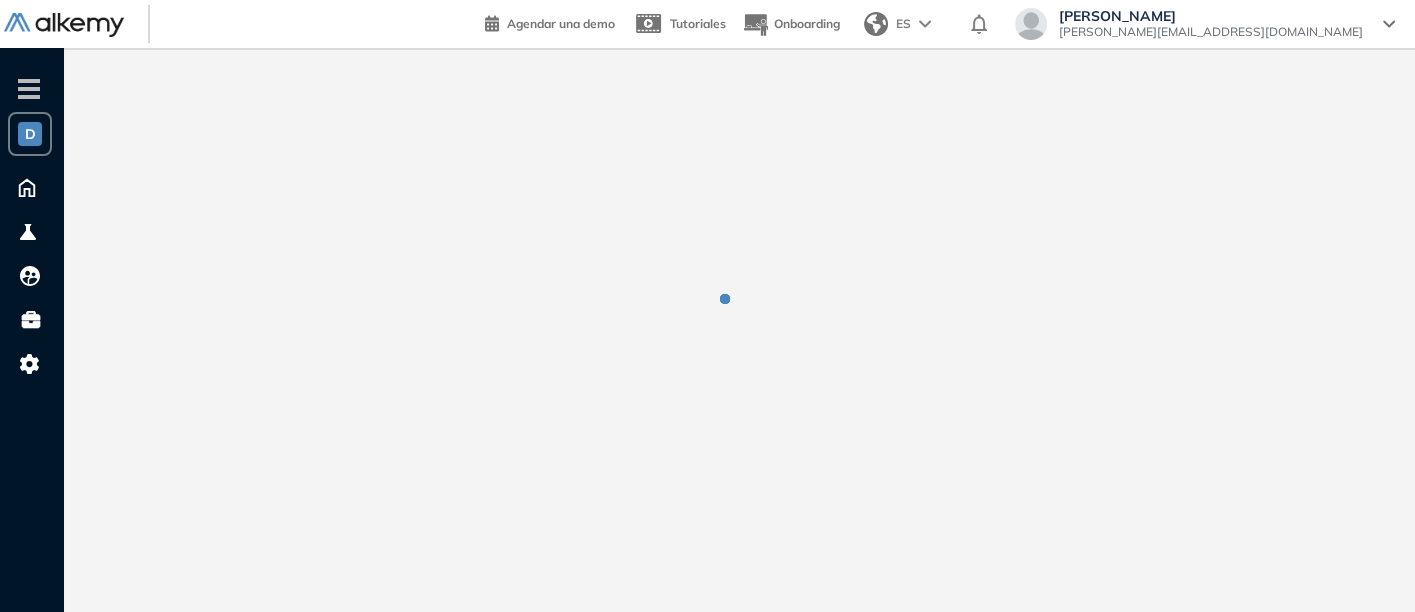 scroll, scrollTop: 0, scrollLeft: 0, axis: both 